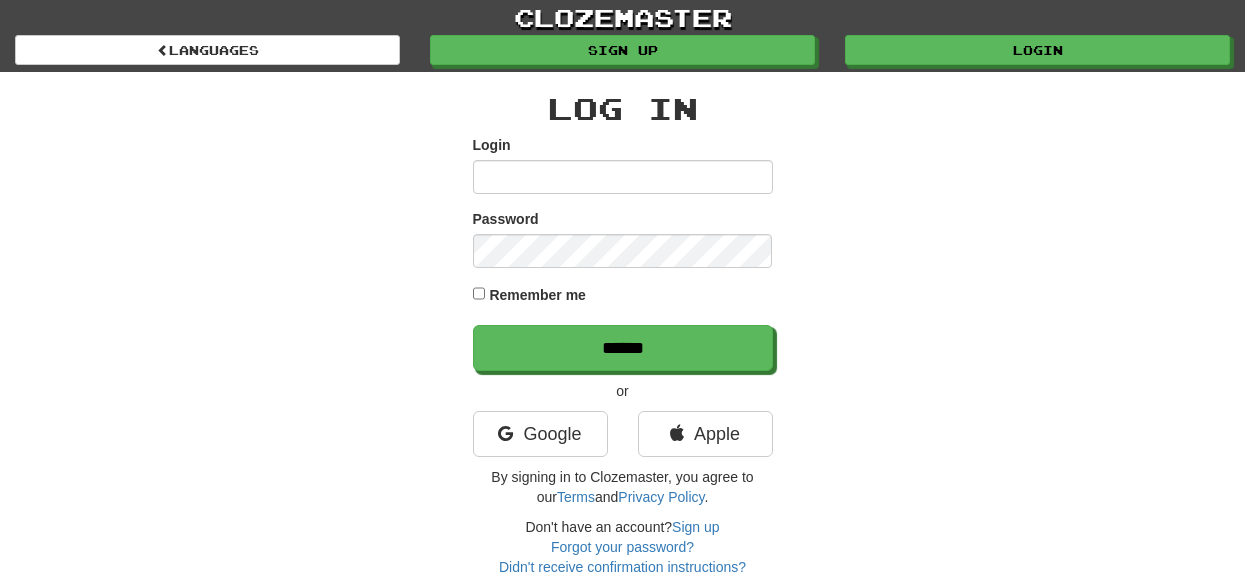 scroll, scrollTop: 0, scrollLeft: 0, axis: both 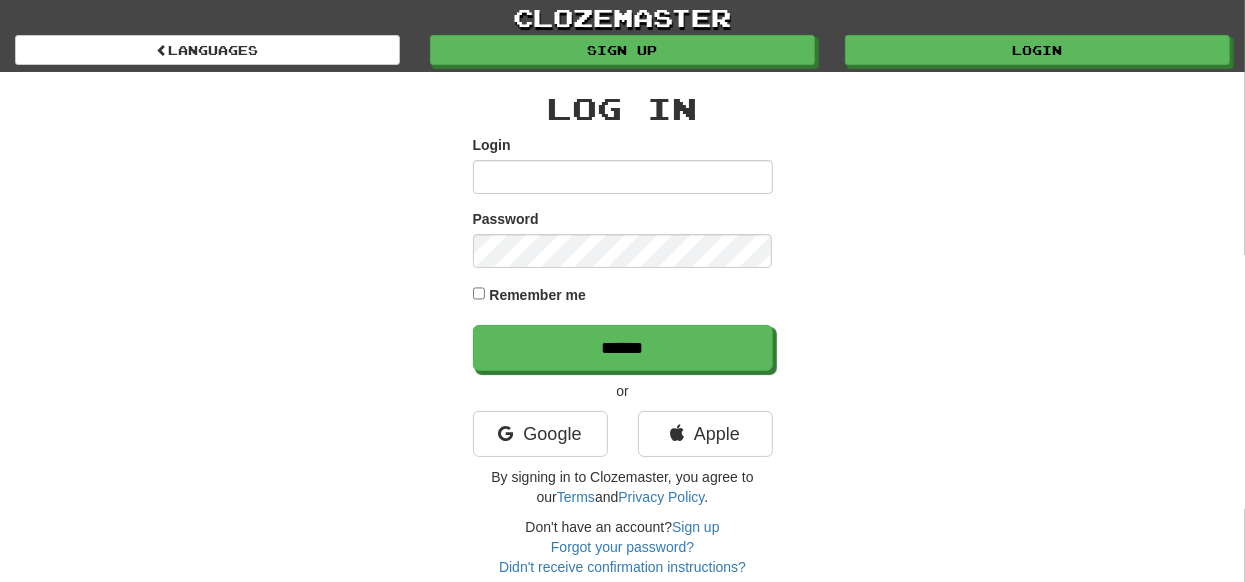 click on "Login" at bounding box center (623, 177) 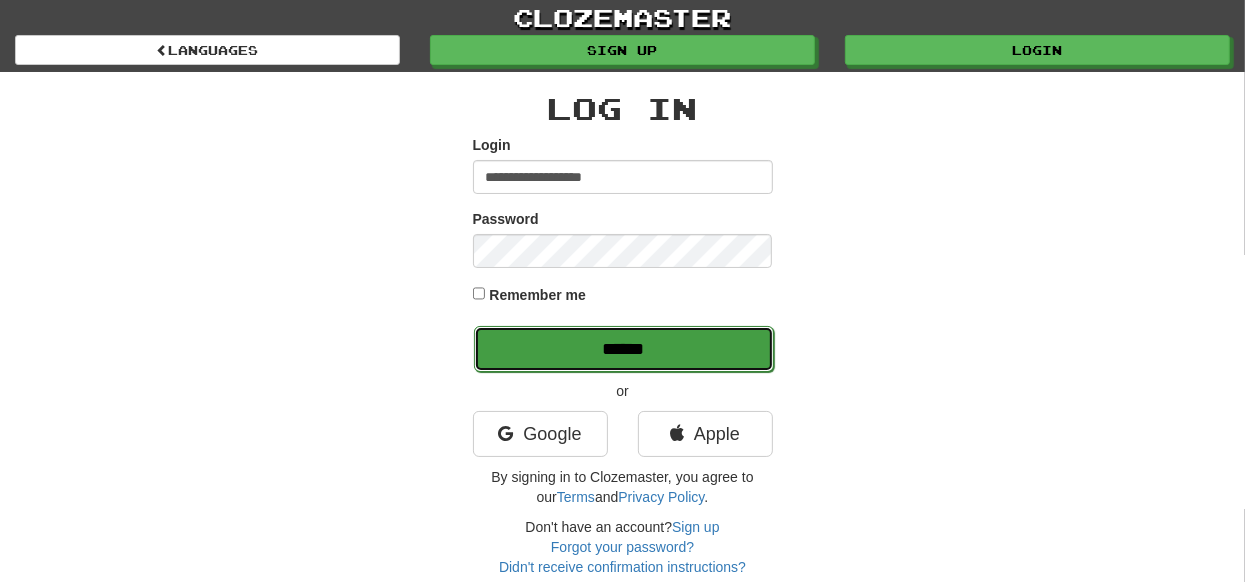 click on "******" at bounding box center (624, 349) 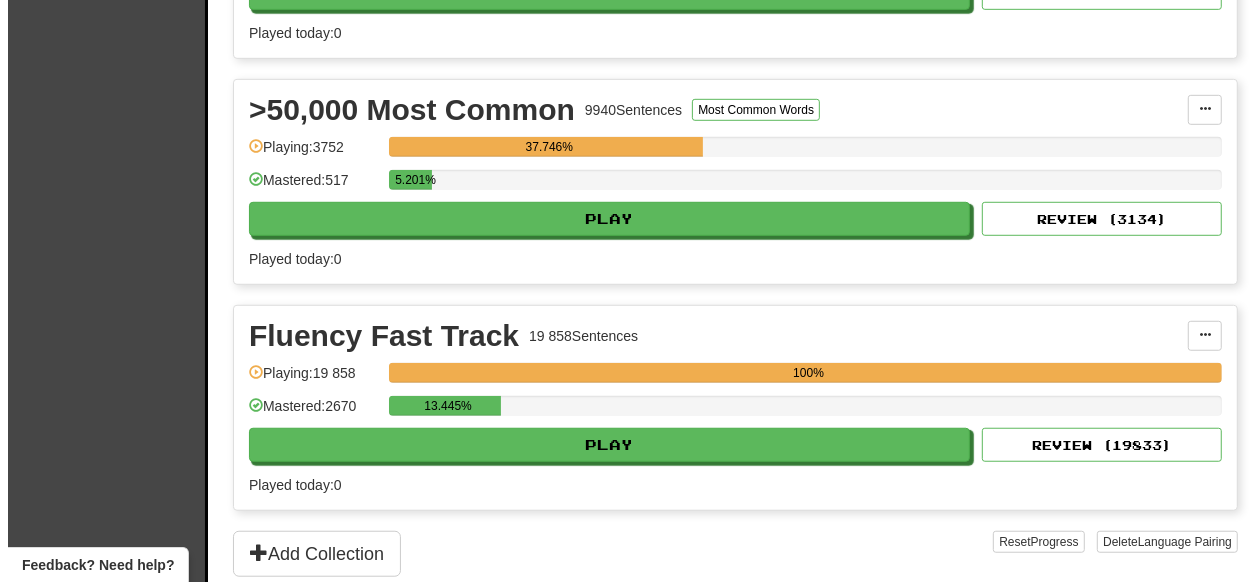 scroll, scrollTop: 900, scrollLeft: 0, axis: vertical 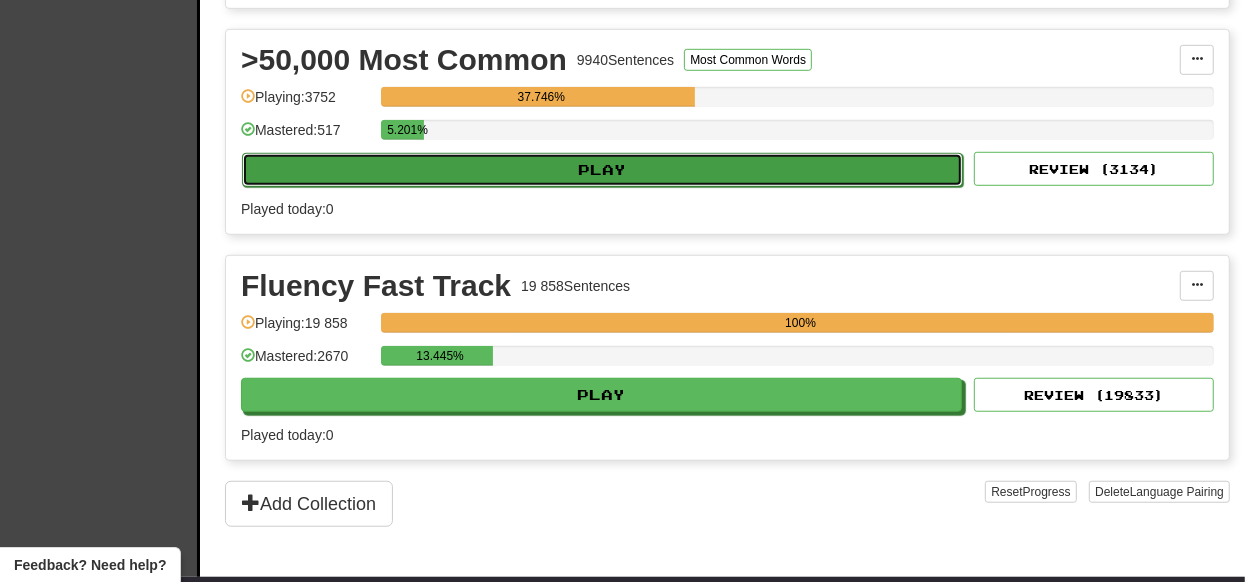 click on "Play" at bounding box center [602, 170] 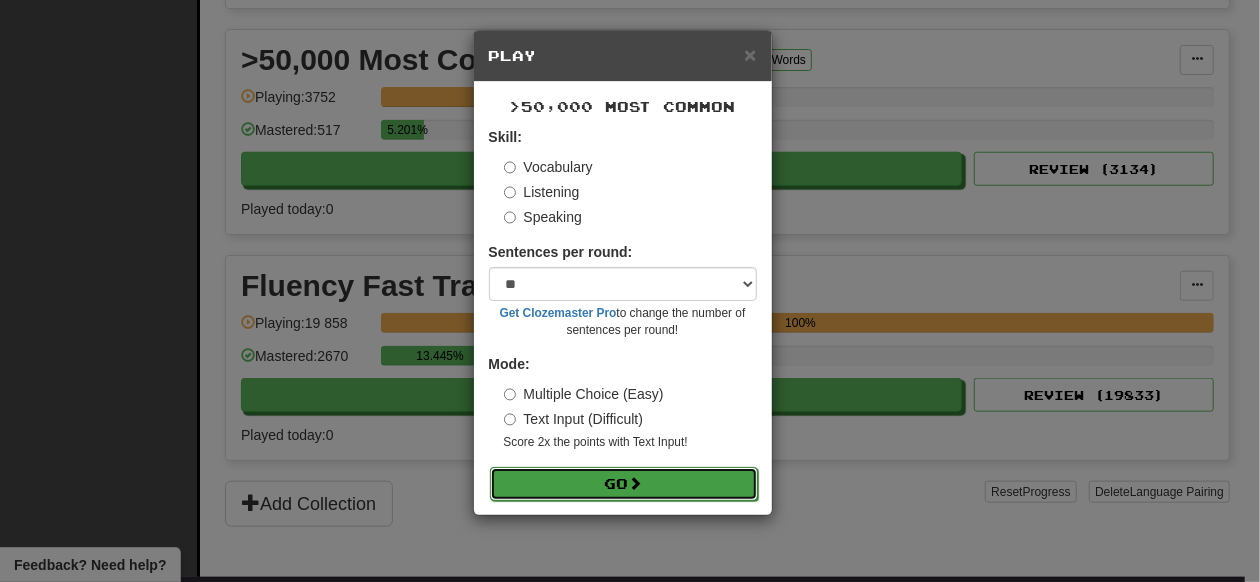 click on "Go" at bounding box center [624, 484] 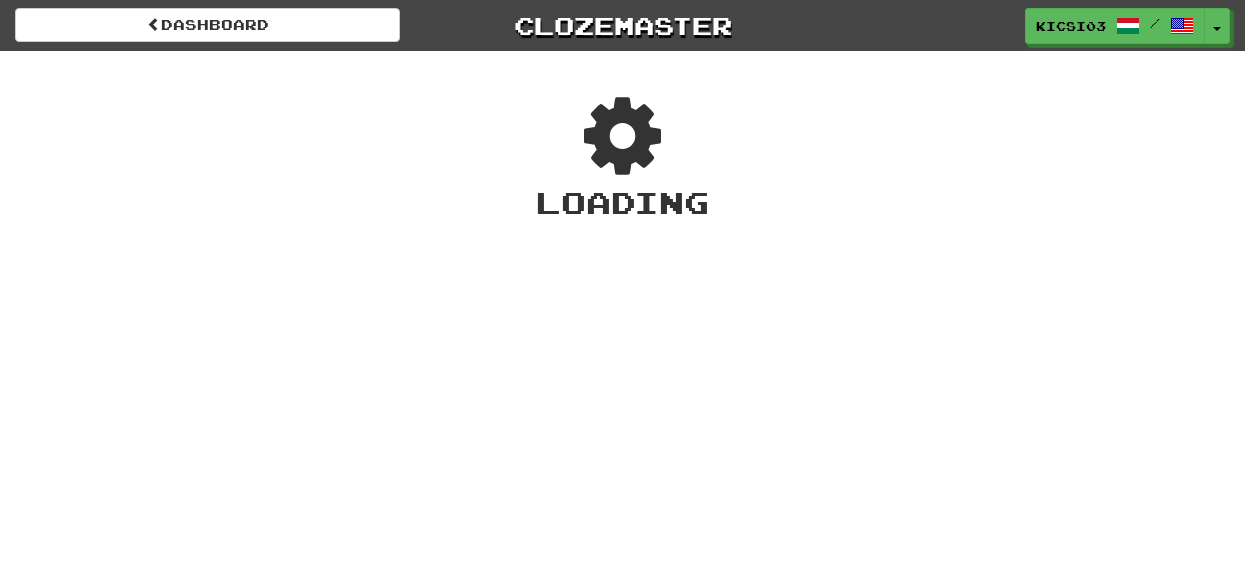 scroll, scrollTop: 0, scrollLeft: 0, axis: both 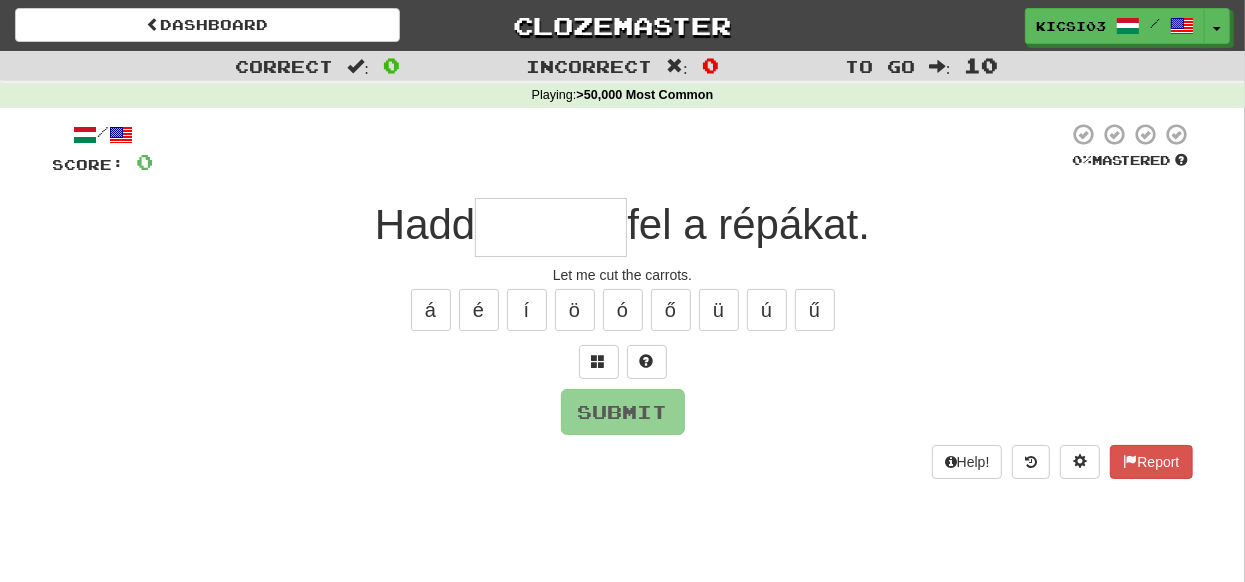 click at bounding box center (551, 227) 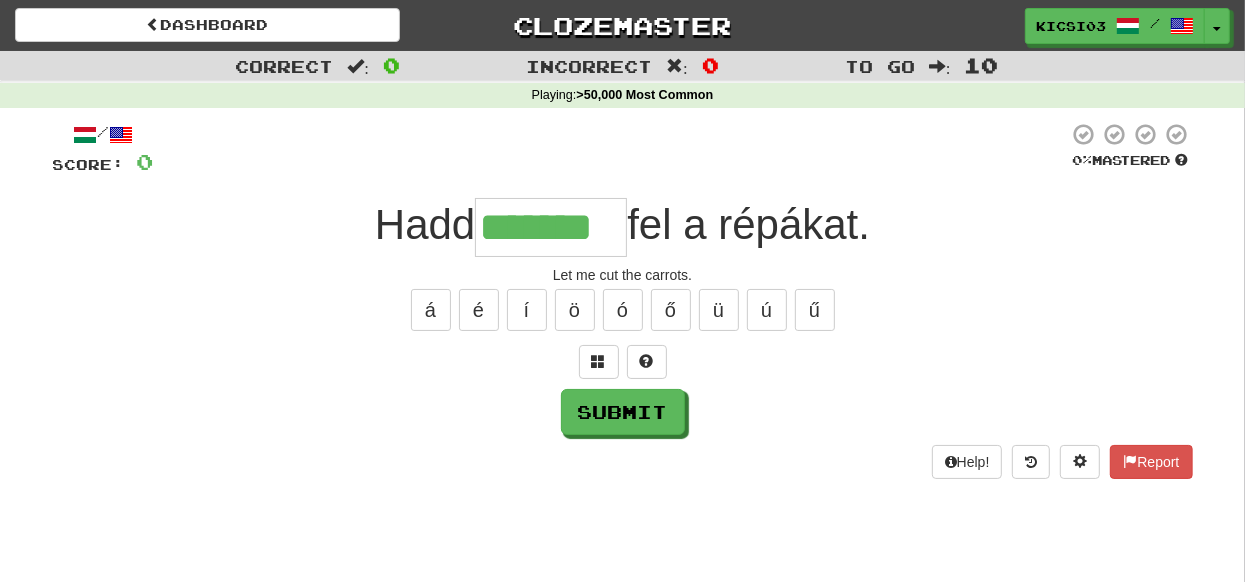type on "*******" 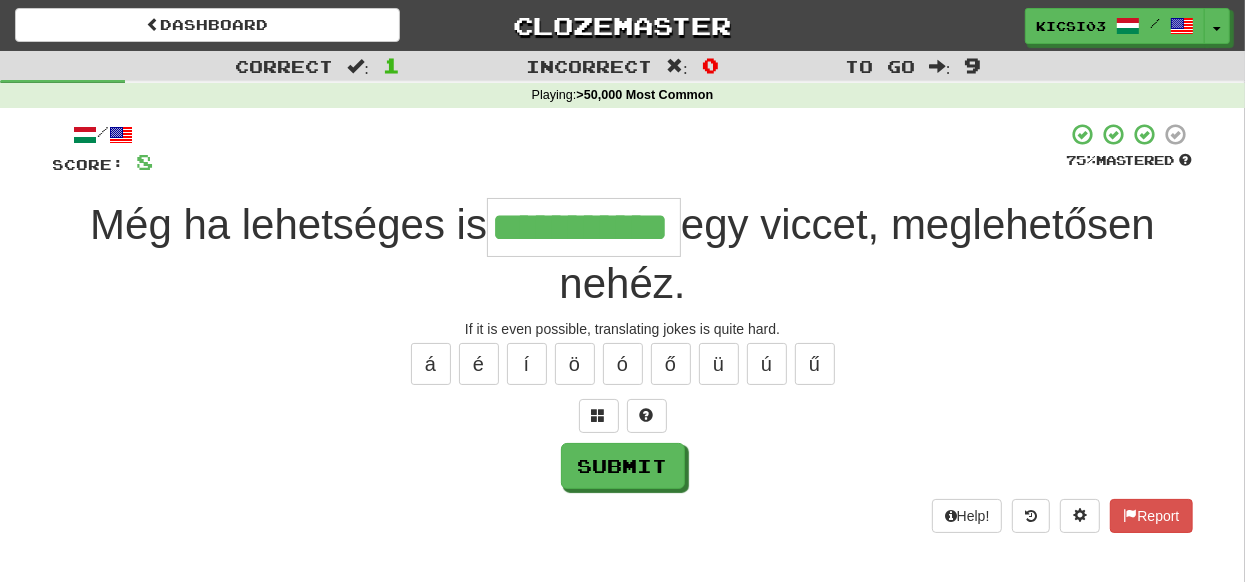 type on "**********" 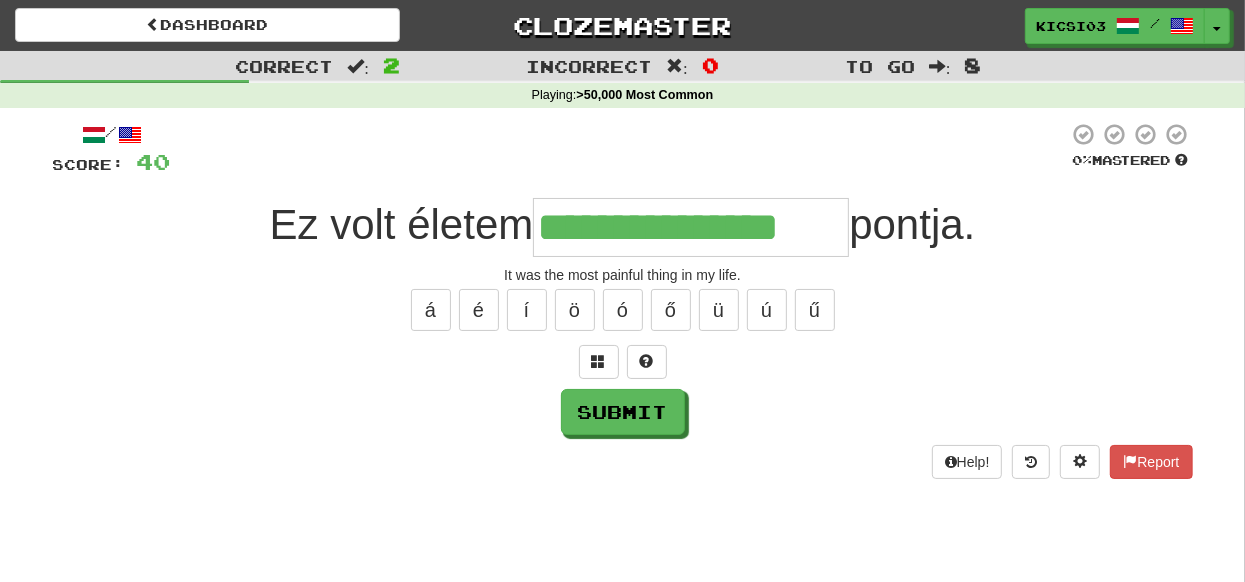 type on "**********" 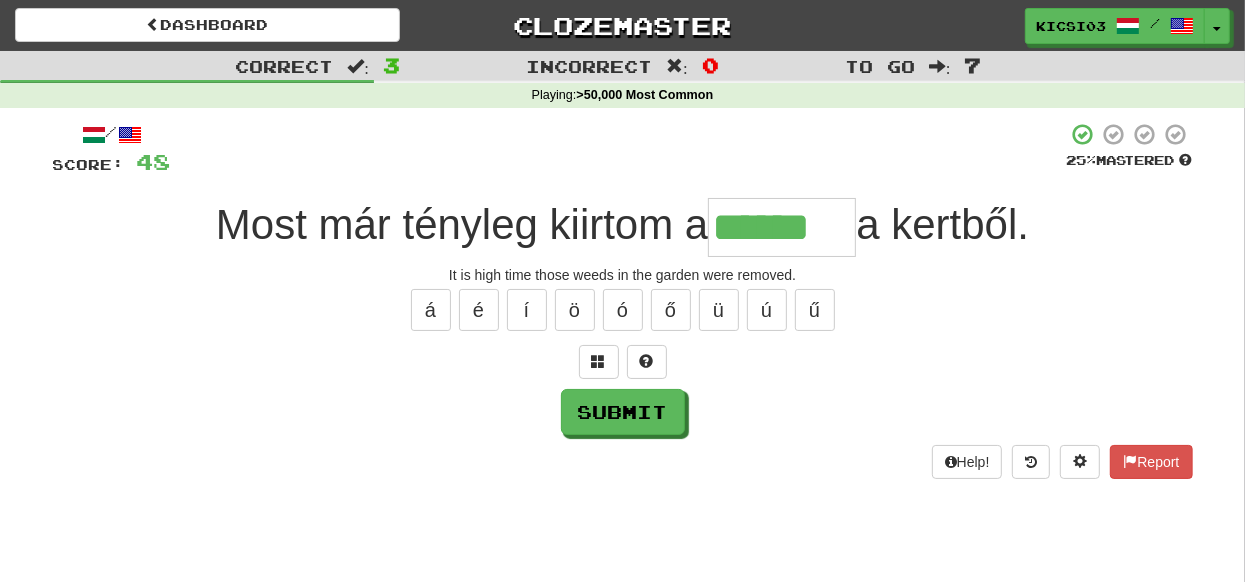 type on "******" 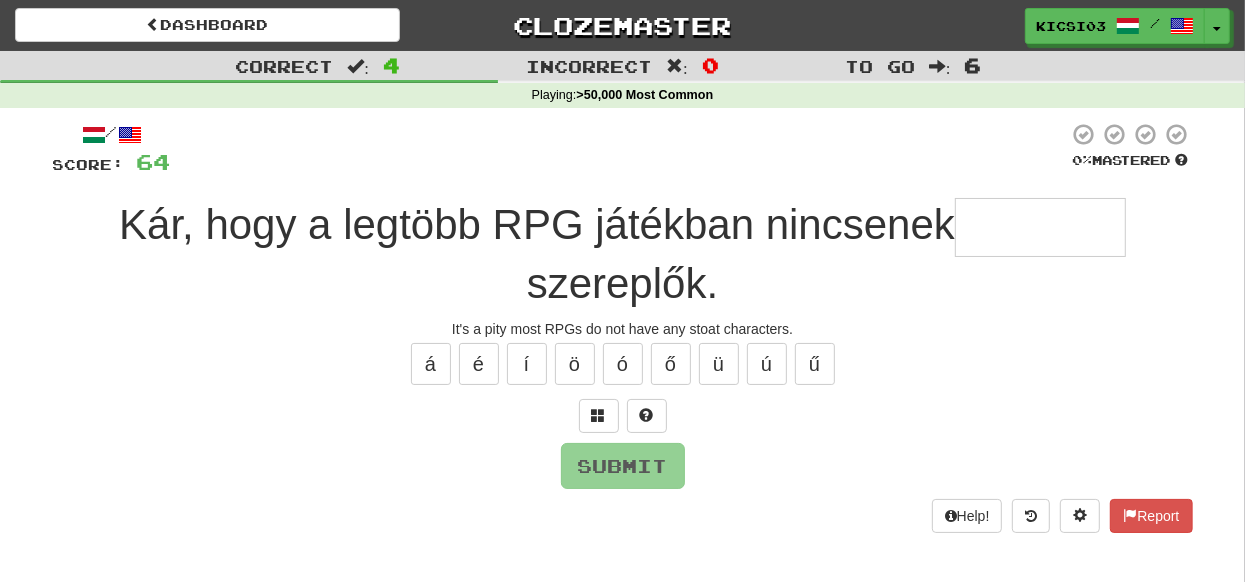 click at bounding box center [1040, 227] 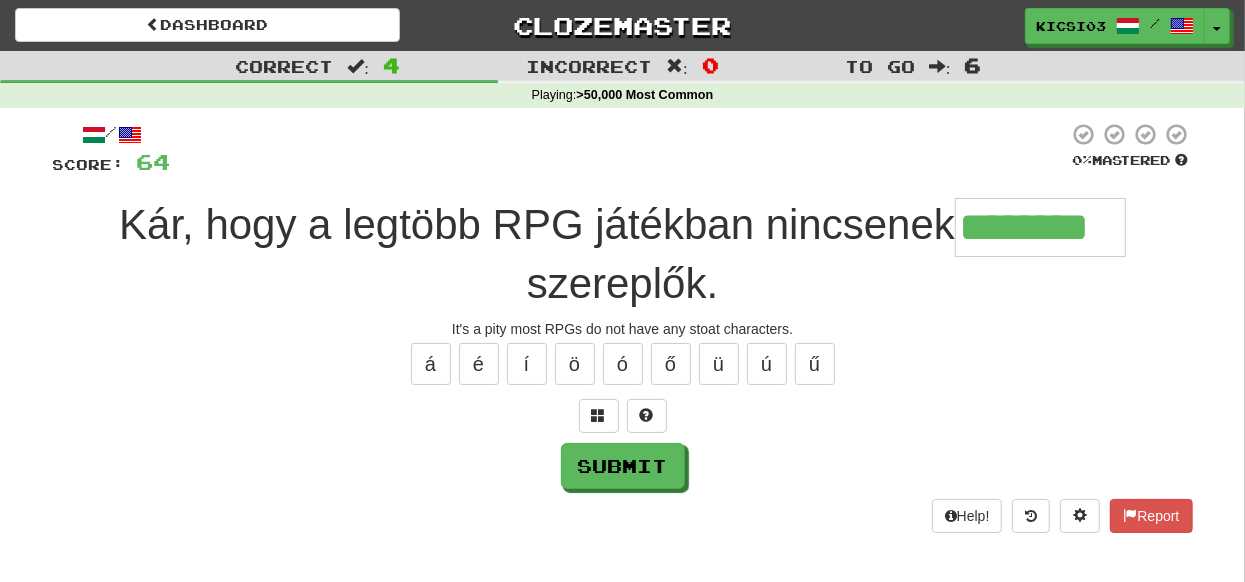 type on "********" 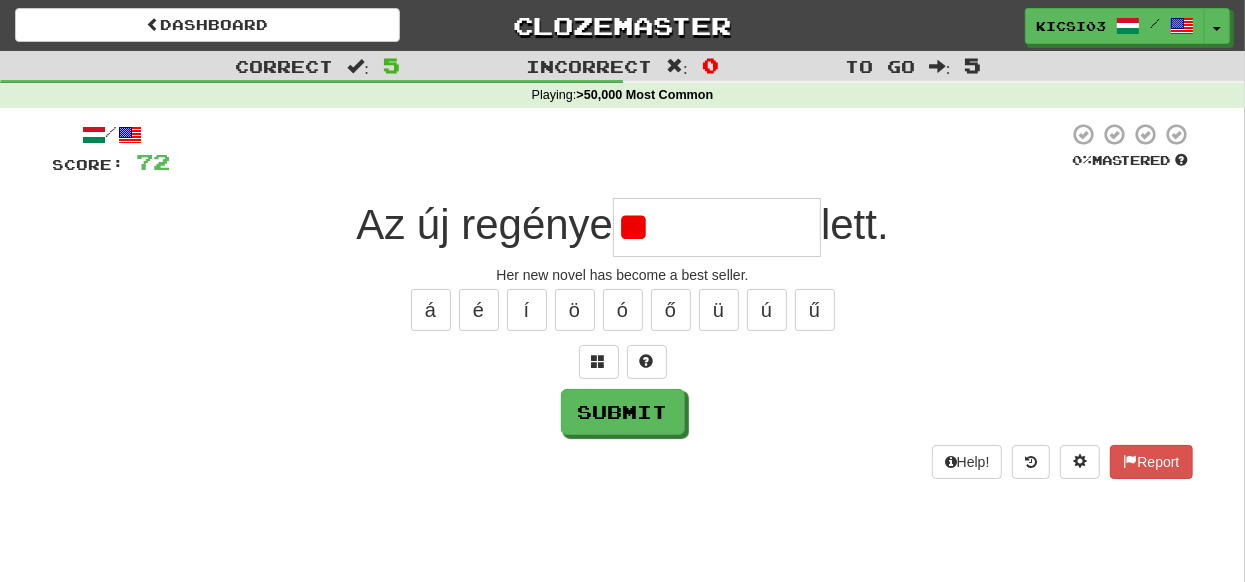 type on "*" 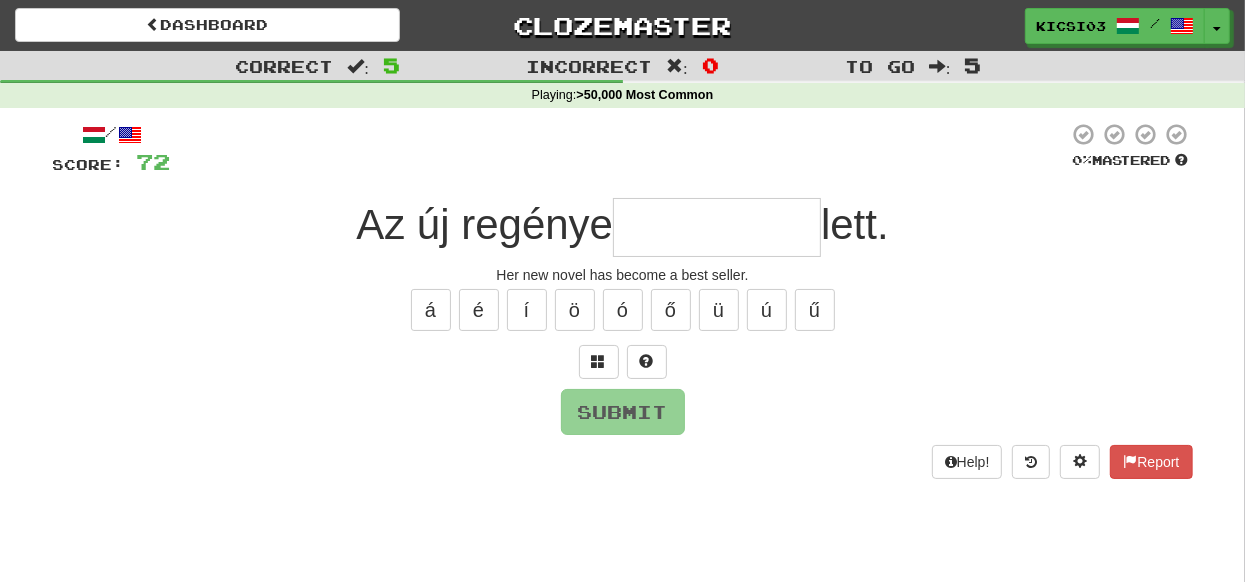 type on "*" 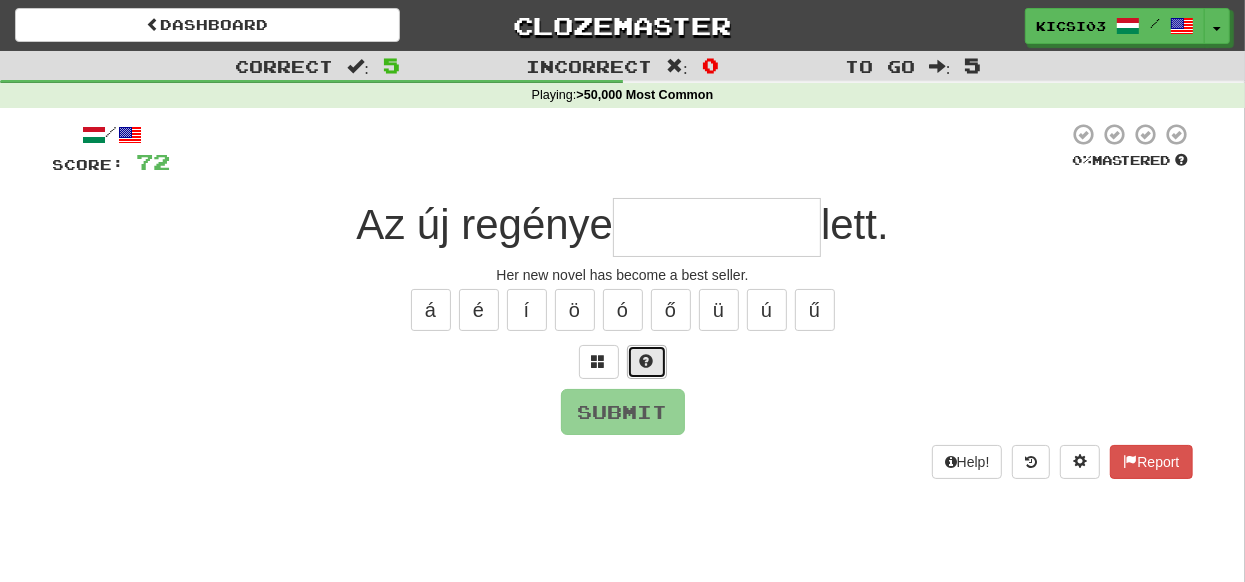 click at bounding box center [647, 361] 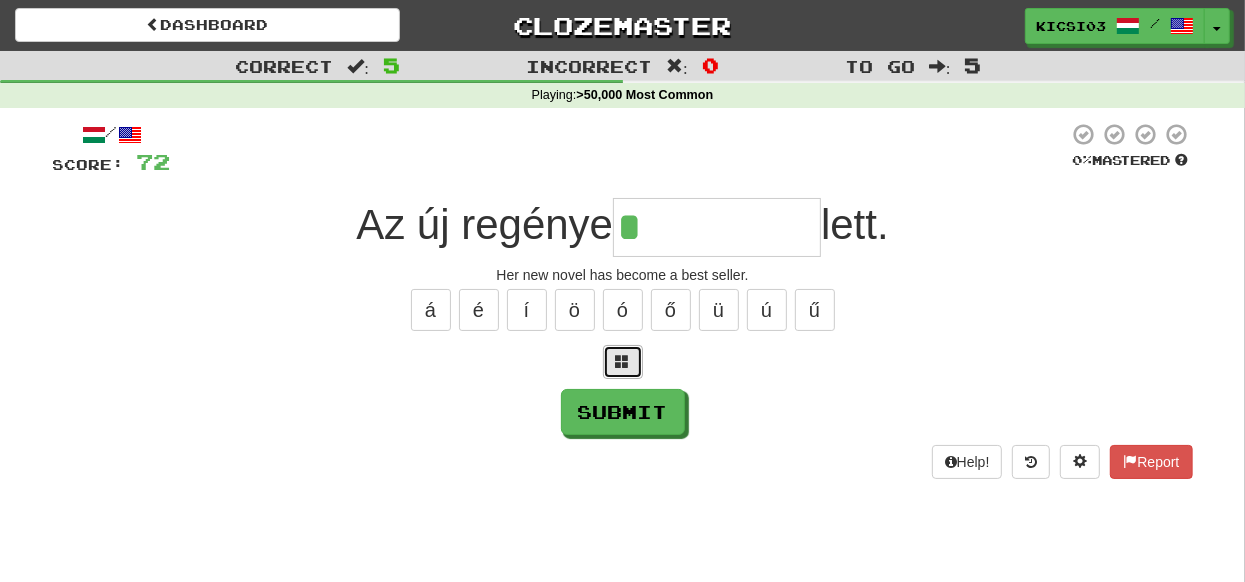 click at bounding box center [623, 362] 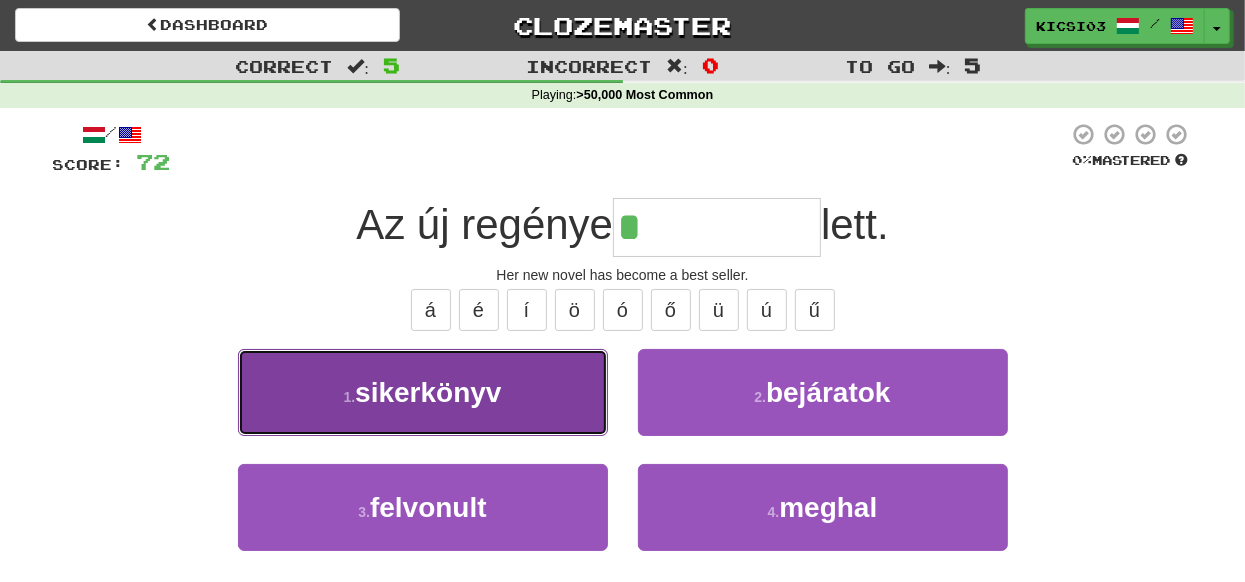 click on "sikerkönyv" at bounding box center [428, 392] 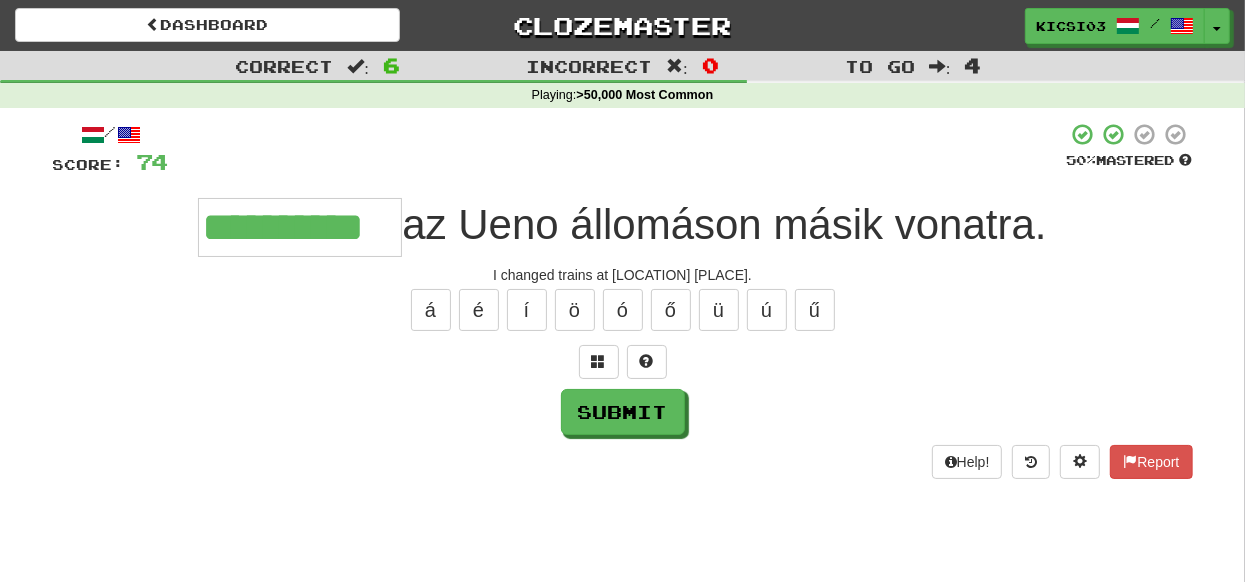 type on "**********" 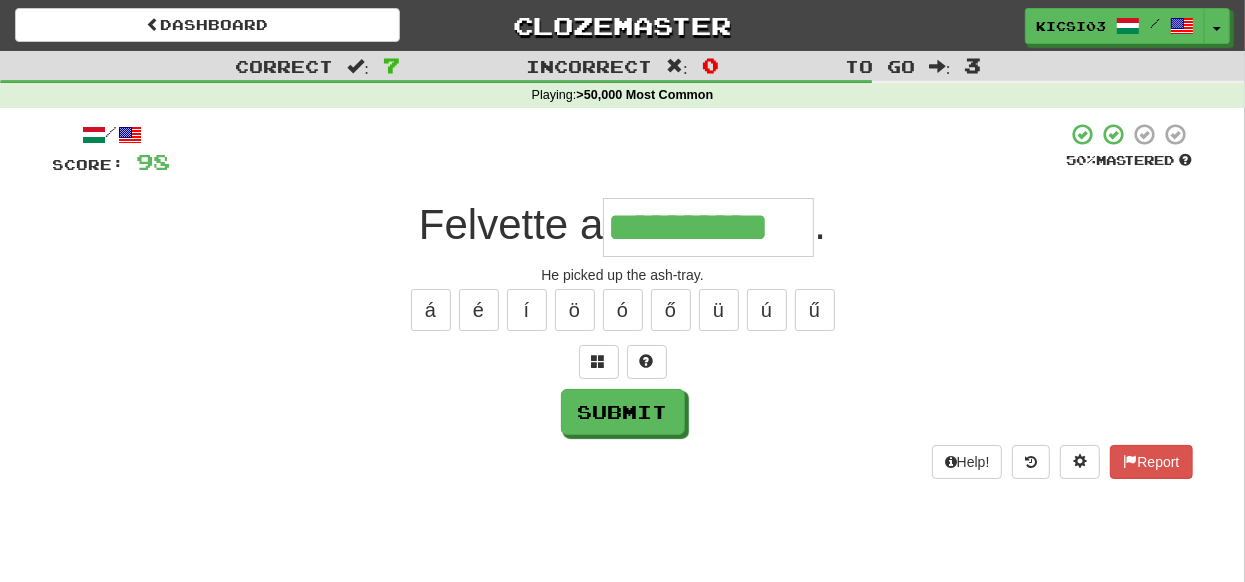 type on "**********" 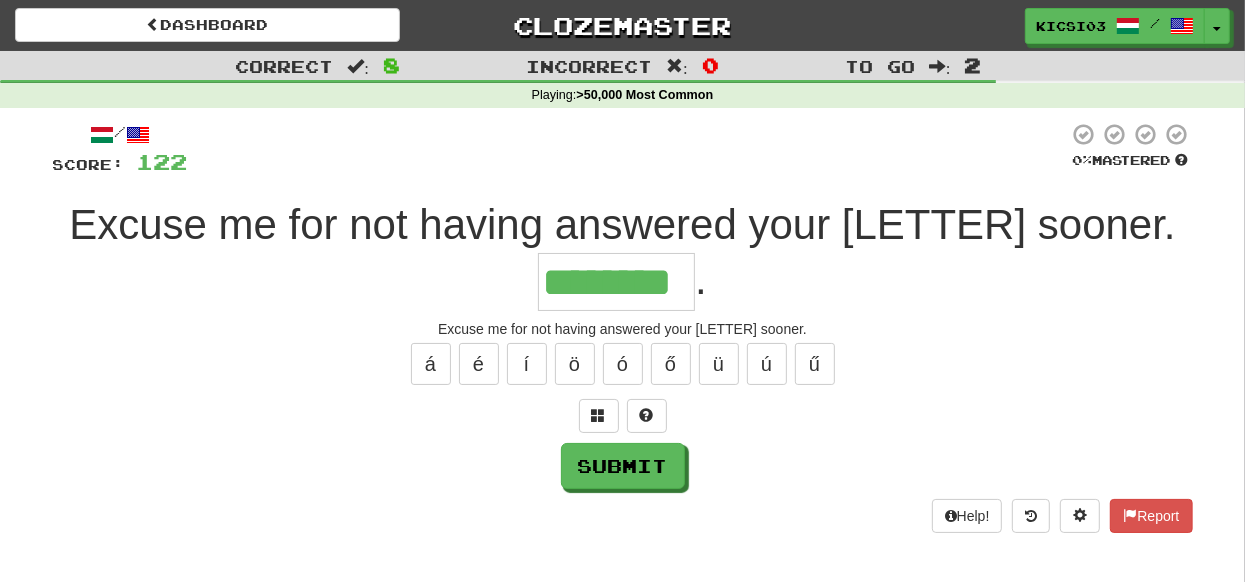 type on "********" 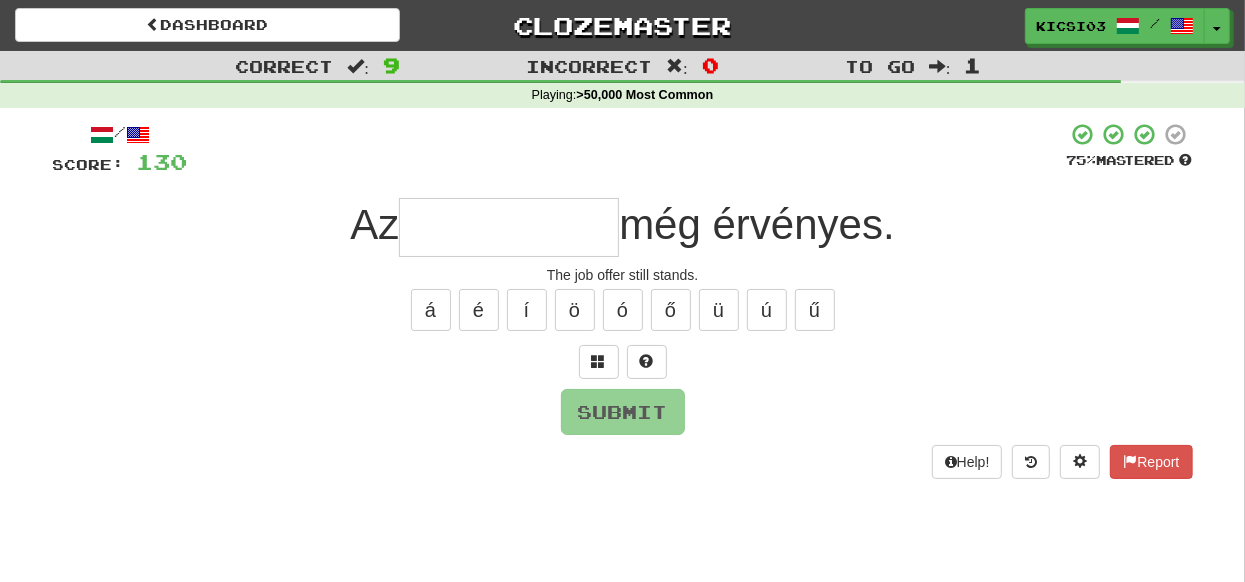 click on "/  Score:   130 75 %  Mastered Az   még érvényes. The job offer still stands. á é í ö ó ő ü ú ű Submit  Help!  Report" at bounding box center [623, 300] 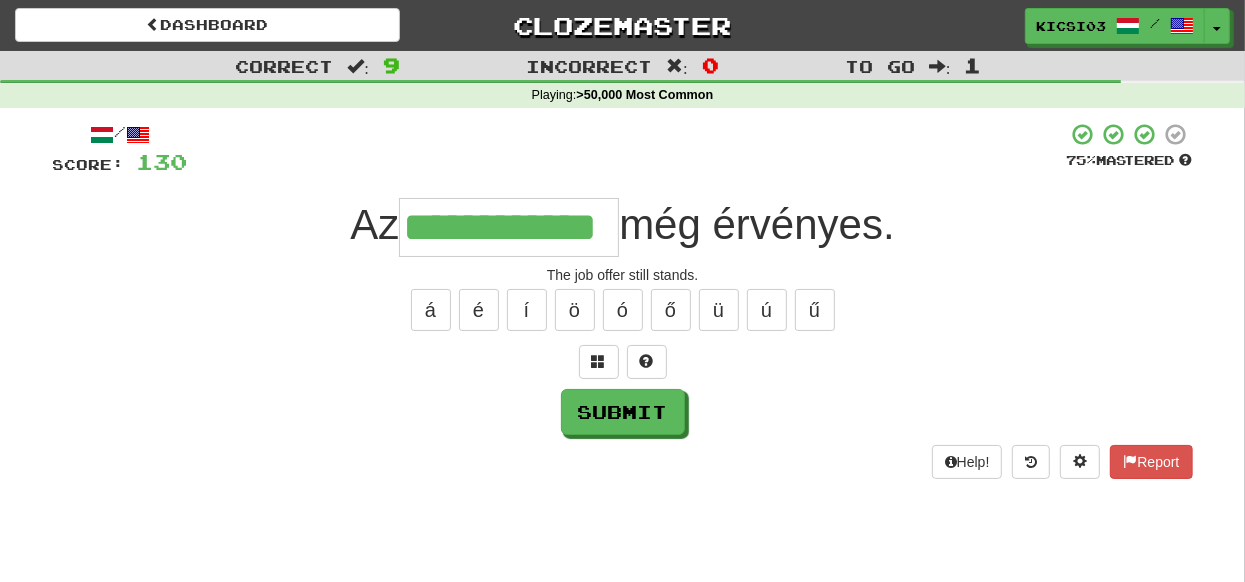 type on "**********" 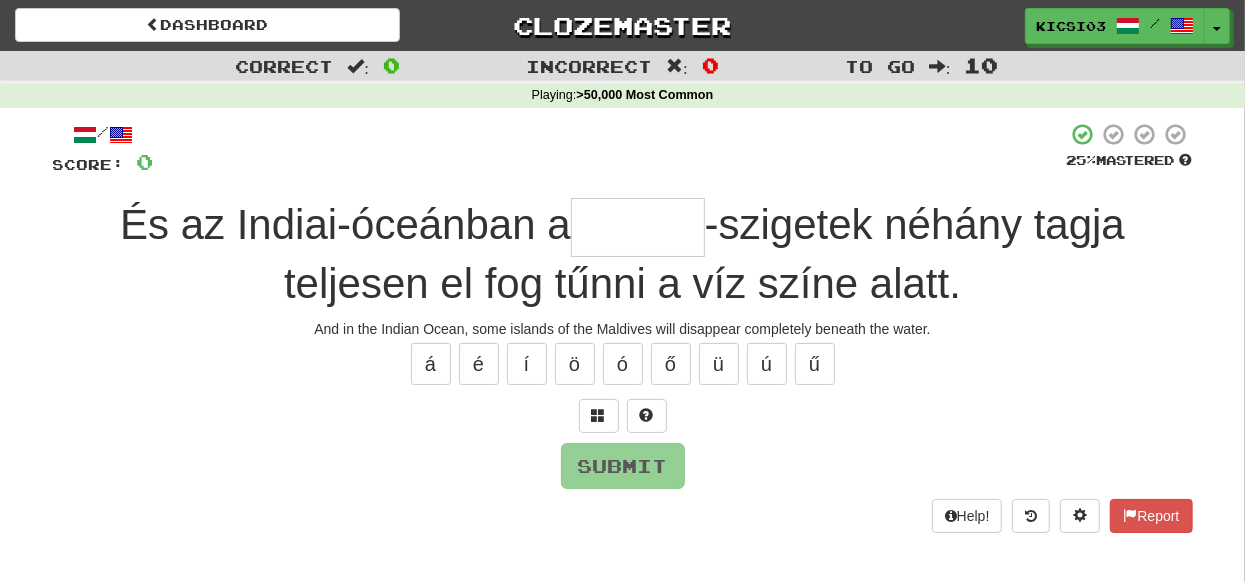 click at bounding box center [638, 227] 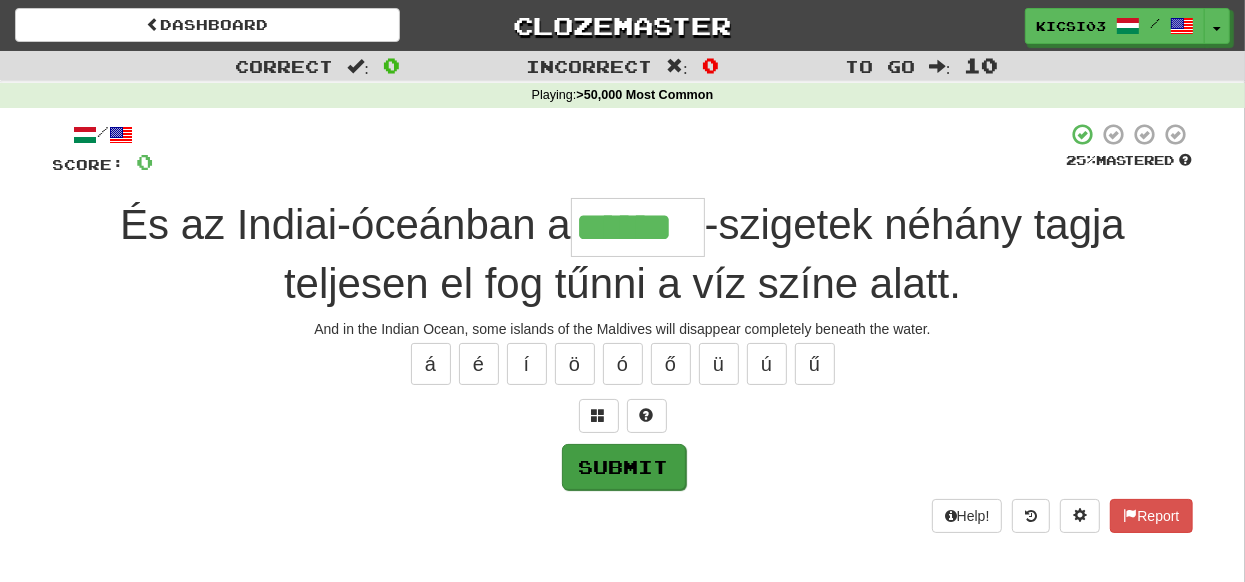 type on "******" 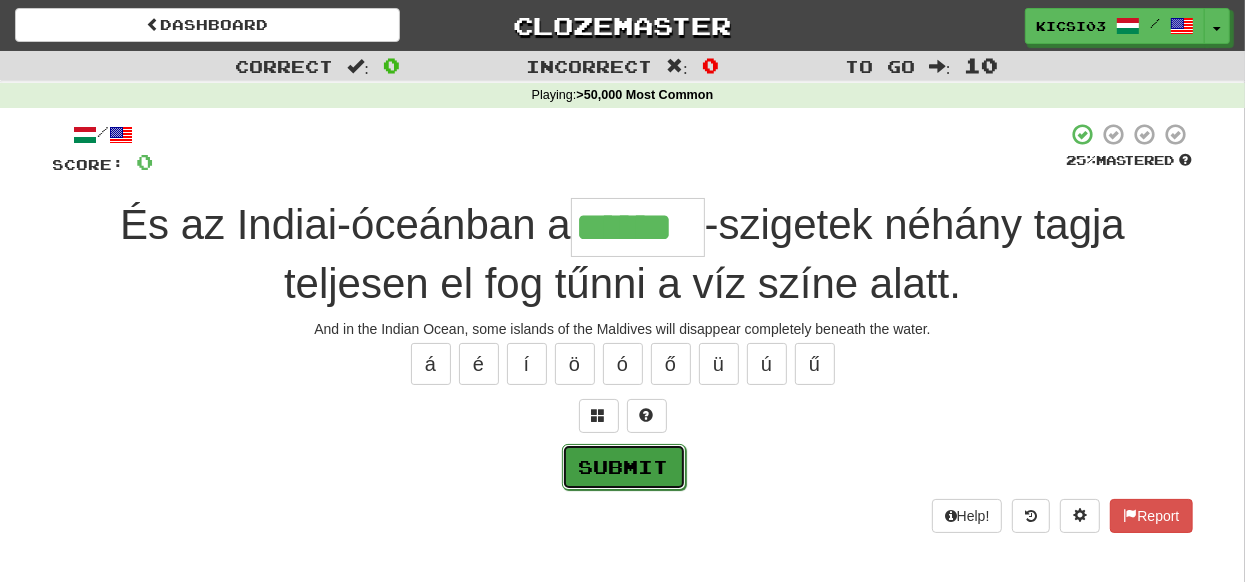 click on "Submit" at bounding box center (624, 467) 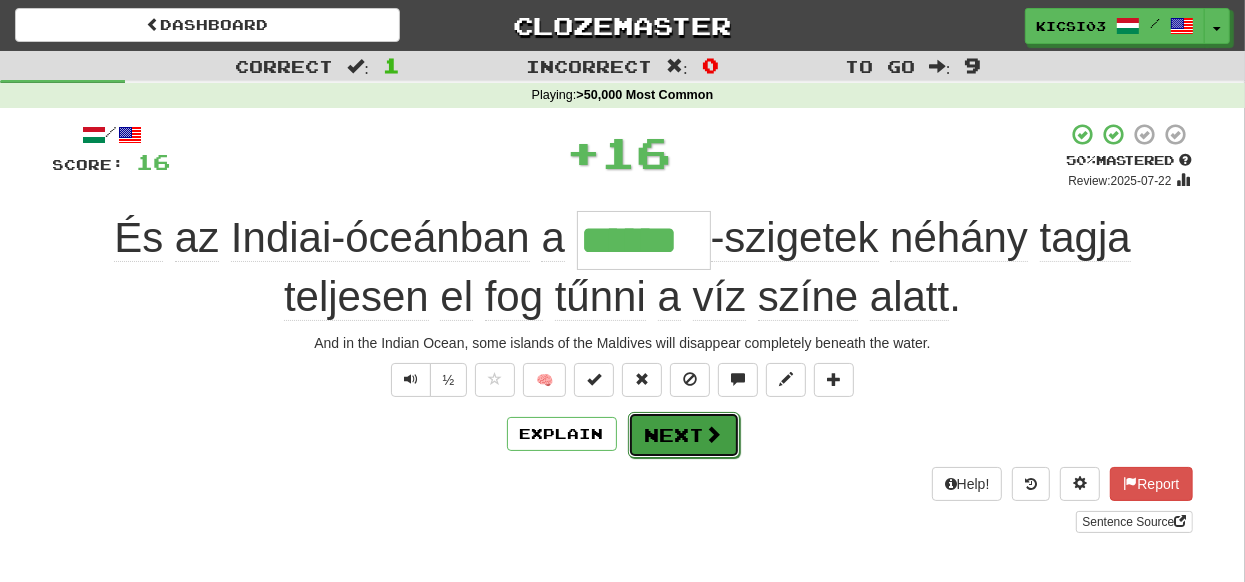 click on "Next" at bounding box center [684, 435] 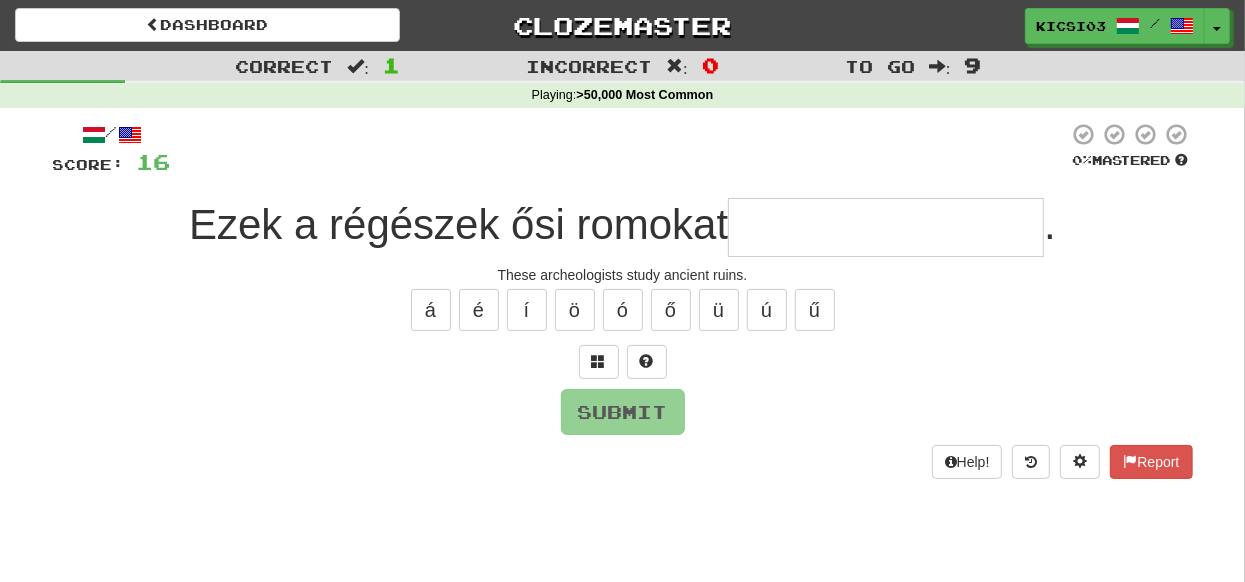 click at bounding box center (886, 227) 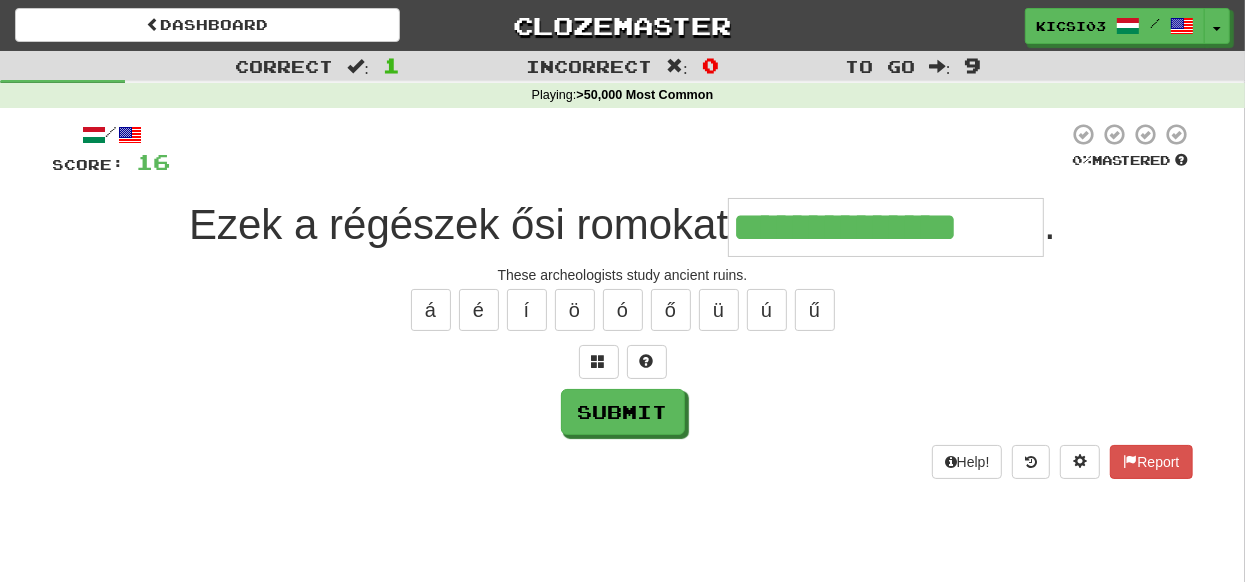 type on "**********" 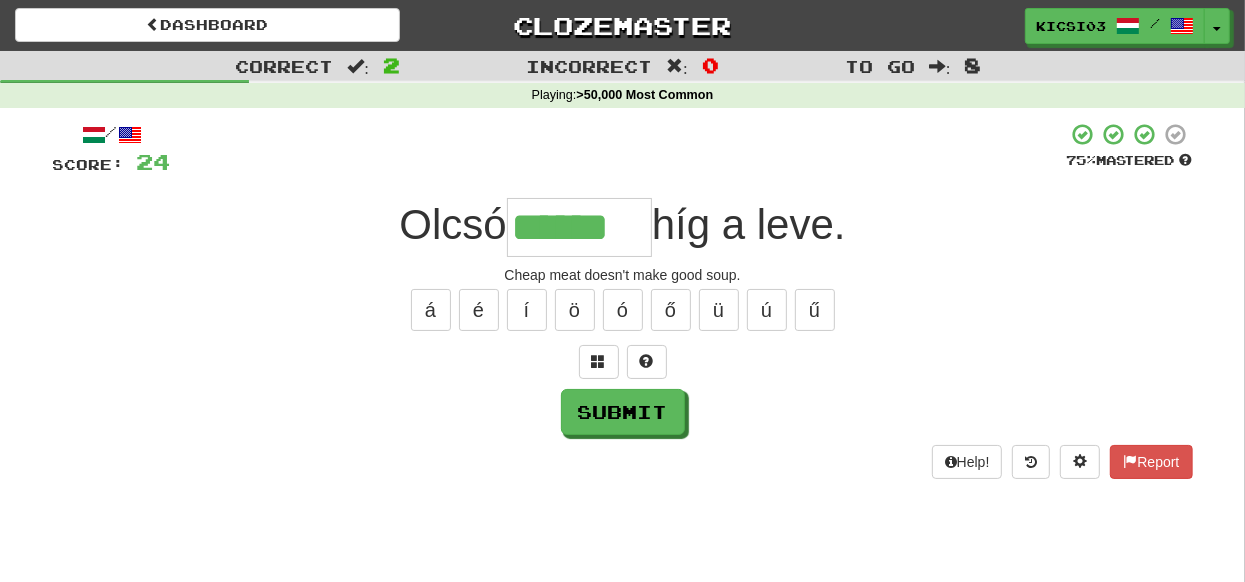 type on "******" 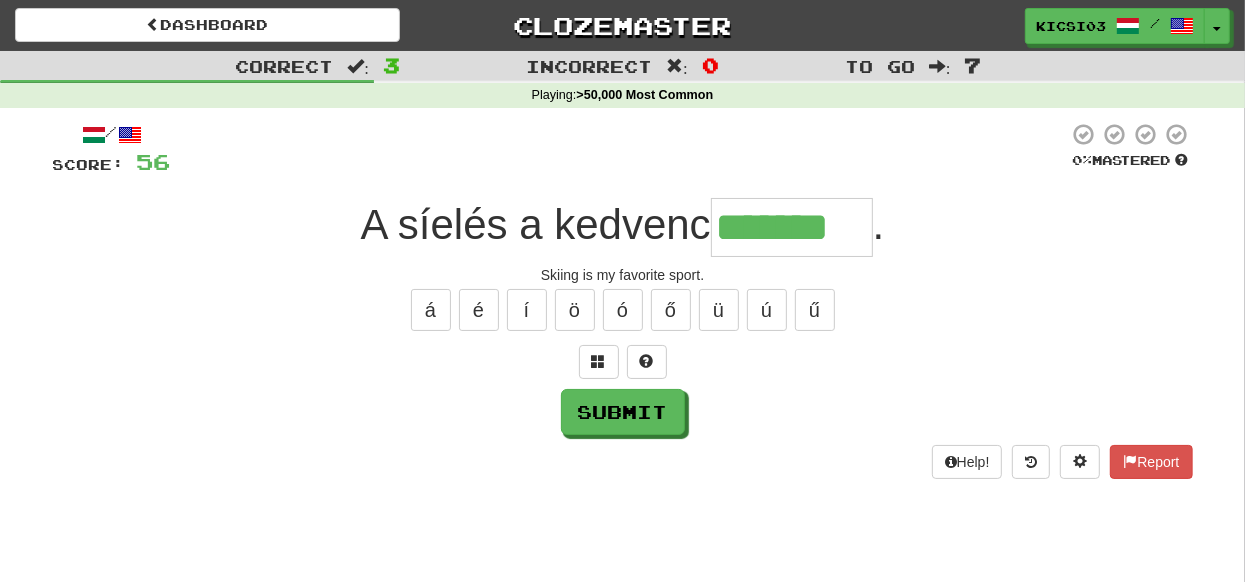 type on "*******" 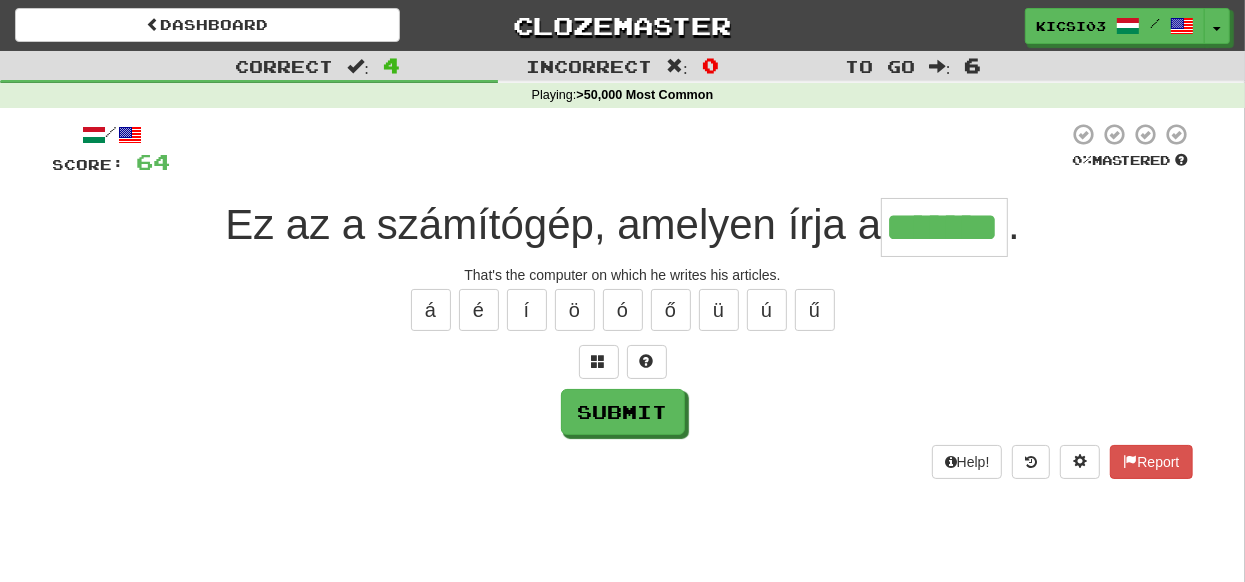 type on "*******" 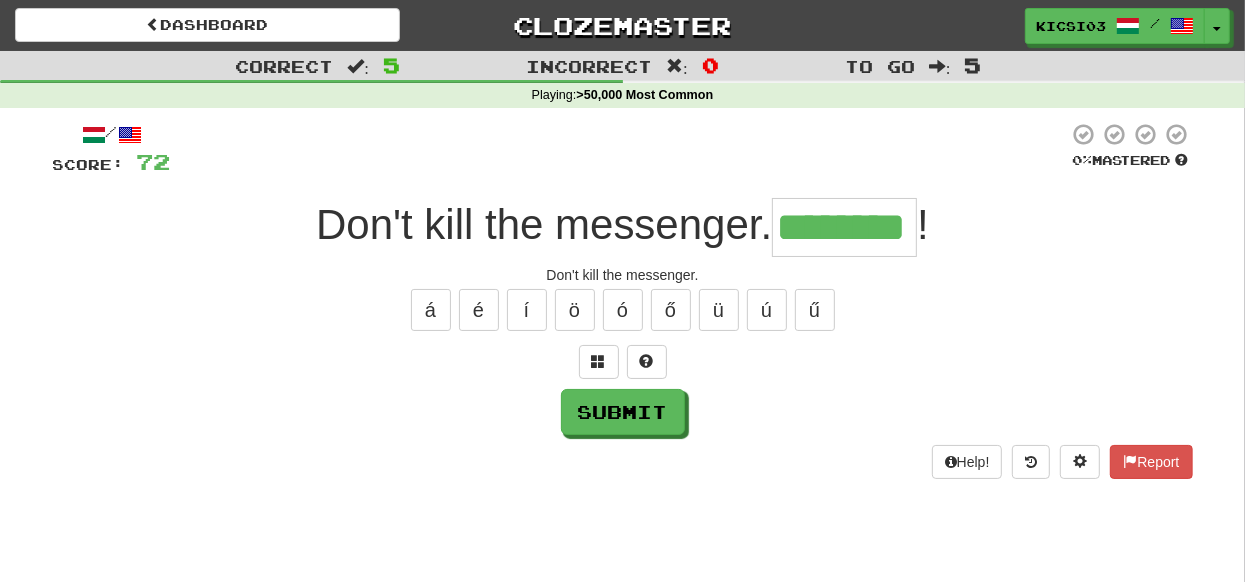 type on "********" 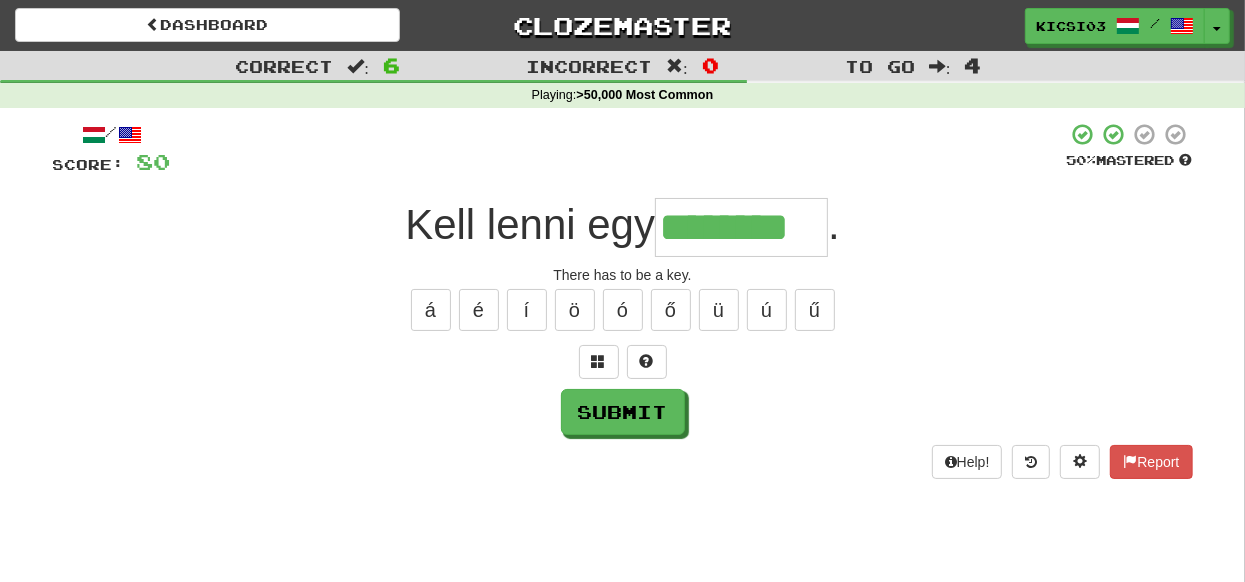 type on "********" 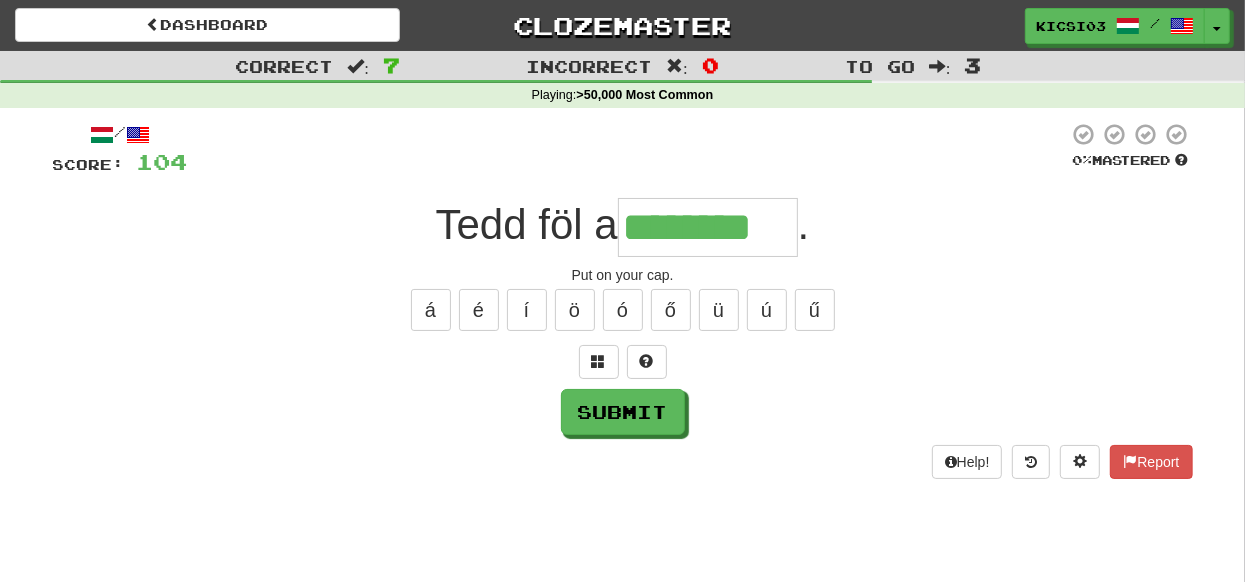type on "********" 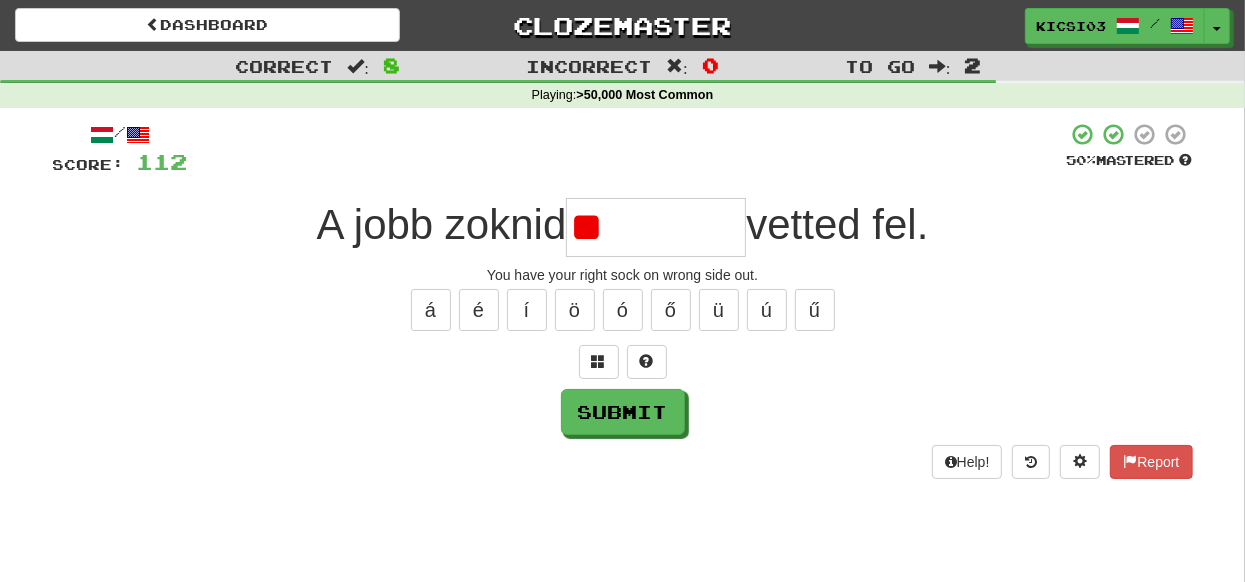 type on "*" 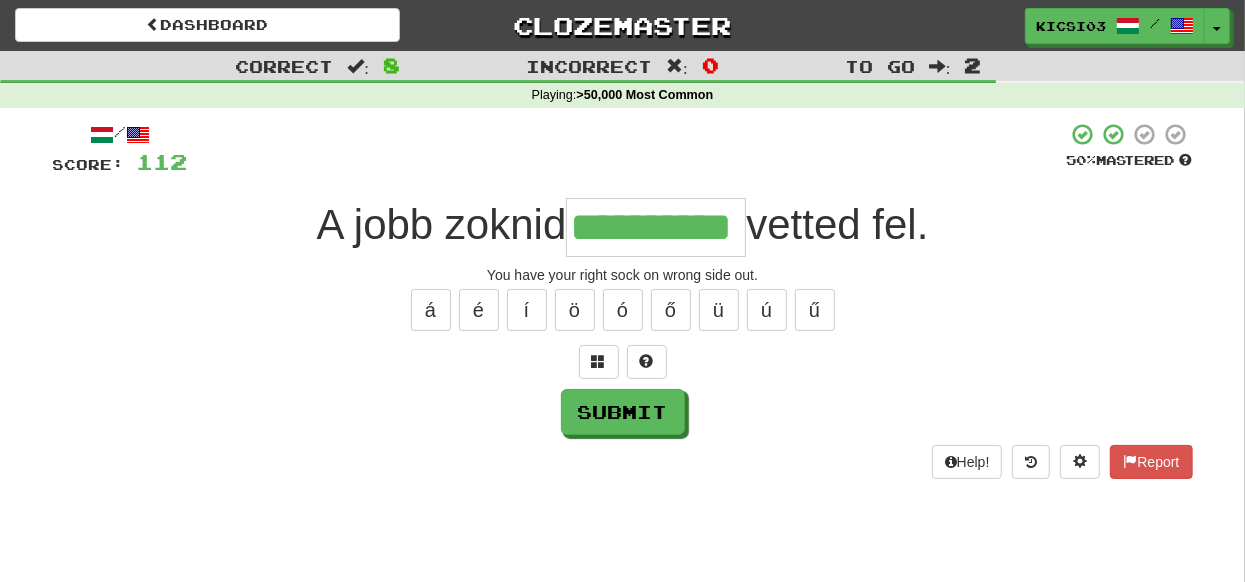 type on "**********" 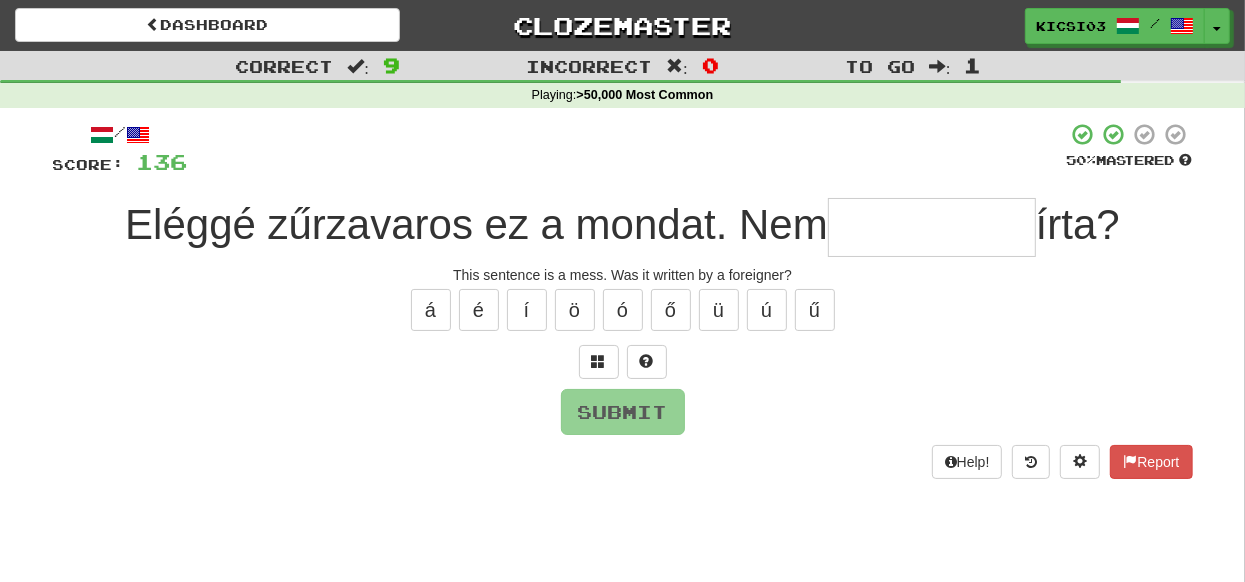 type on "*" 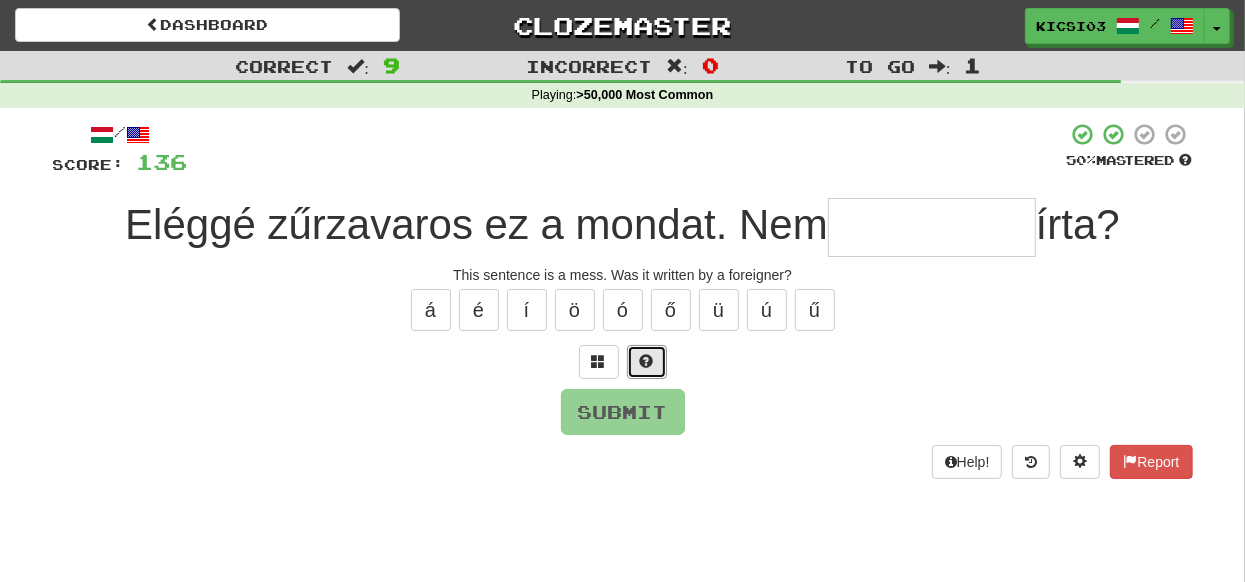 click at bounding box center [647, 361] 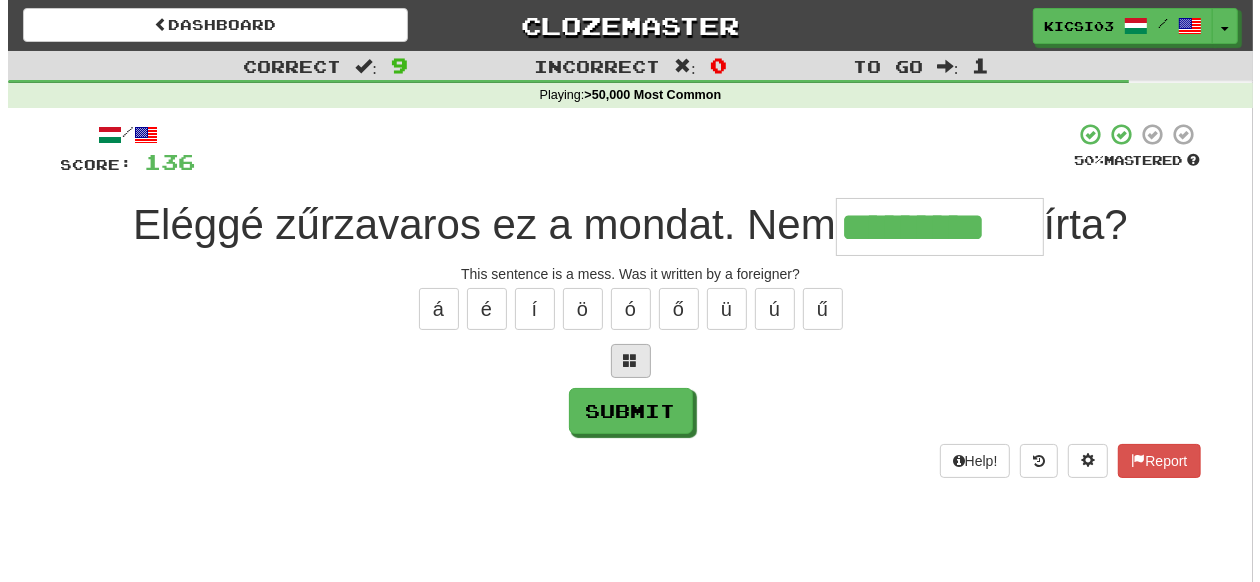 scroll, scrollTop: 0, scrollLeft: 0, axis: both 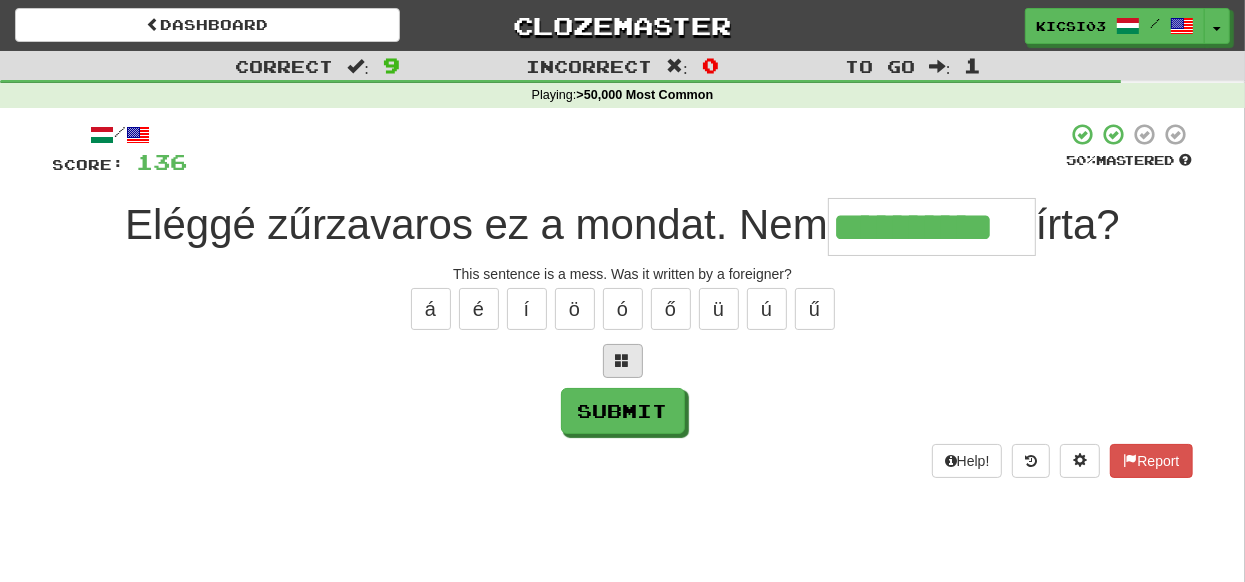 type on "**********" 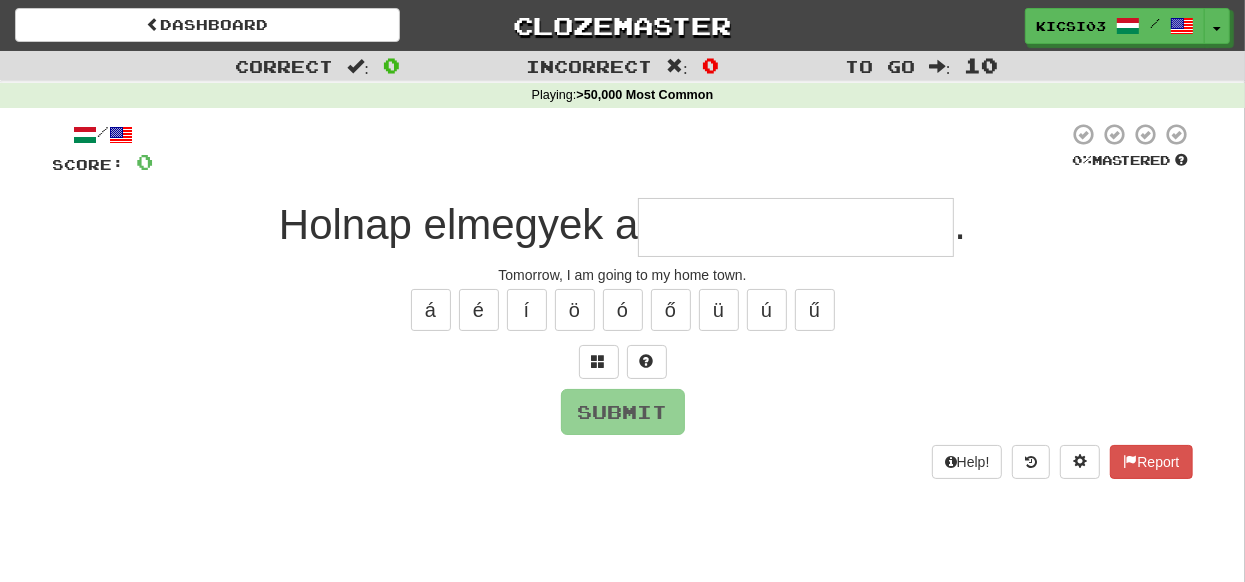 type on "*" 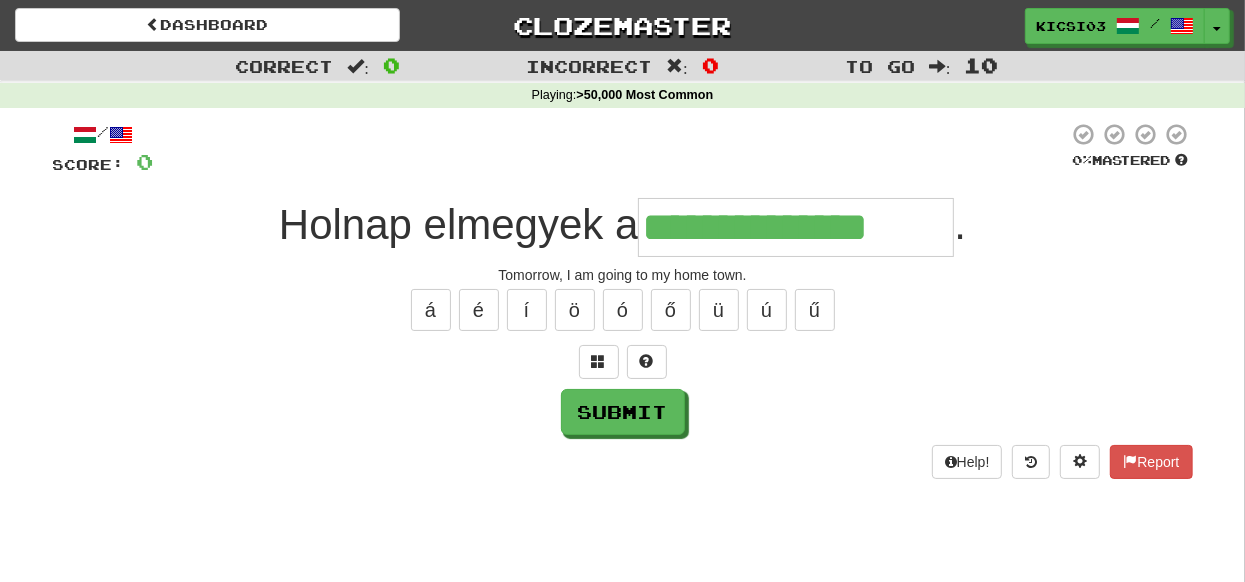 type on "**********" 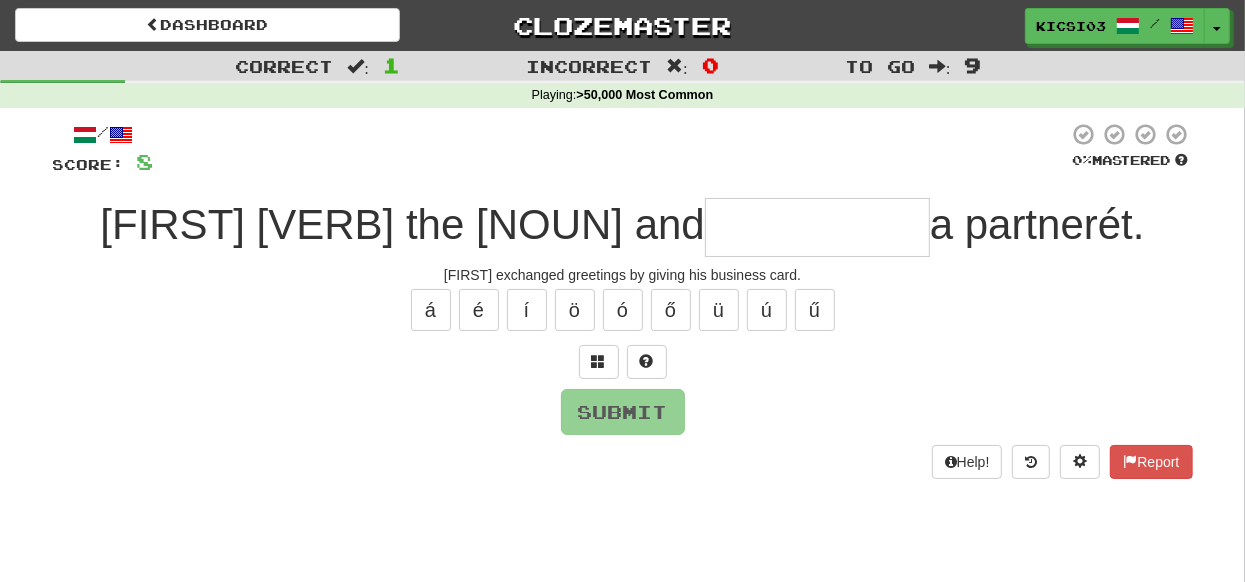 click on "Submit" at bounding box center (623, 412) 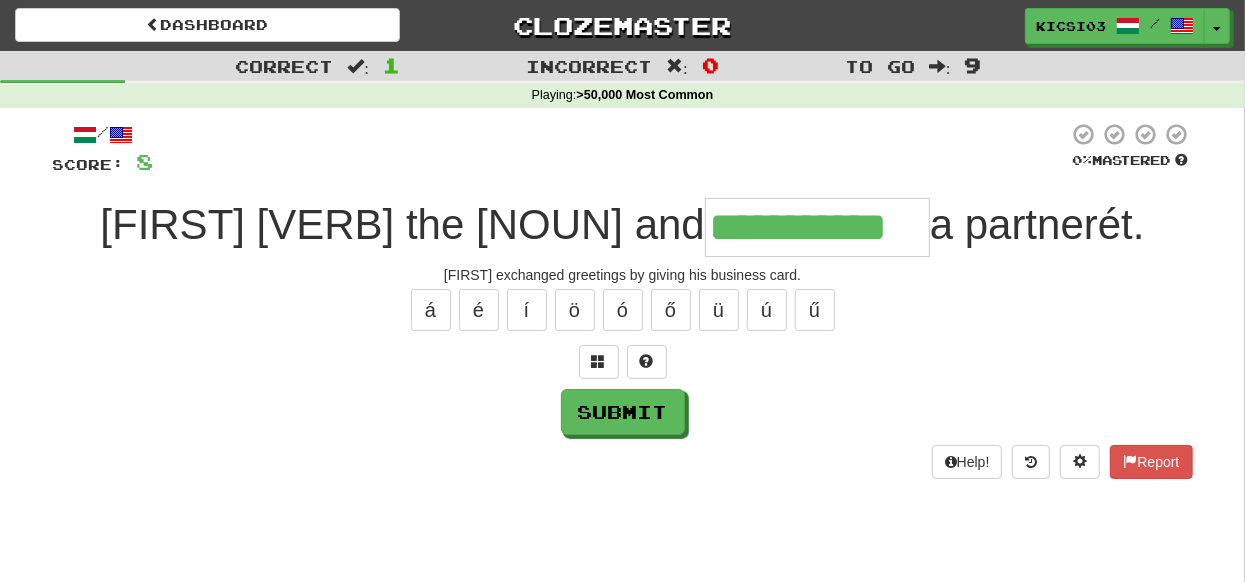 type on "**********" 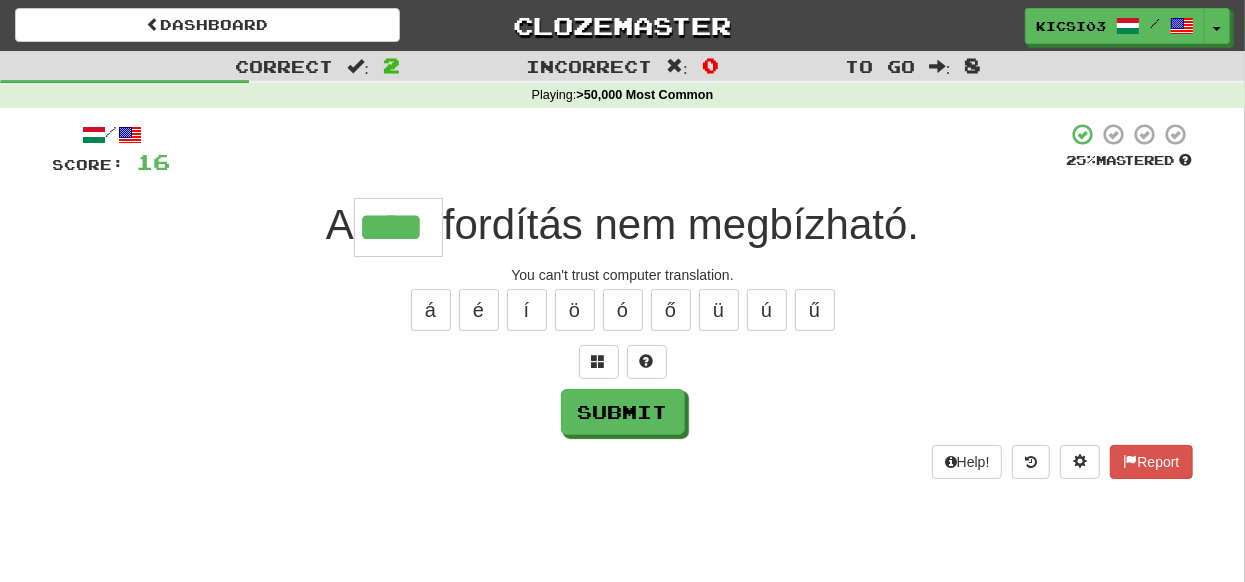 type on "****" 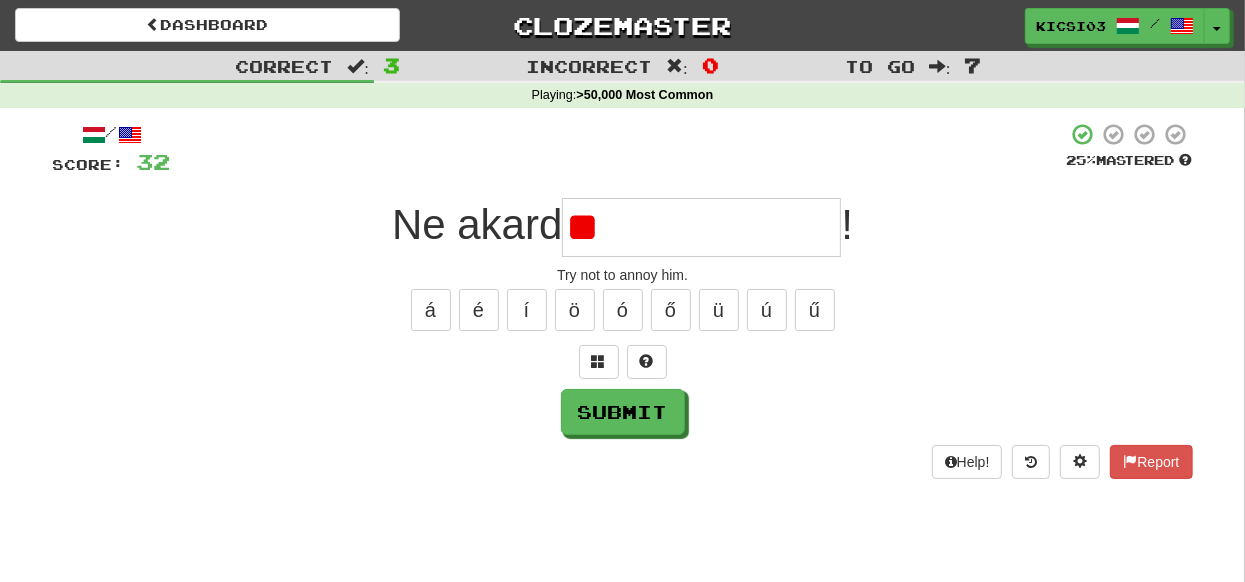 type on "*" 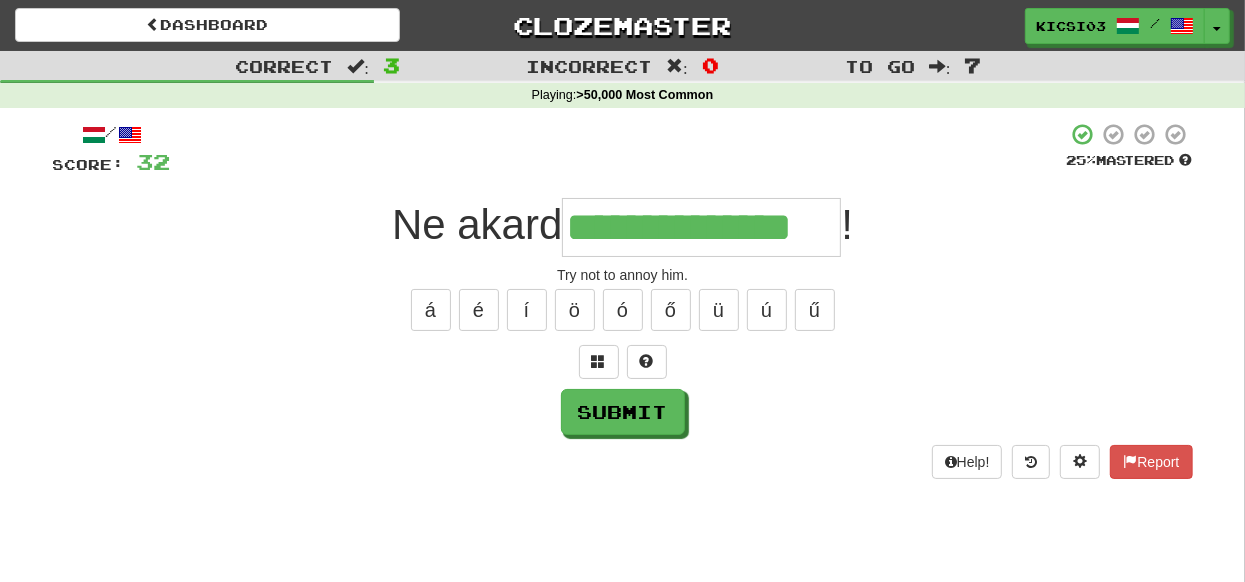 type on "**********" 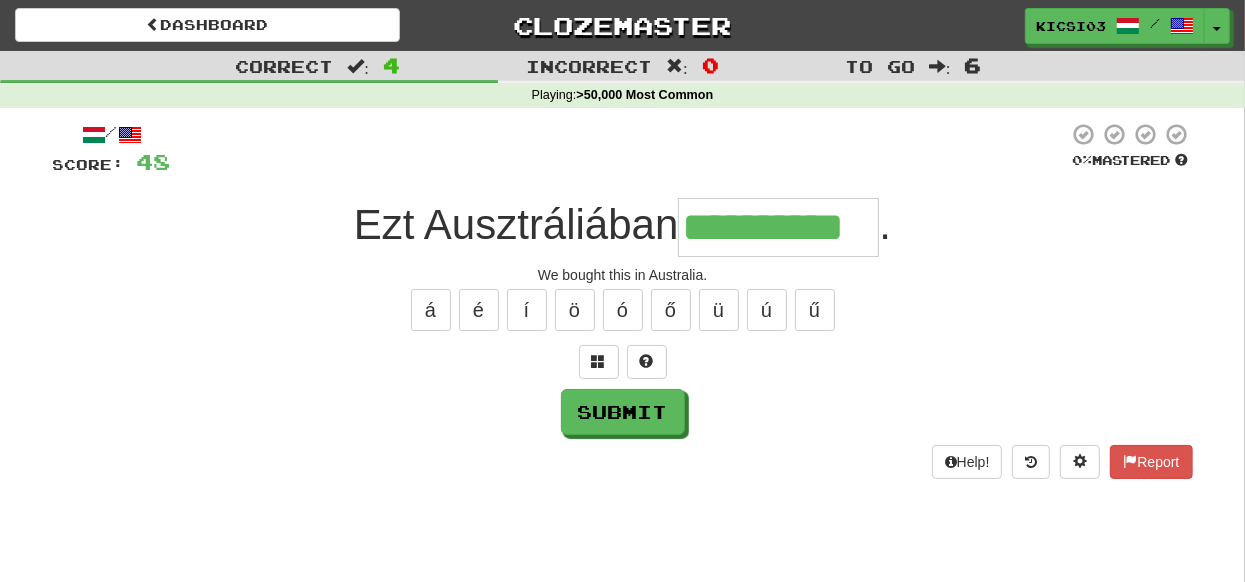 type on "**********" 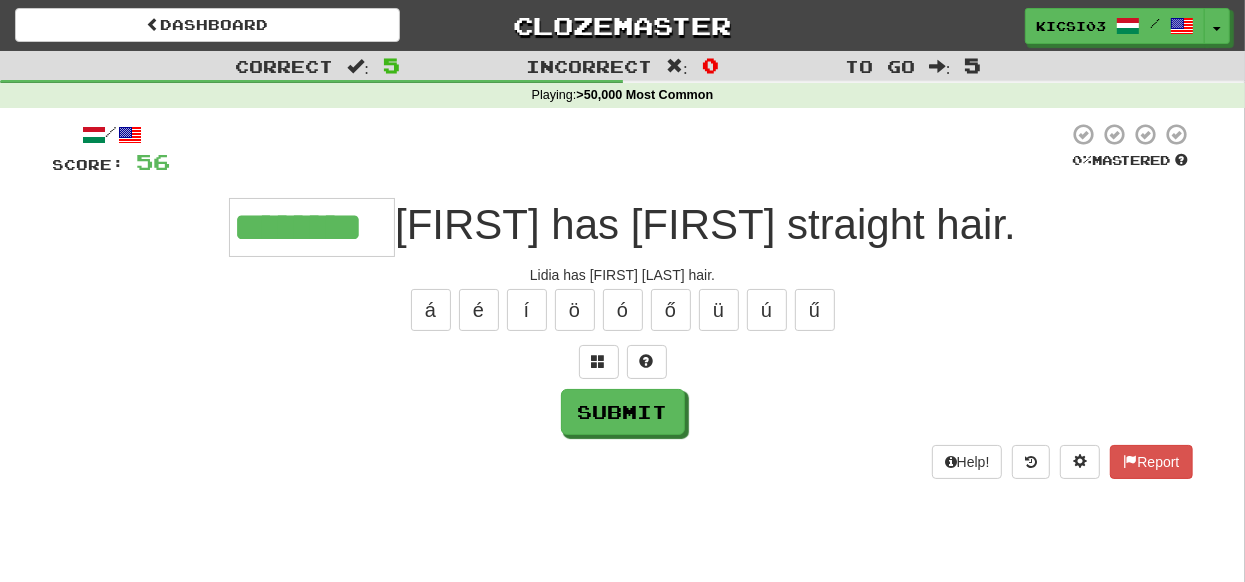 type on "********" 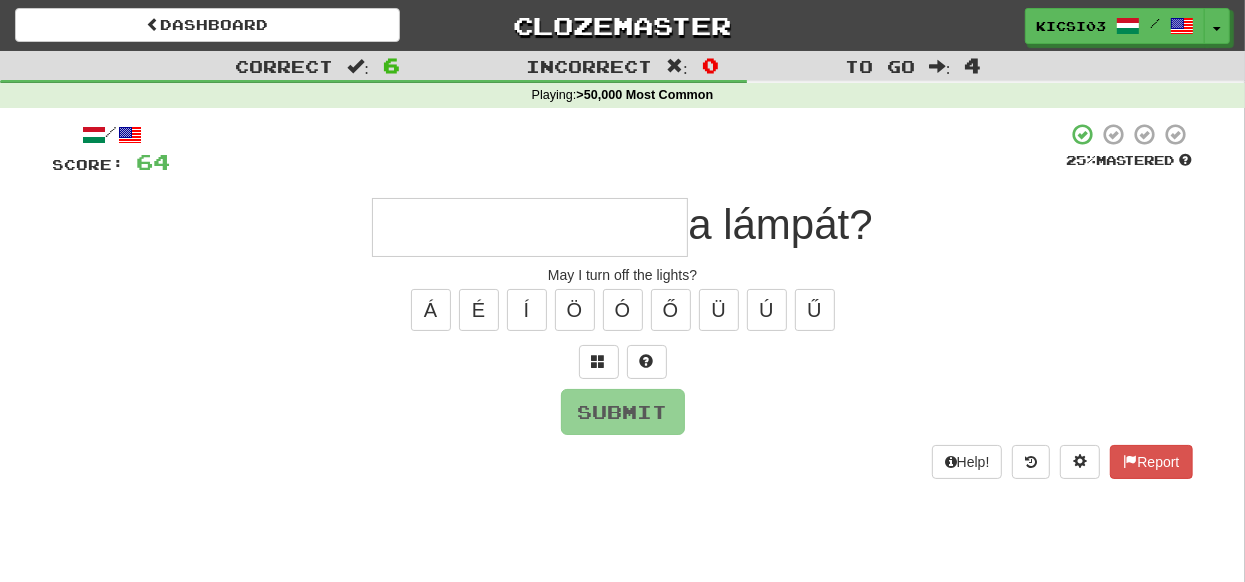 type on "*" 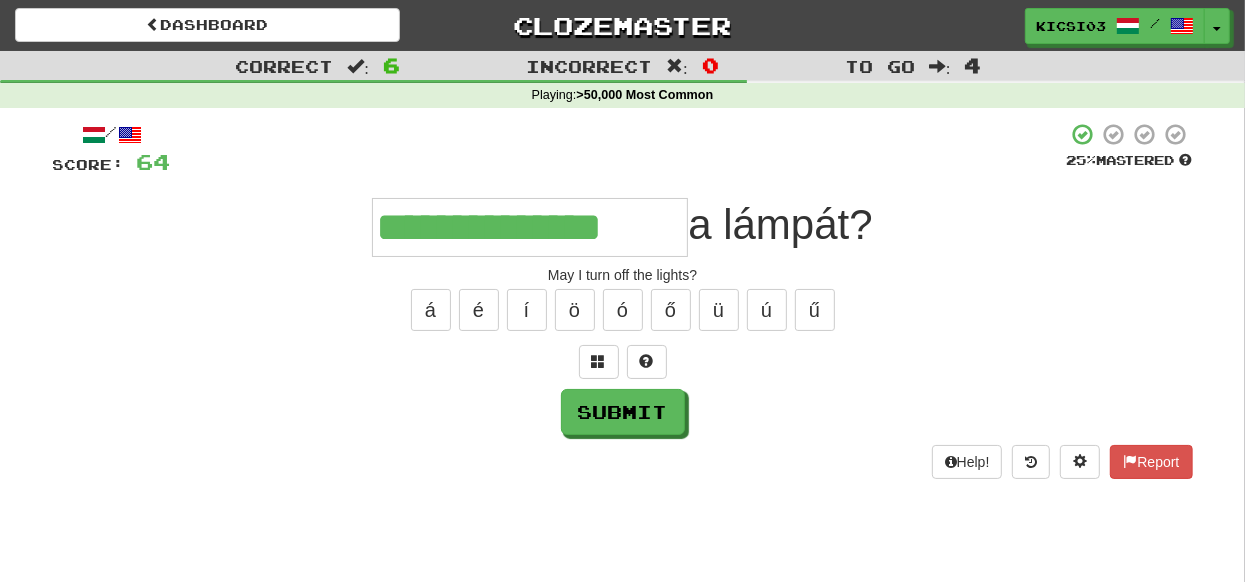 type on "**********" 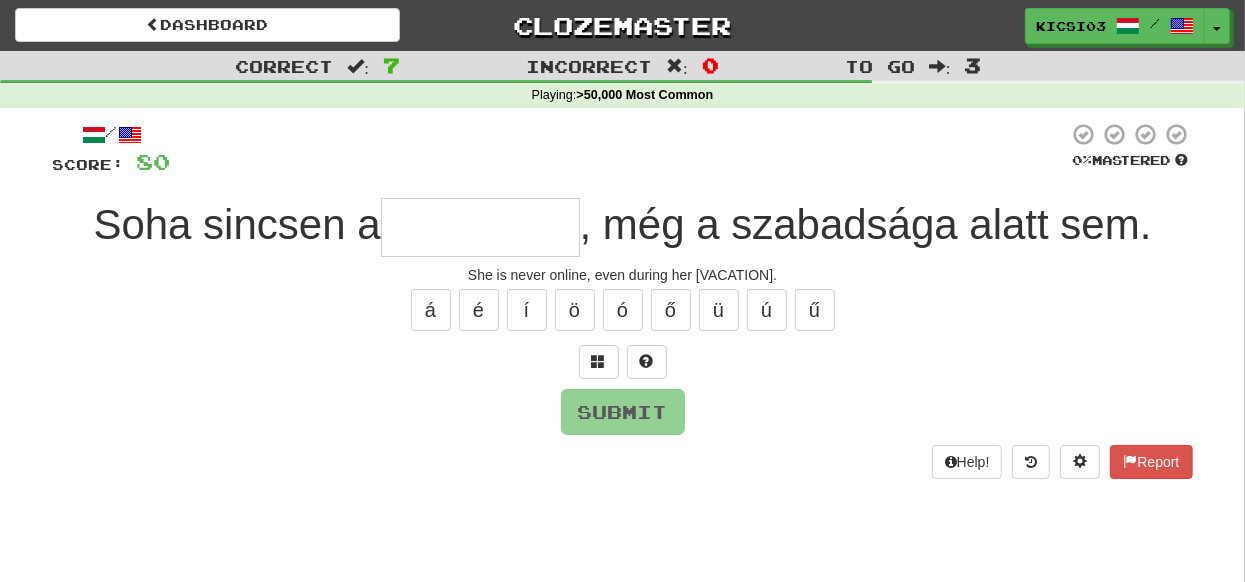 type on "*" 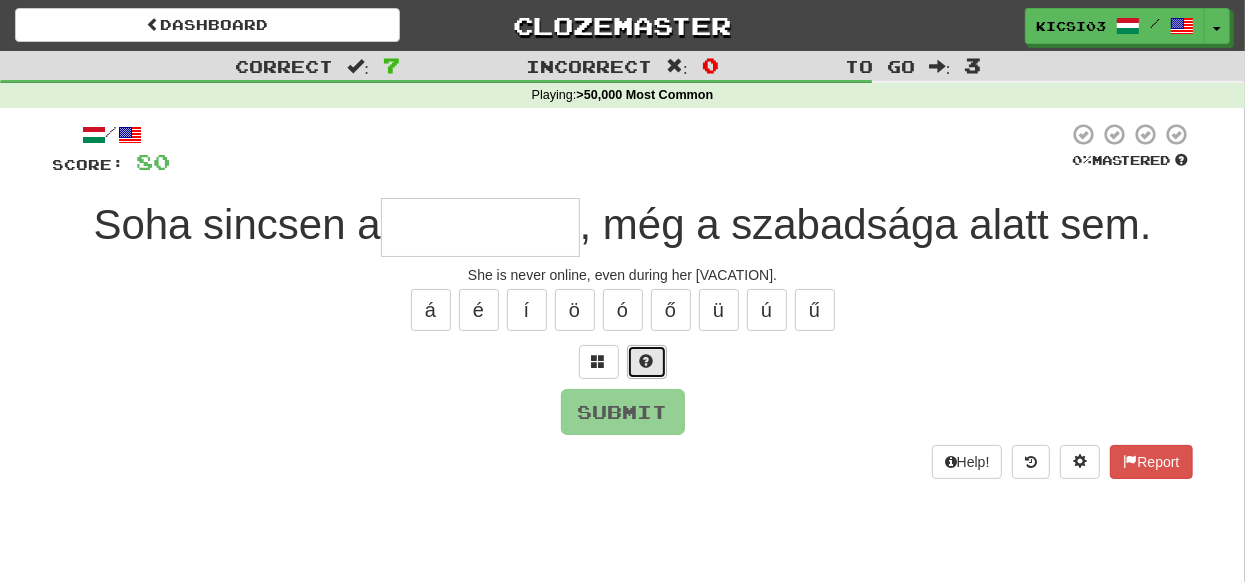 click at bounding box center [647, 362] 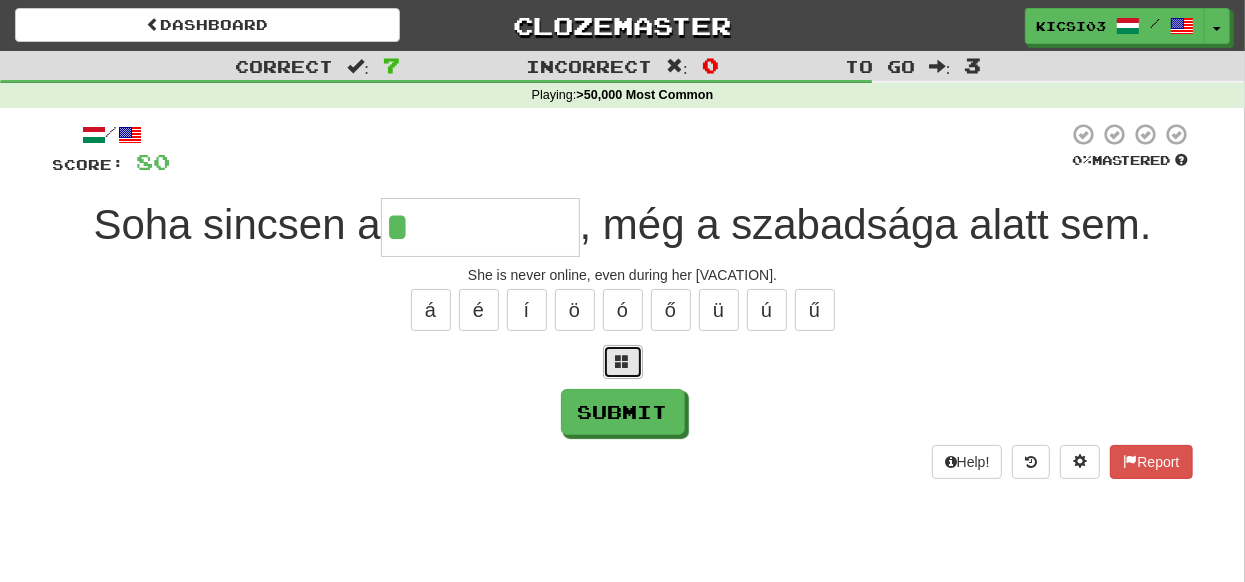 click at bounding box center (623, 361) 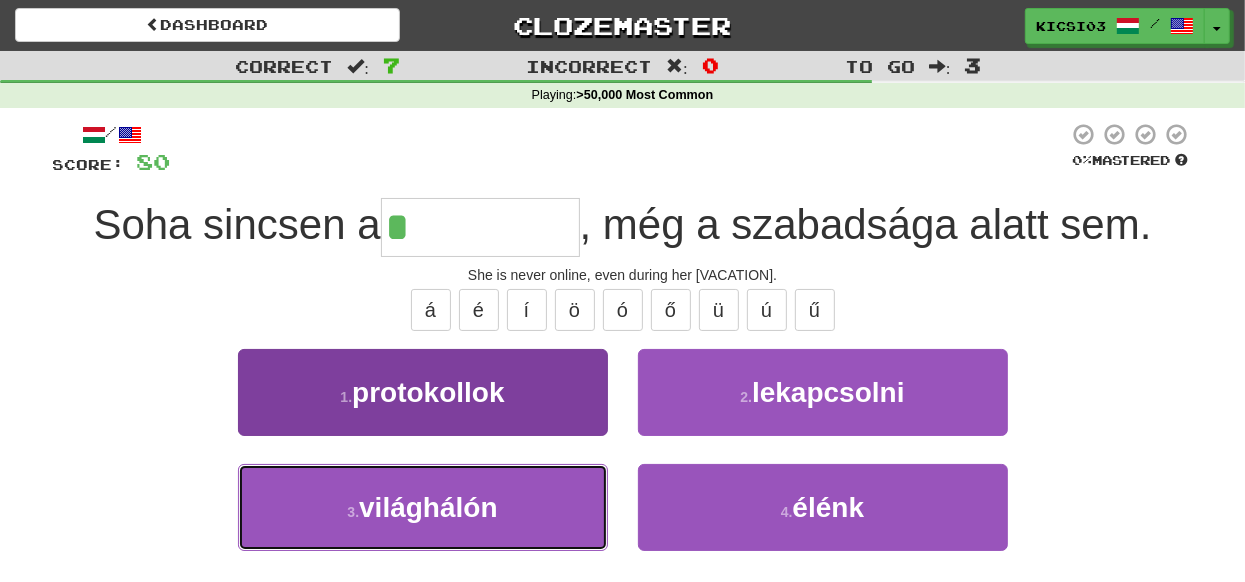 click on "3 .  világhálón" at bounding box center [423, 507] 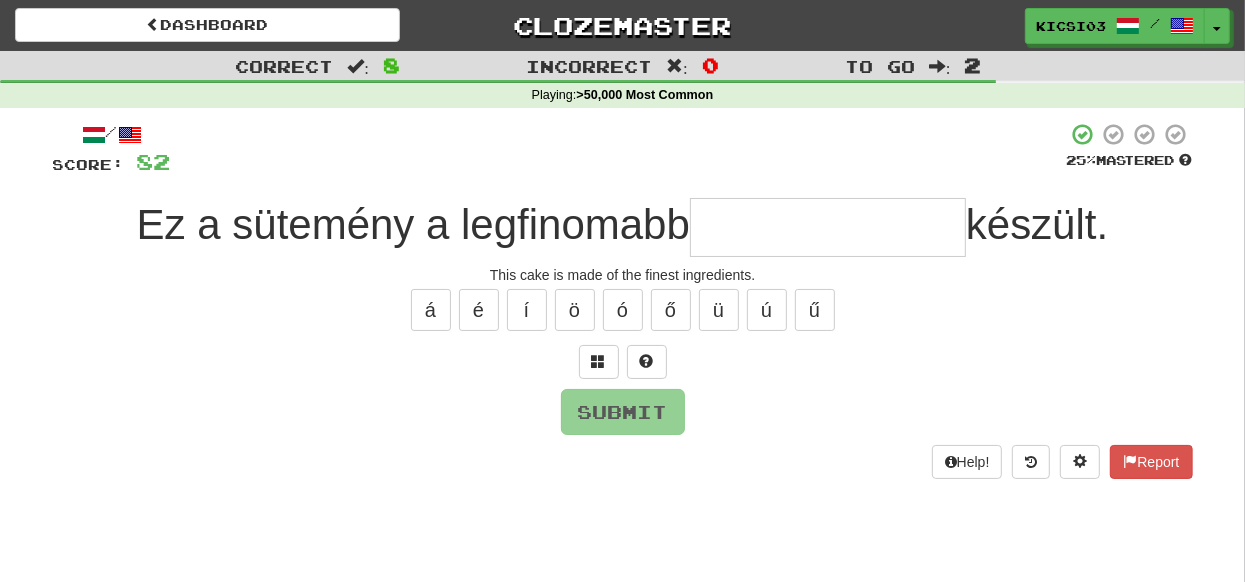 type on "**********" 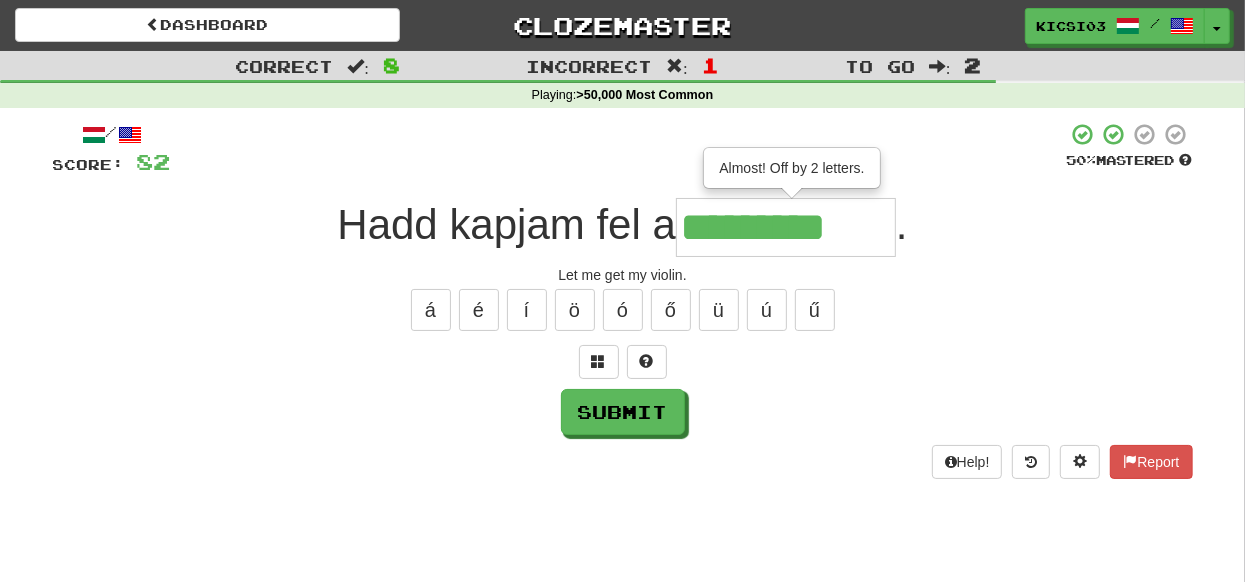 type on "*********" 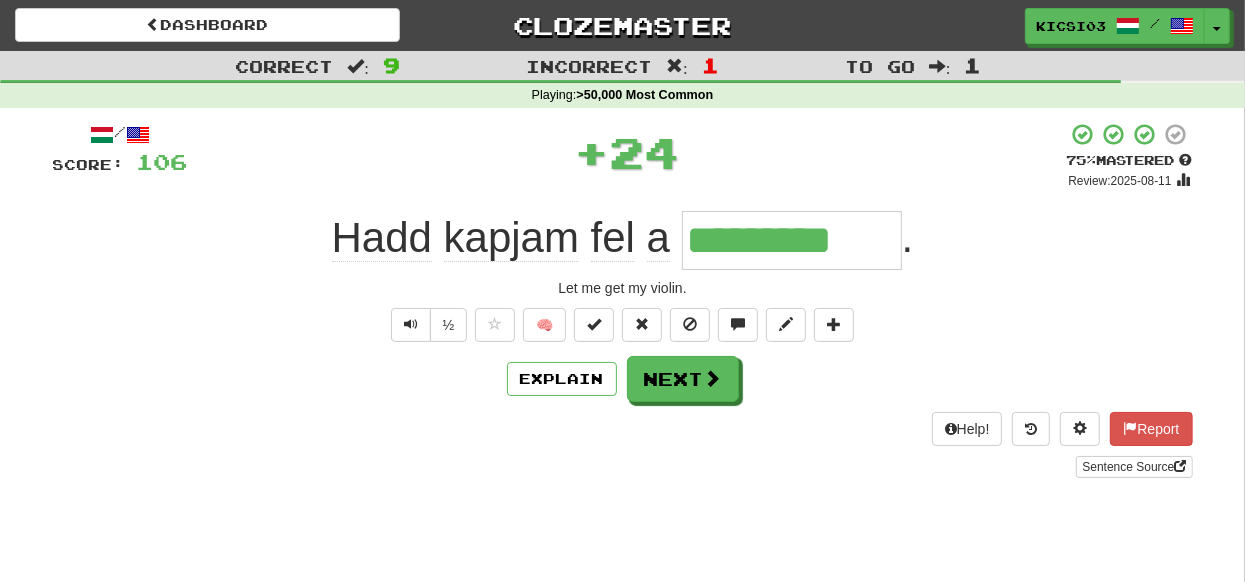 type 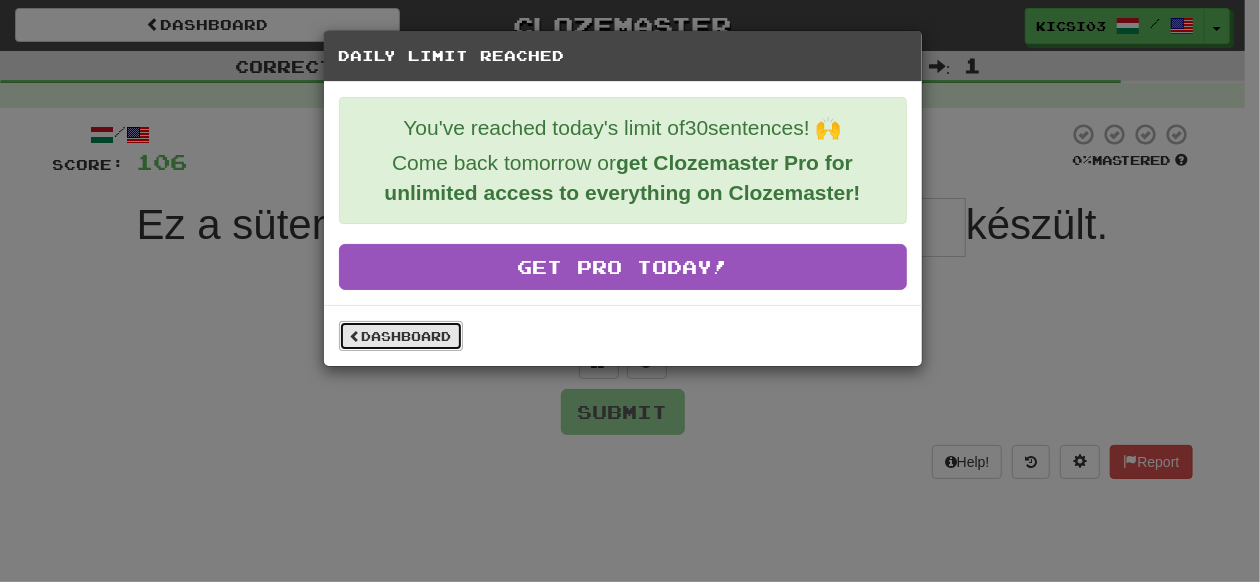 click on "Dashboard" at bounding box center (401, 336) 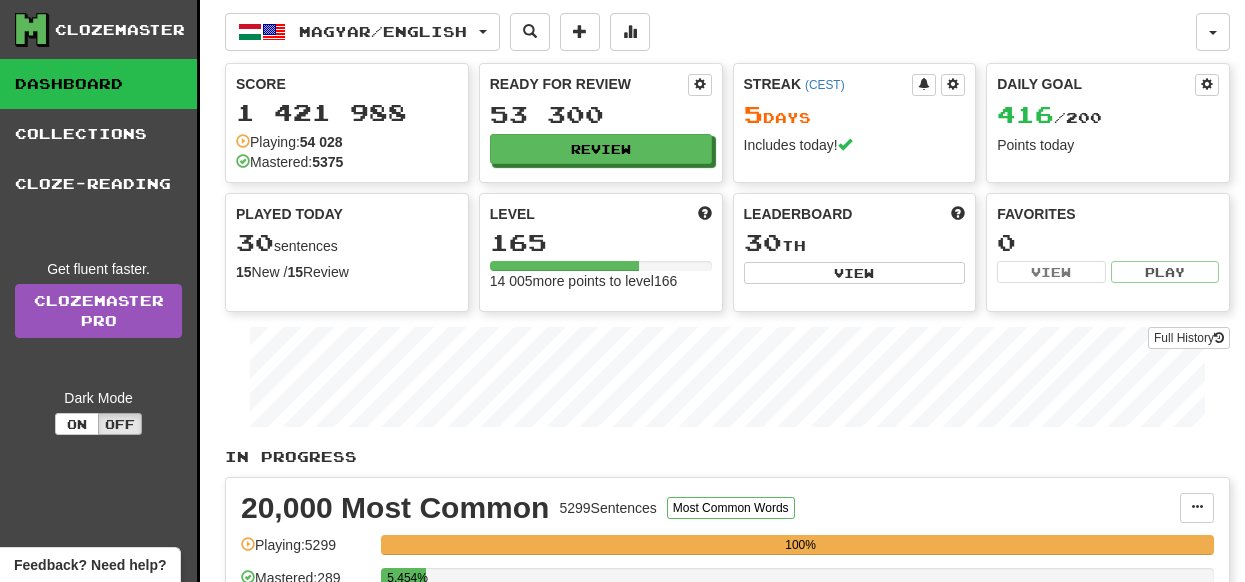 scroll, scrollTop: 0, scrollLeft: 0, axis: both 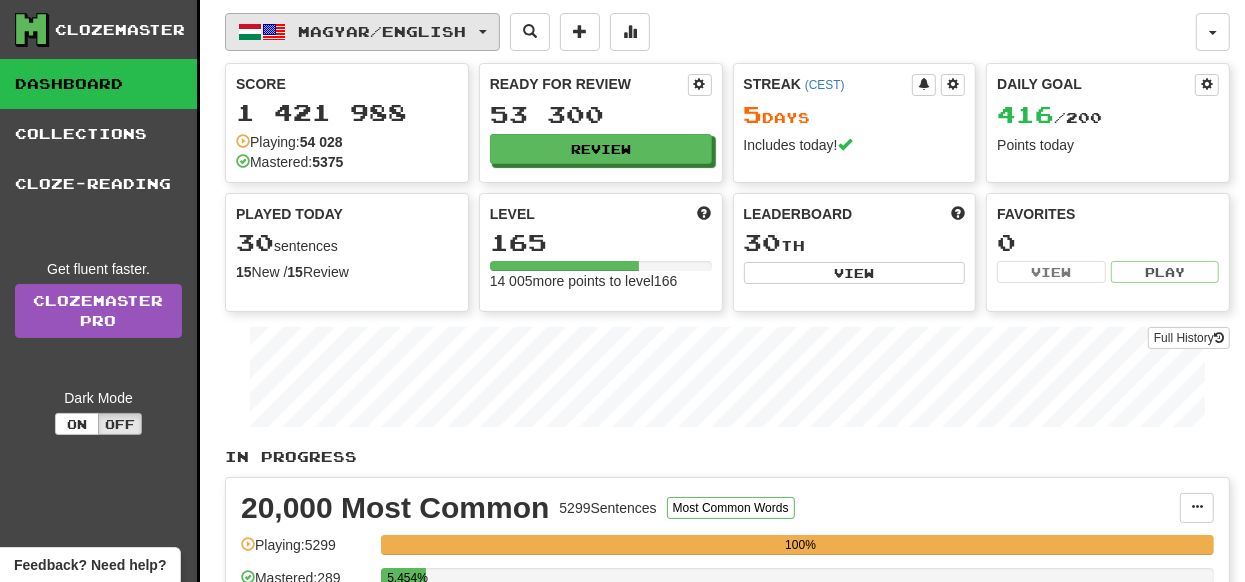 click on "Magyar  /  English" at bounding box center [362, 32] 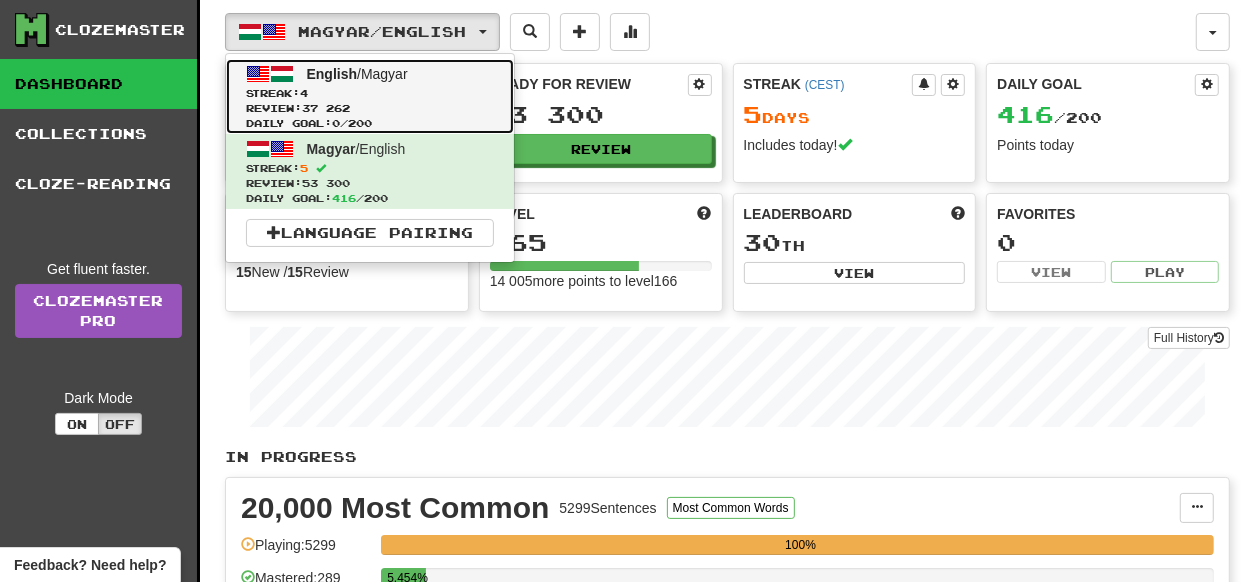click at bounding box center (258, 74) 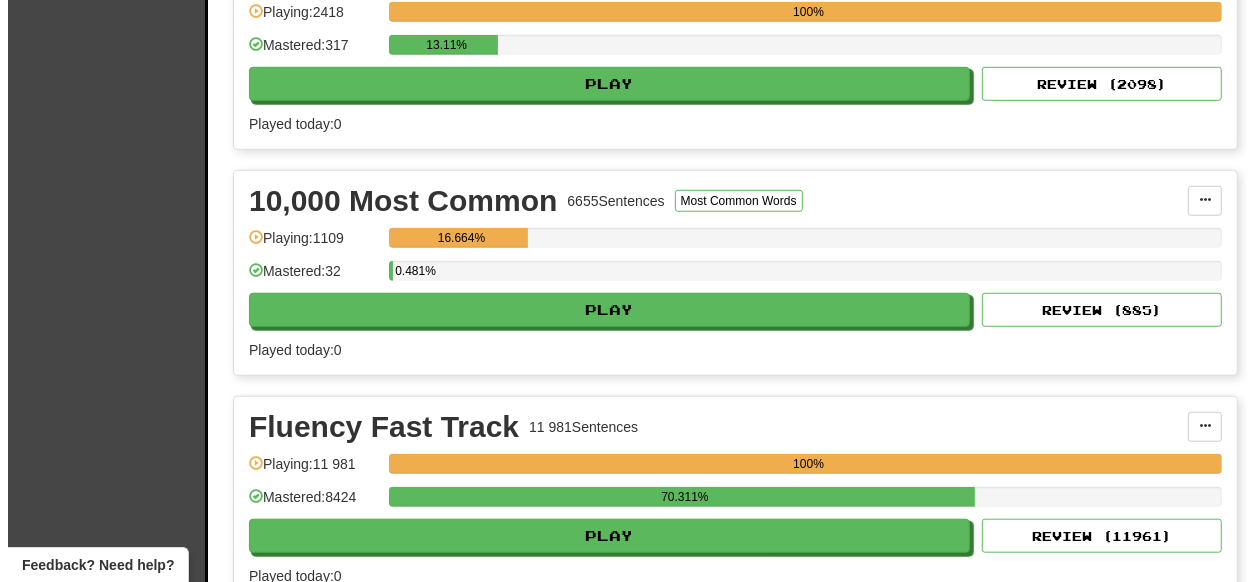 scroll, scrollTop: 1100, scrollLeft: 0, axis: vertical 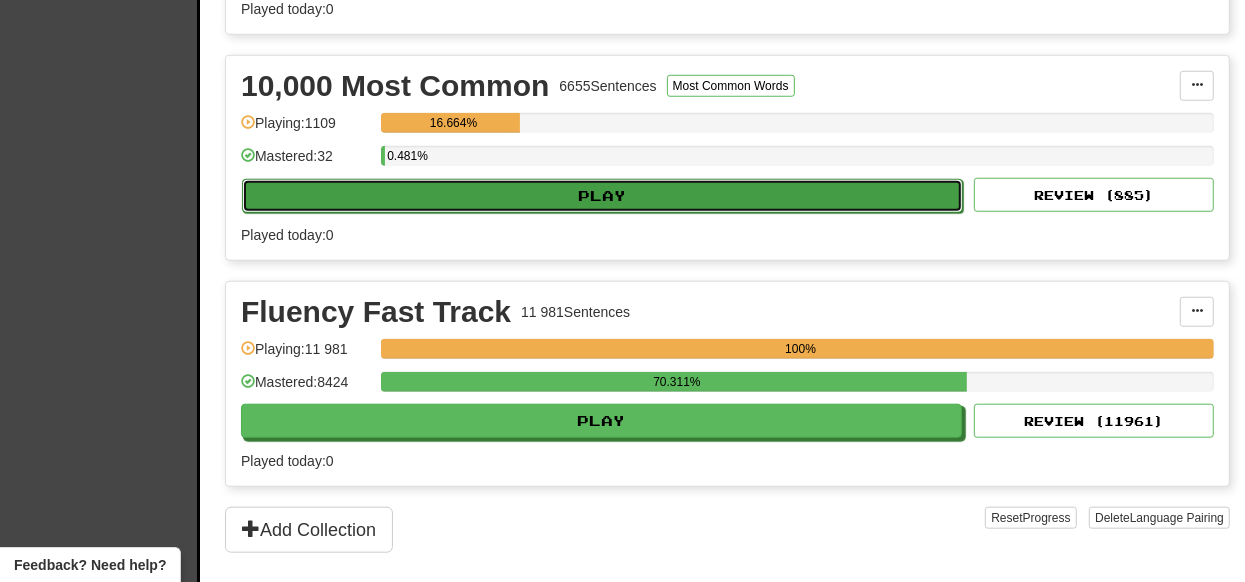 click on "Play" at bounding box center (602, 196) 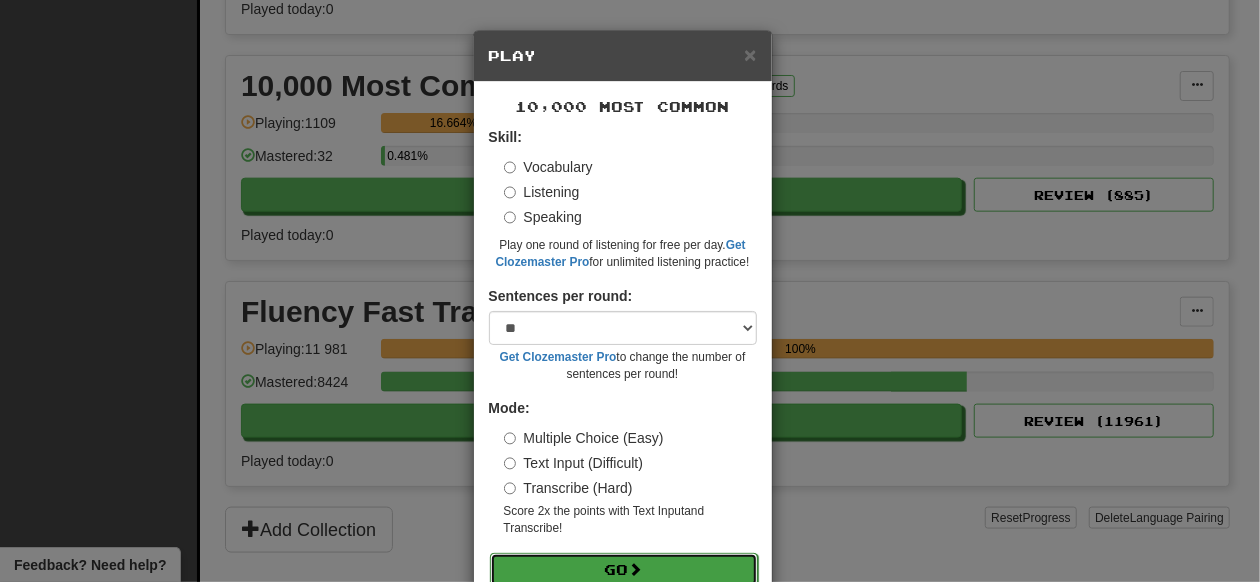 click on "Go" at bounding box center (624, 570) 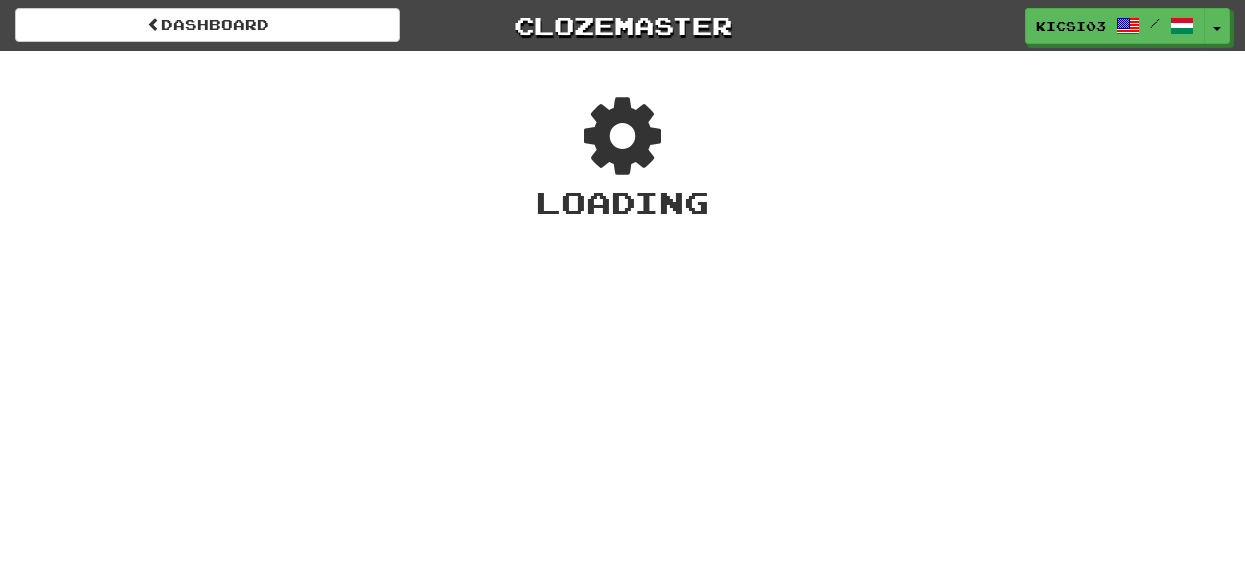 scroll, scrollTop: 0, scrollLeft: 0, axis: both 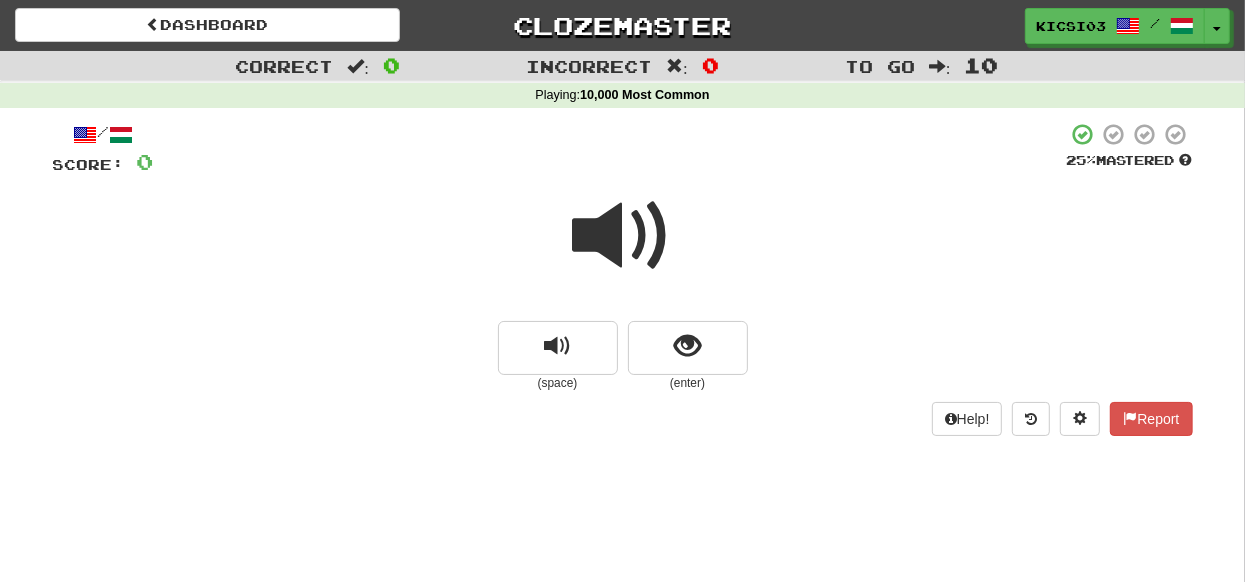 click at bounding box center [623, 236] 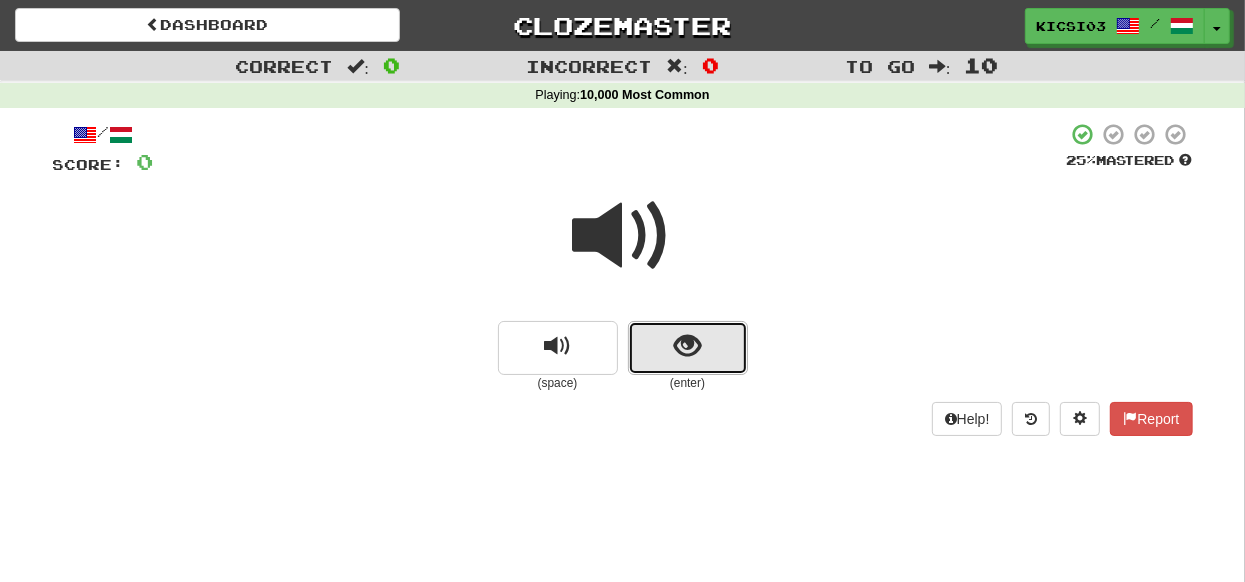 click at bounding box center (687, 346) 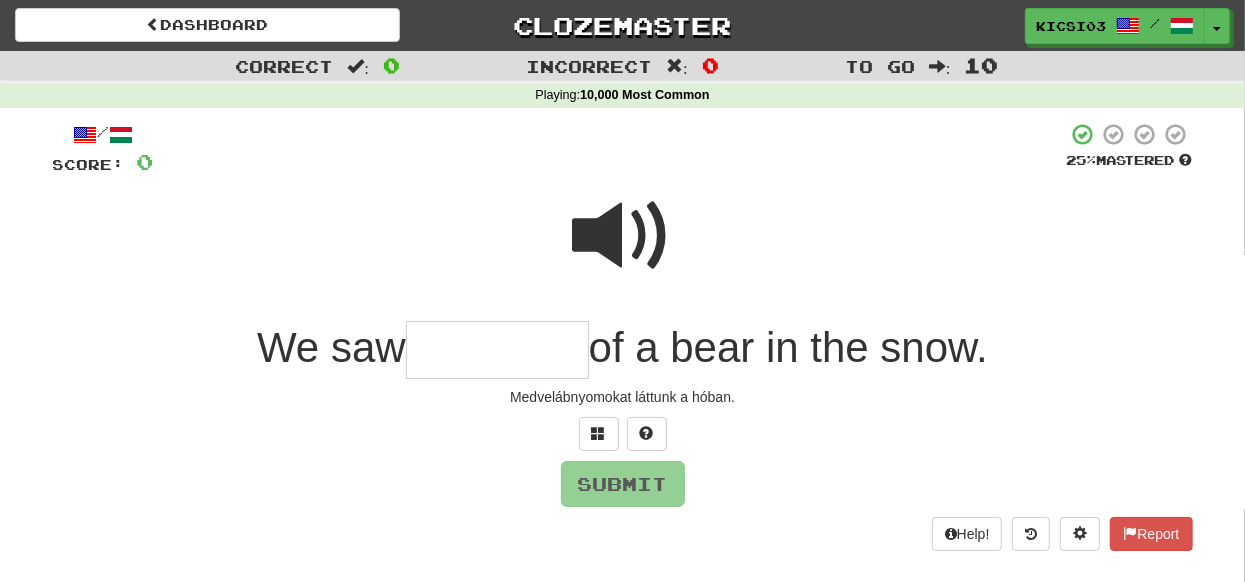 click at bounding box center (497, 350) 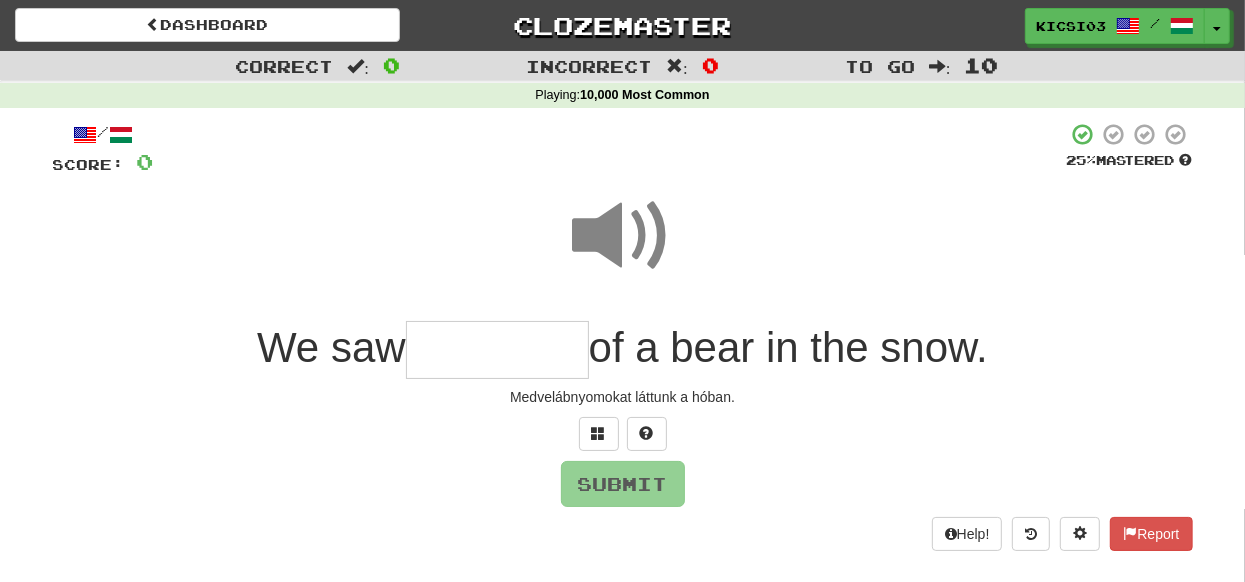 click at bounding box center (497, 350) 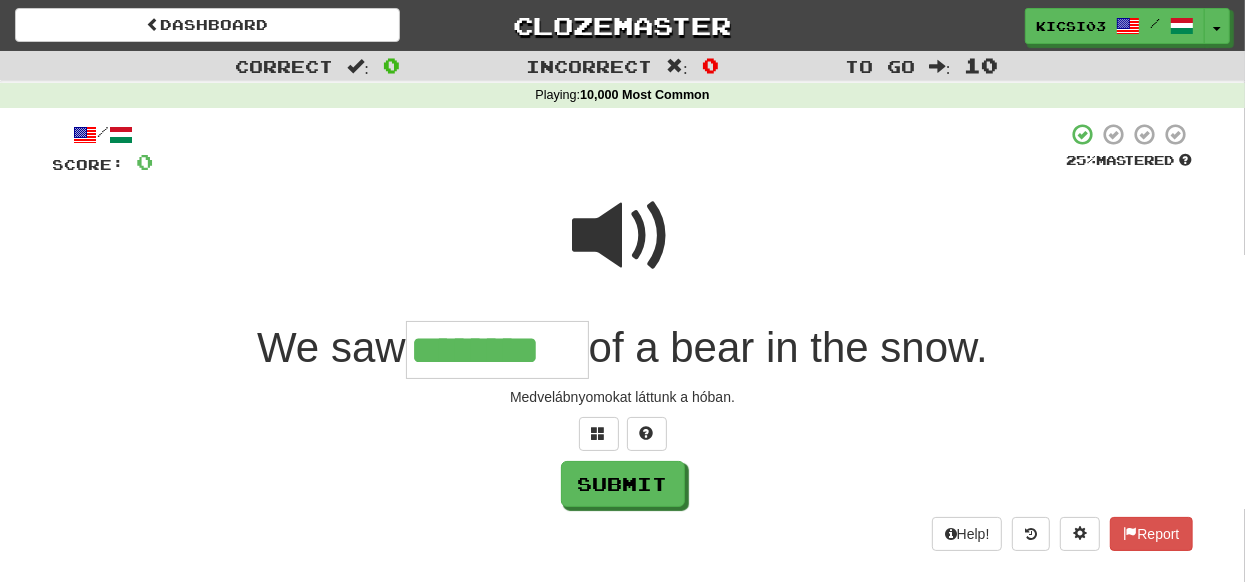 click at bounding box center [623, 236] 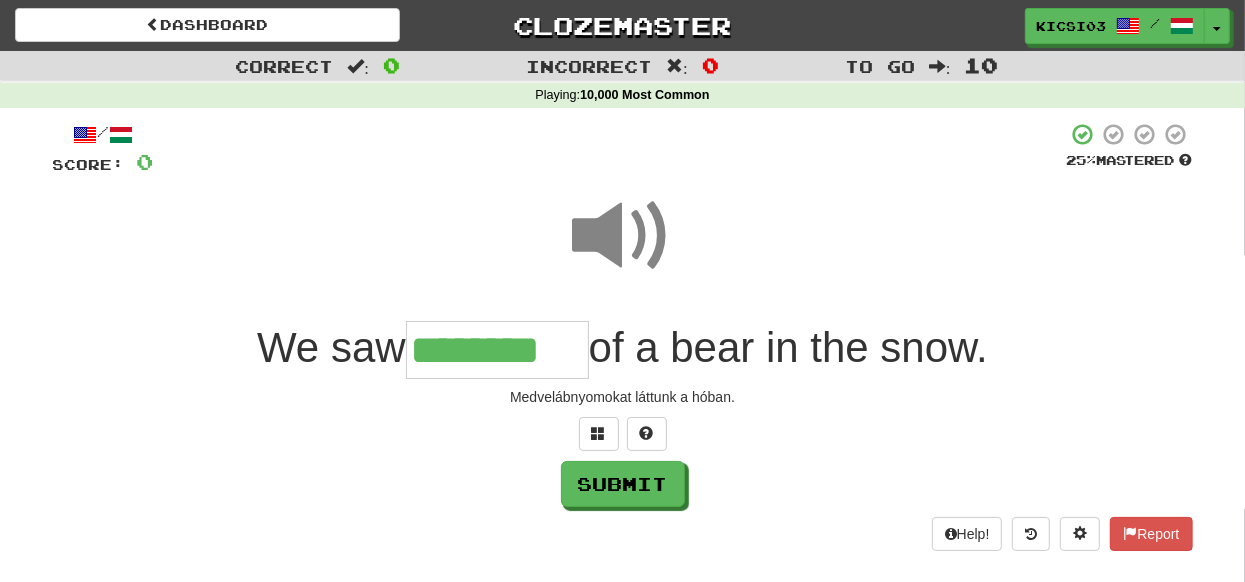 click on "********" at bounding box center (497, 350) 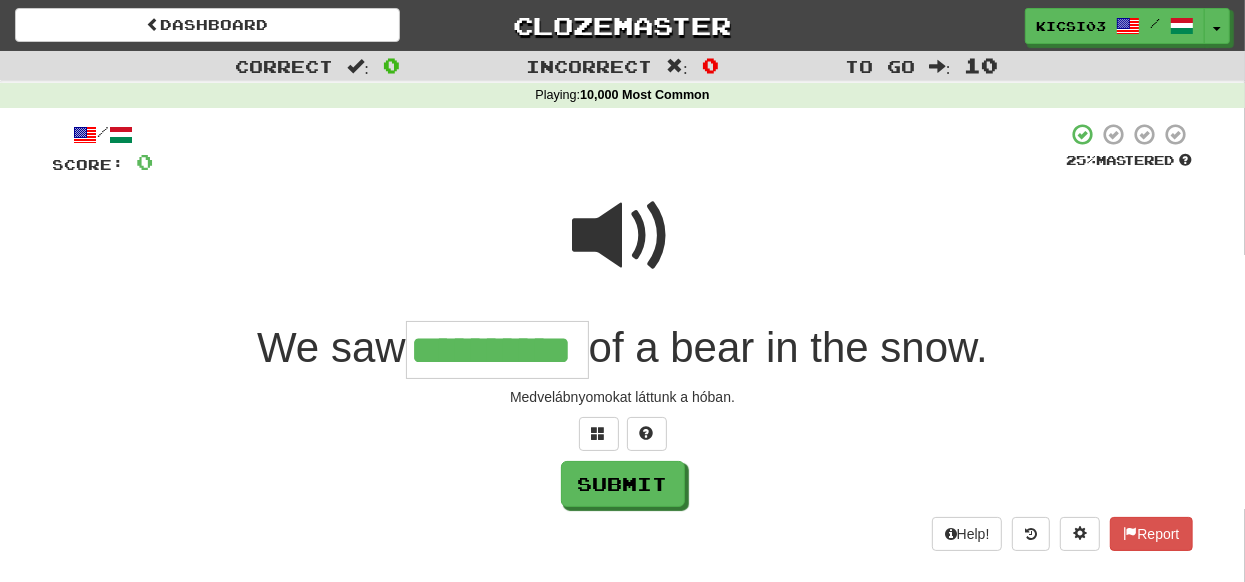 type on "**********" 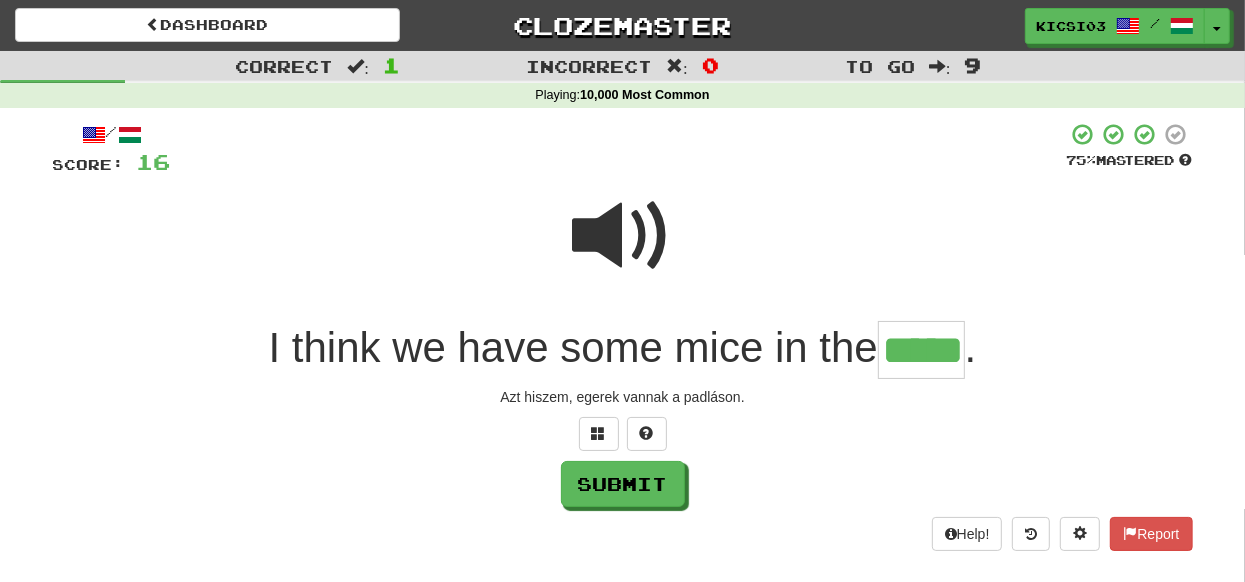 type on "*****" 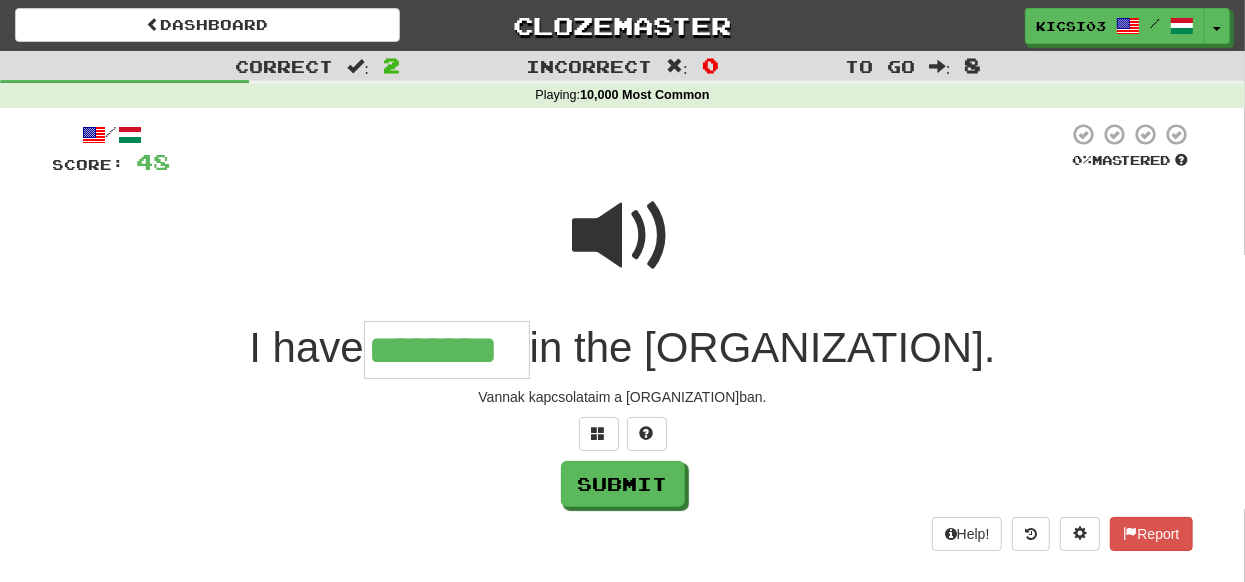 type on "********" 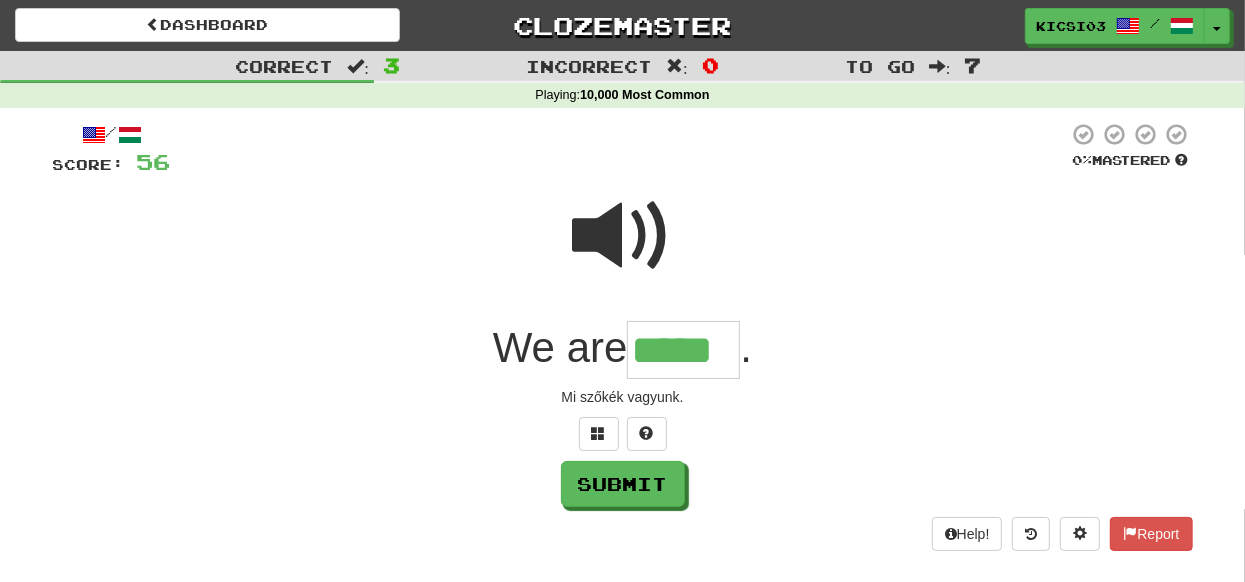 type on "*****" 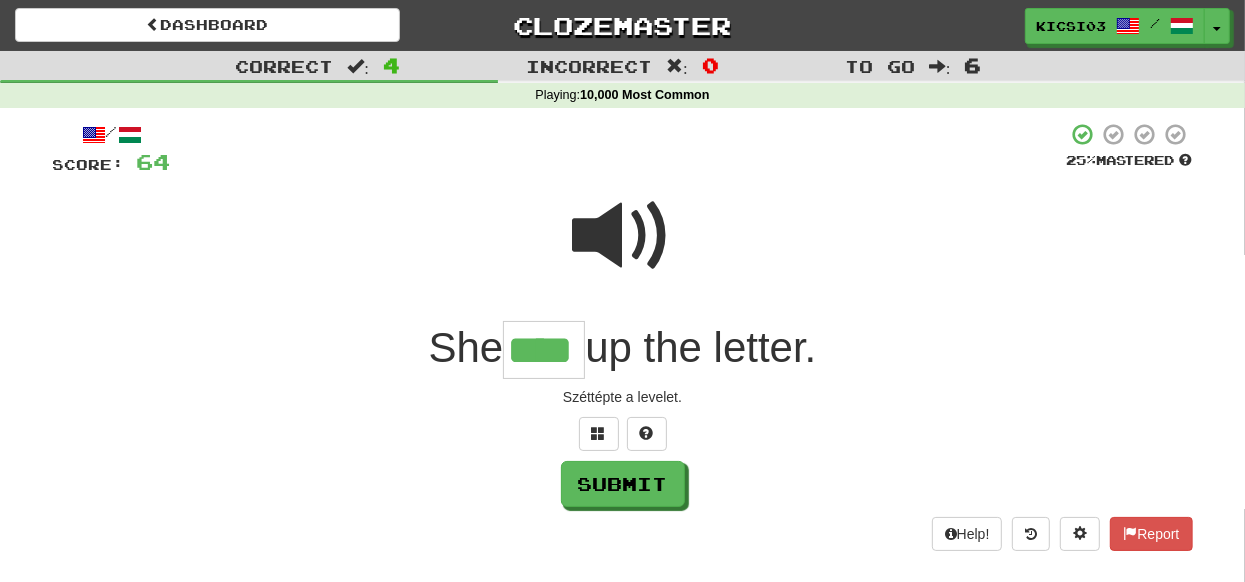 type on "****" 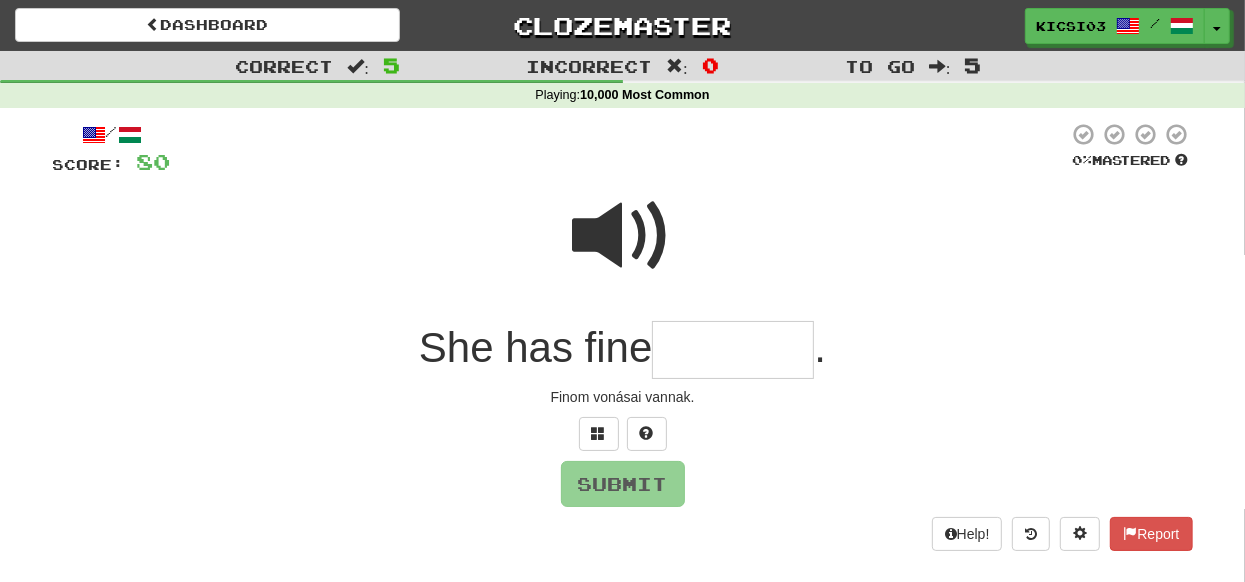 type on "*" 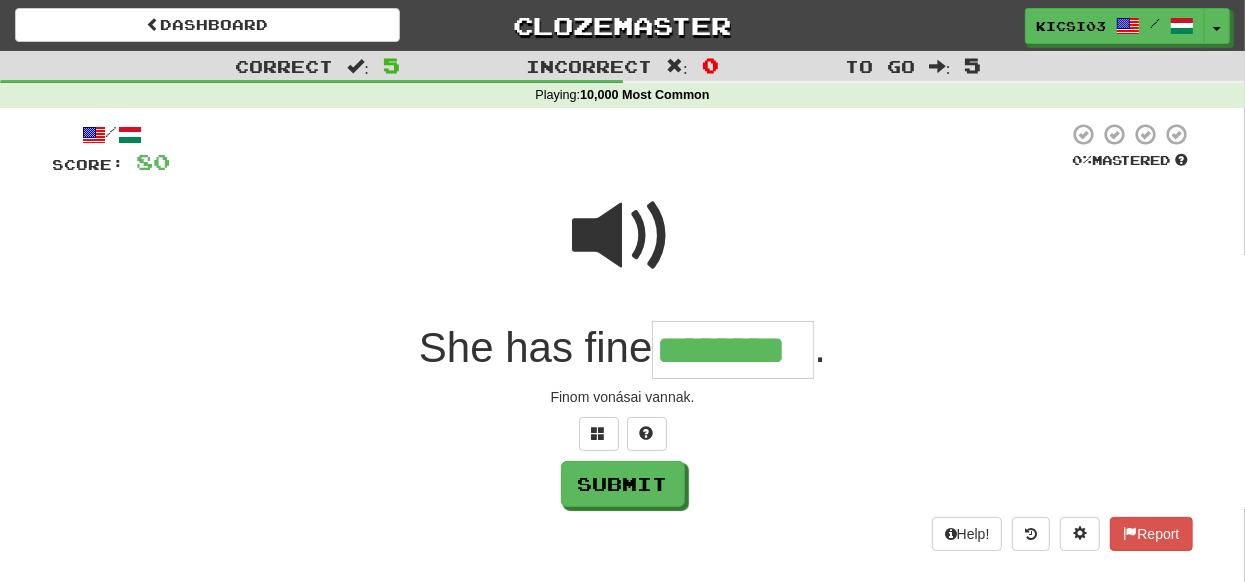 type on "********" 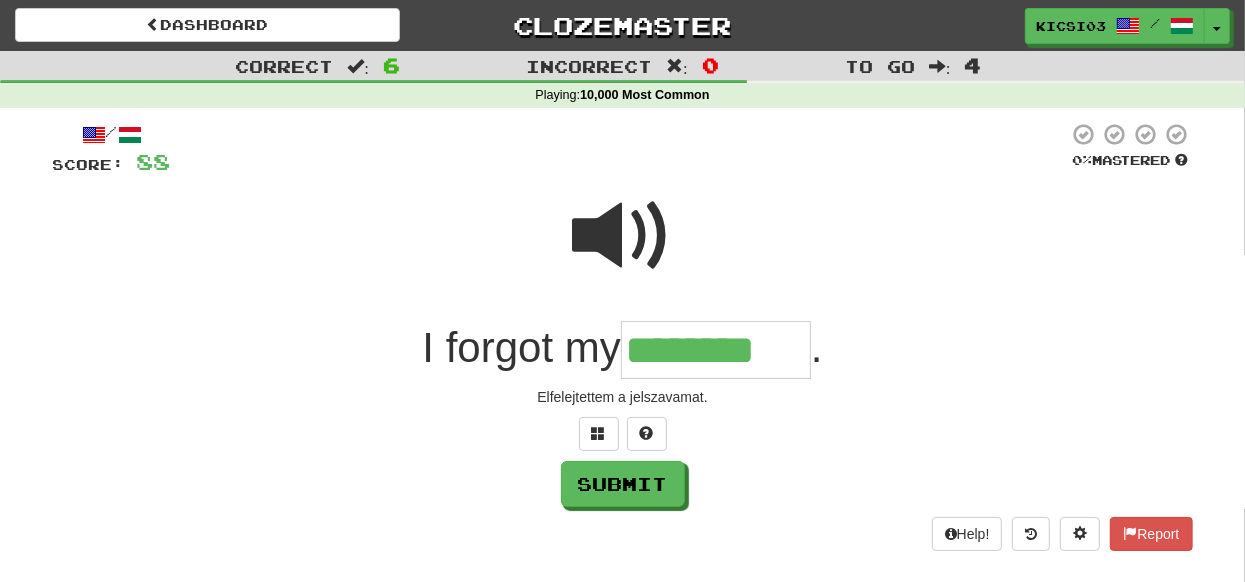 type on "********" 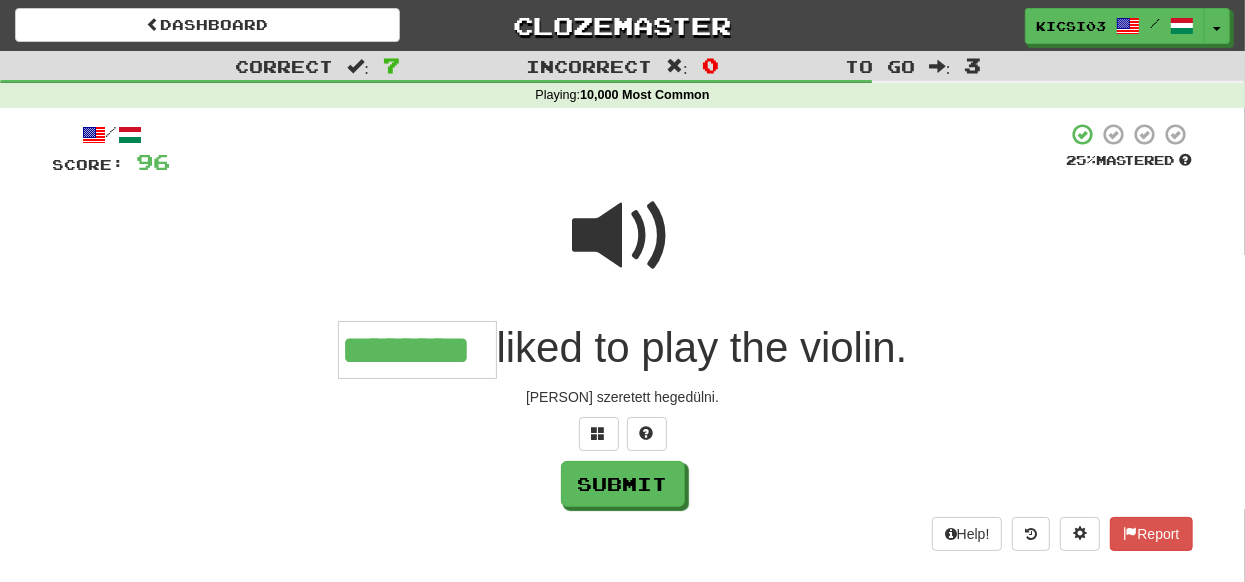 type on "********" 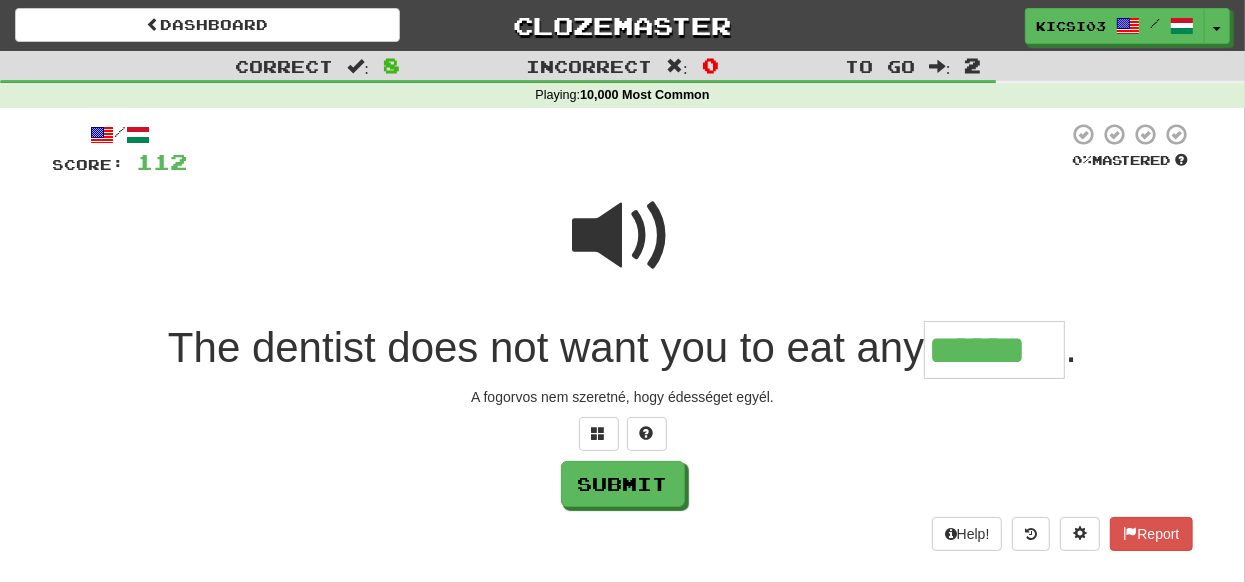 type on "******" 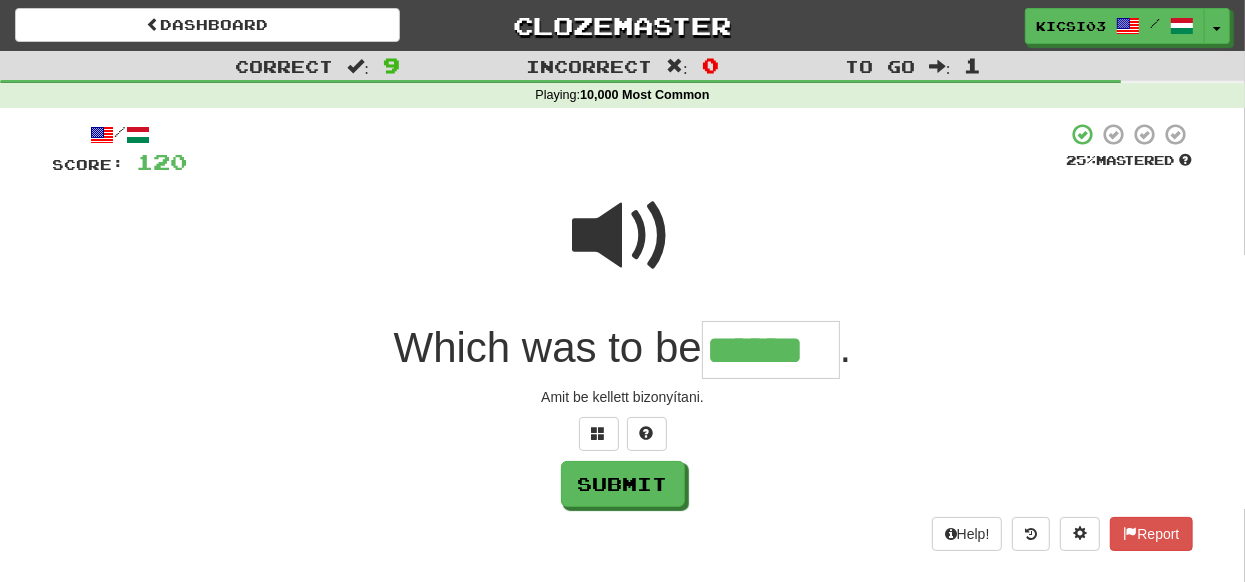 type on "******" 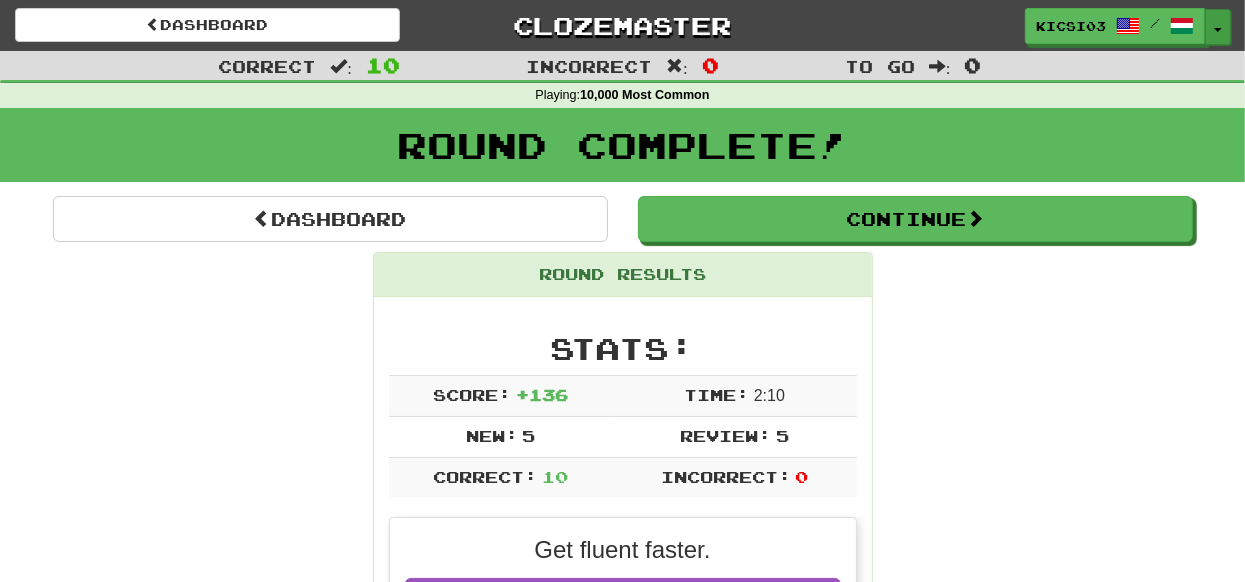 click on "Toggle Dropdown" at bounding box center [1218, 27] 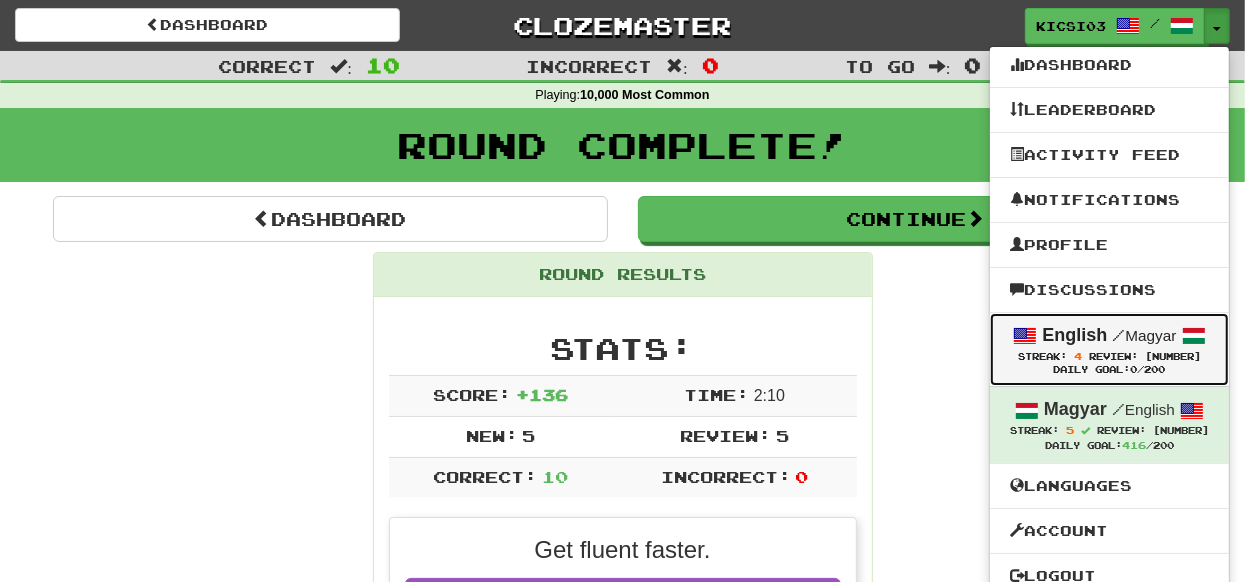 click at bounding box center [1025, 336] 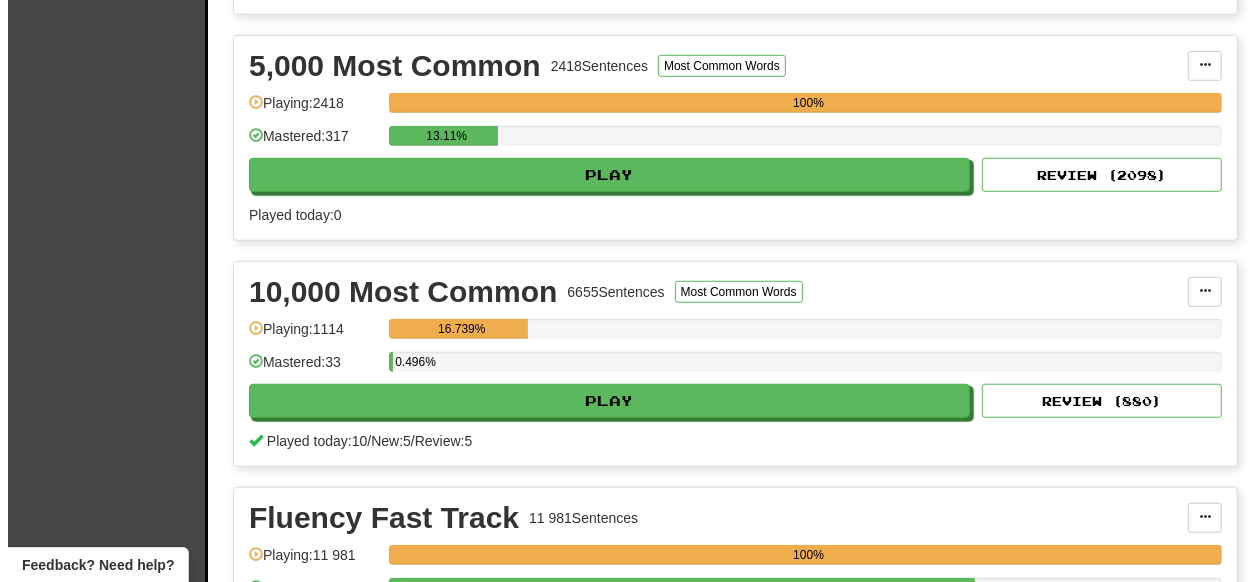 scroll, scrollTop: 900, scrollLeft: 0, axis: vertical 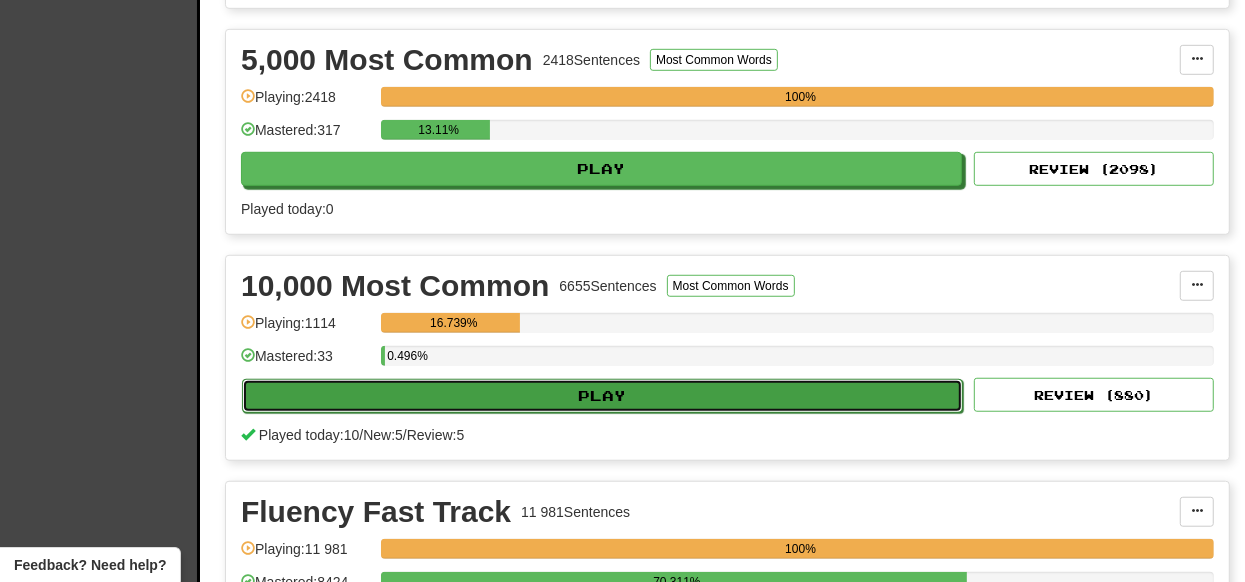 click on "Play" at bounding box center [602, 396] 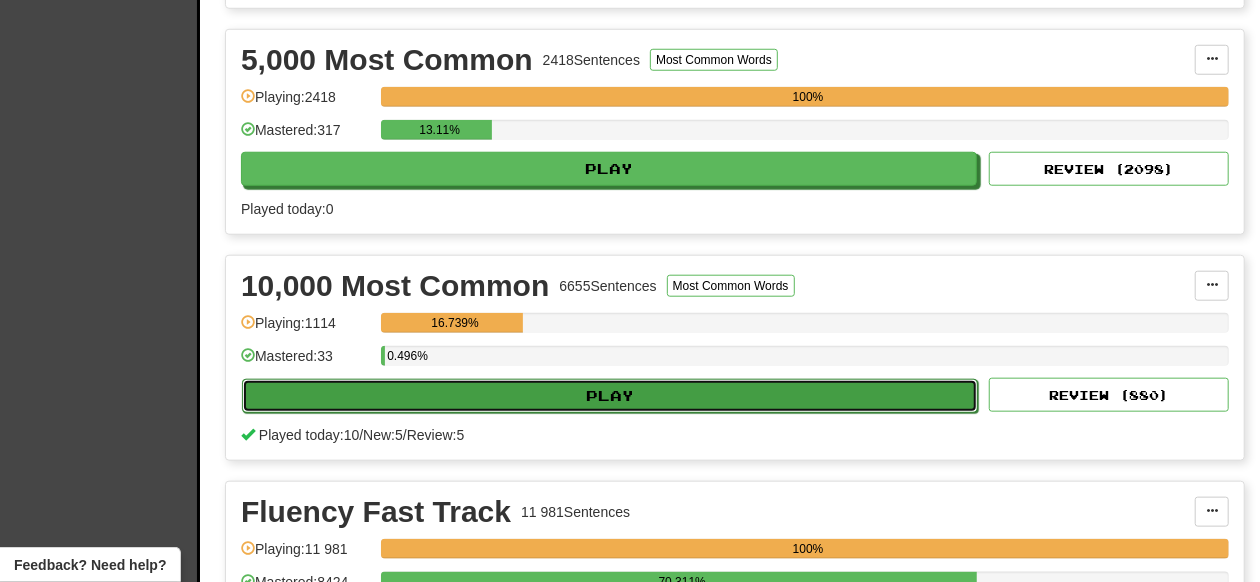 select on "**" 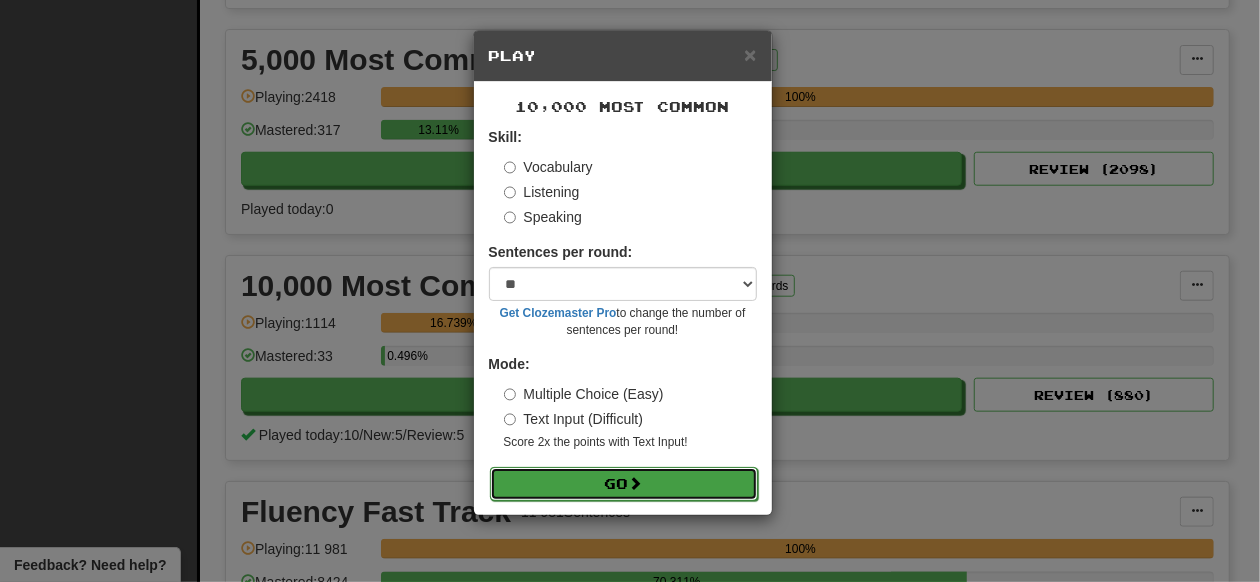 click on "Go" at bounding box center (624, 484) 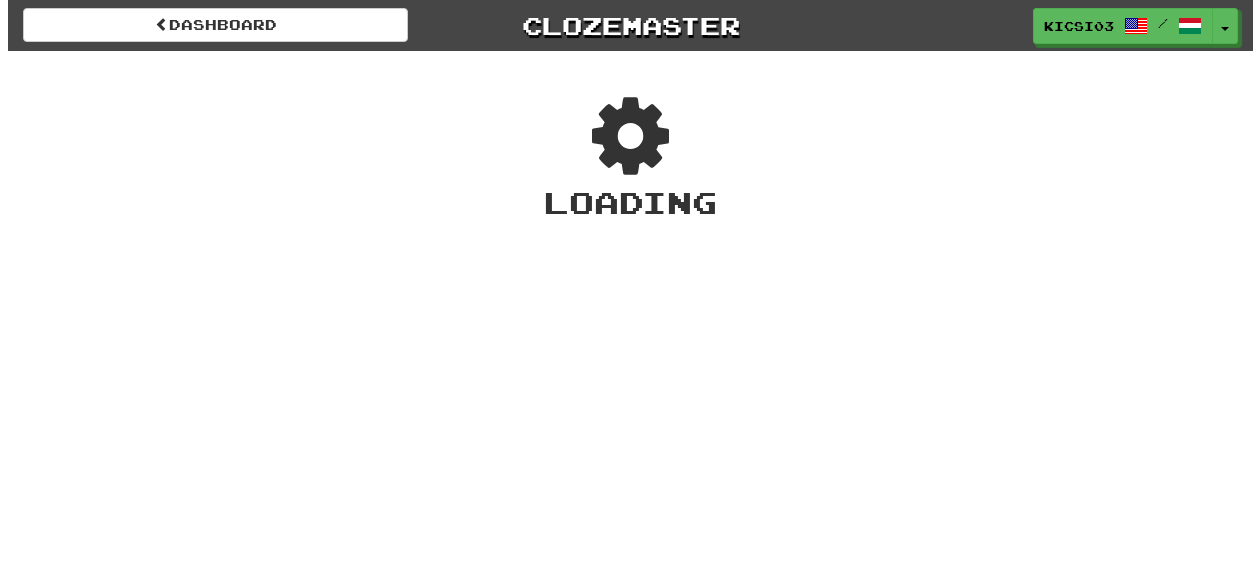 scroll, scrollTop: 0, scrollLeft: 0, axis: both 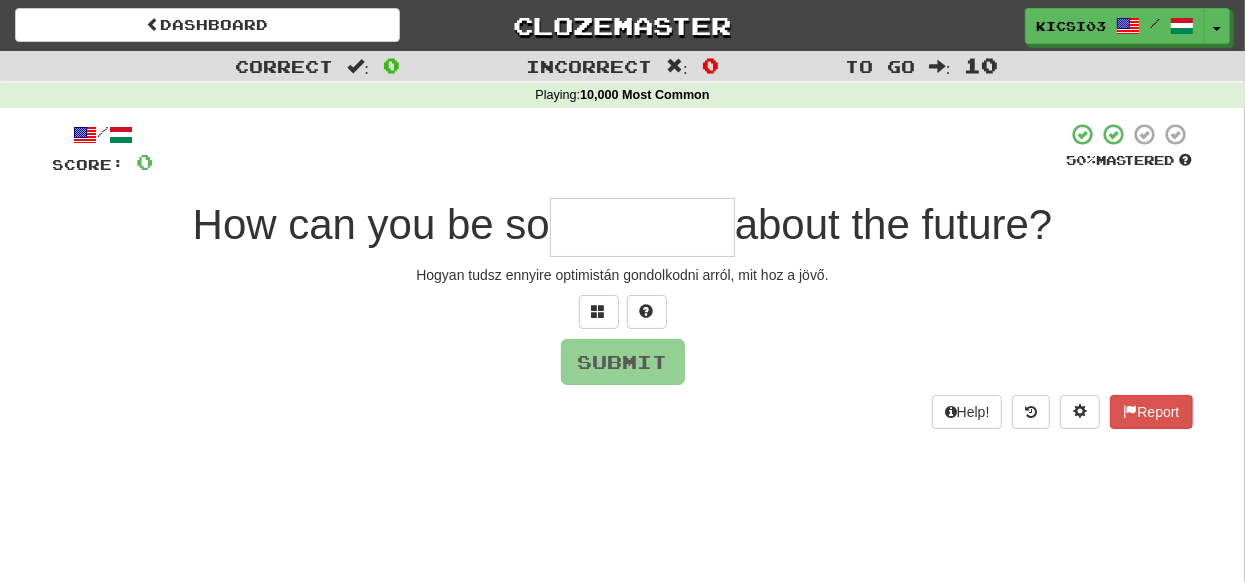 click at bounding box center (642, 227) 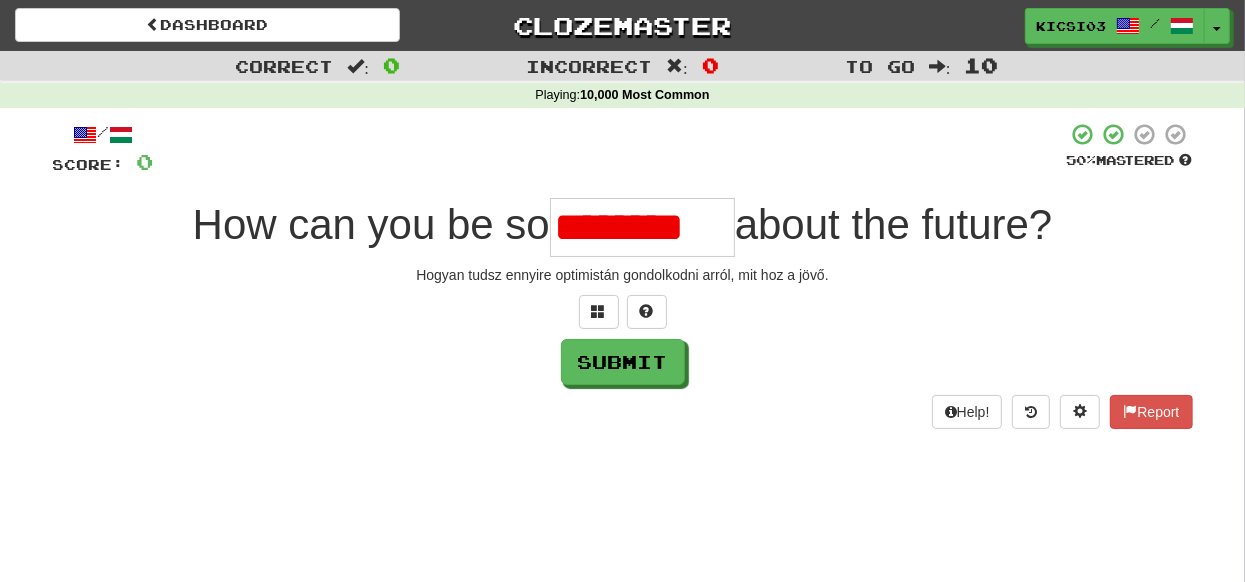 type on "**********" 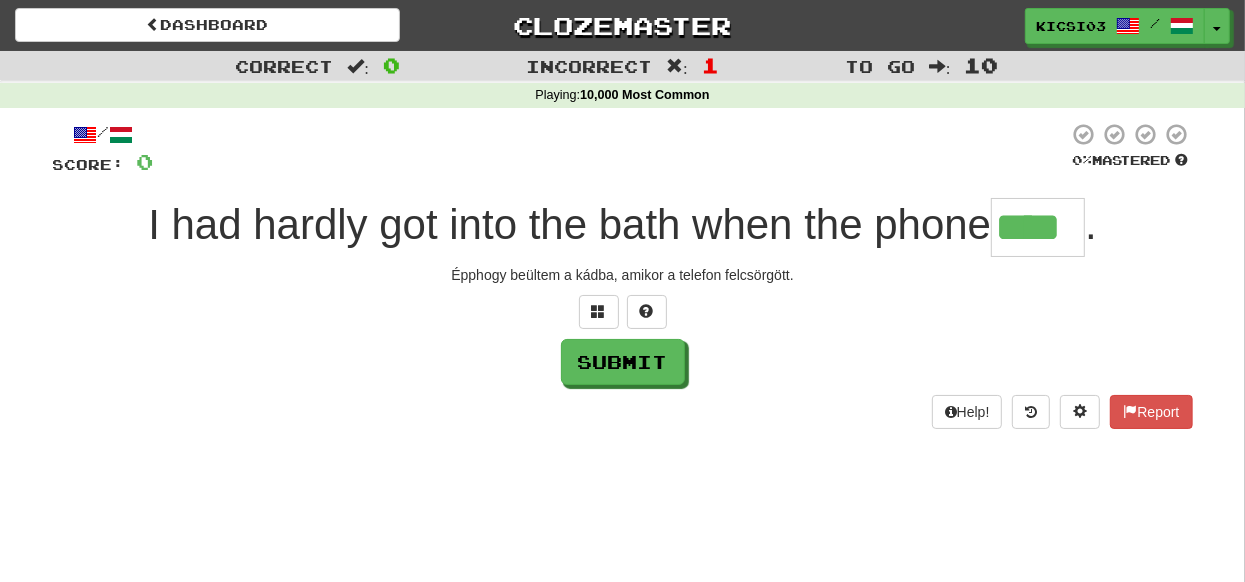 type on "****" 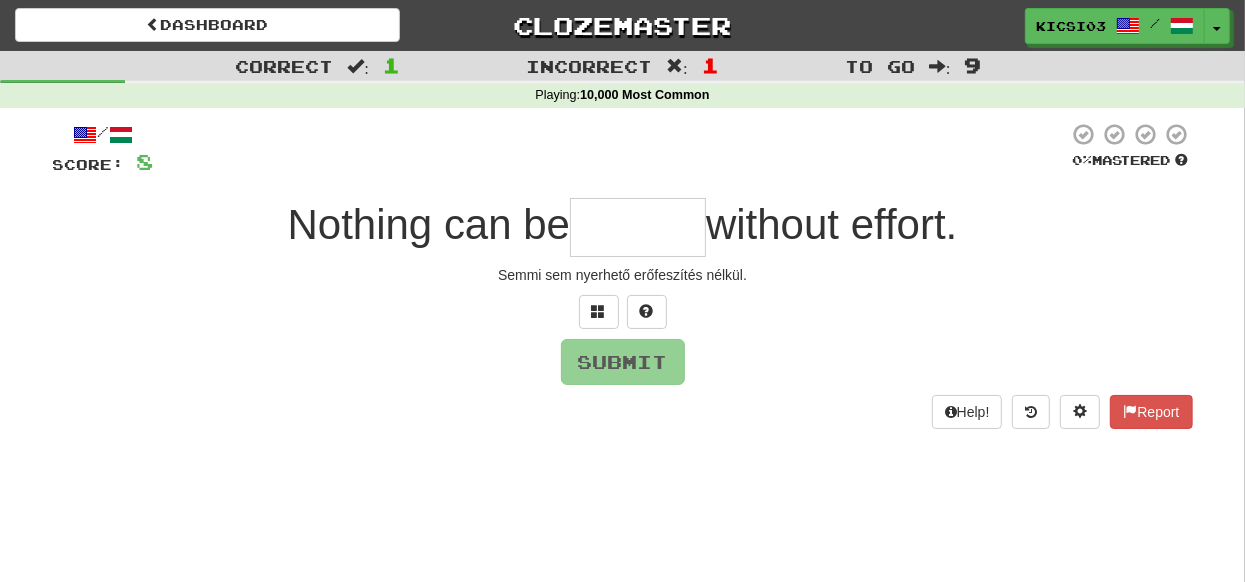 type on "*" 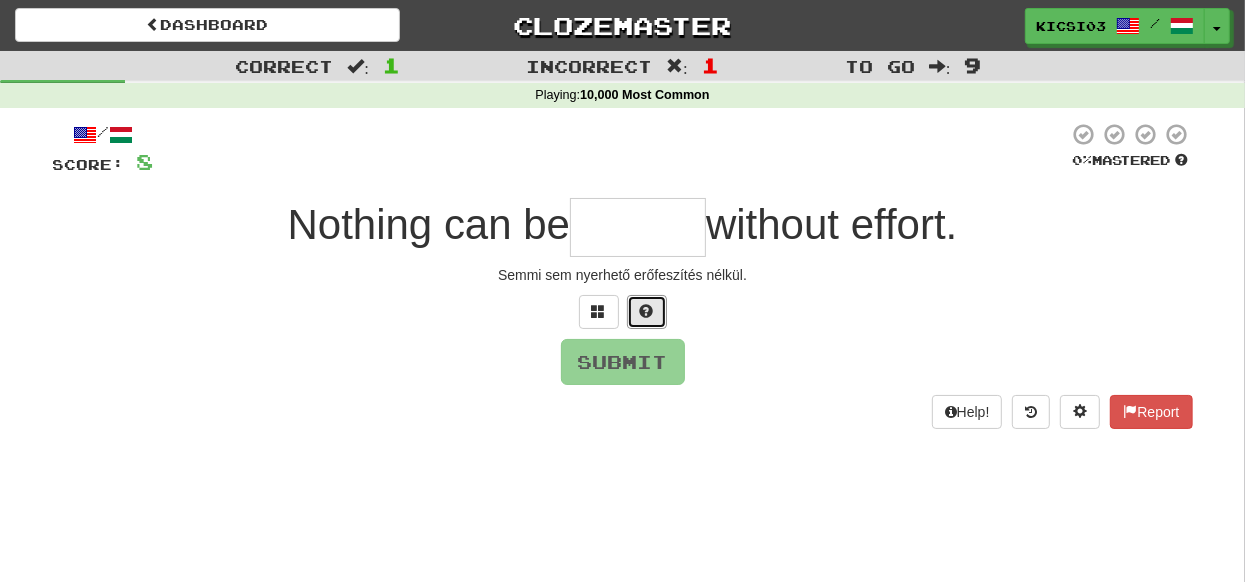 click at bounding box center [647, 311] 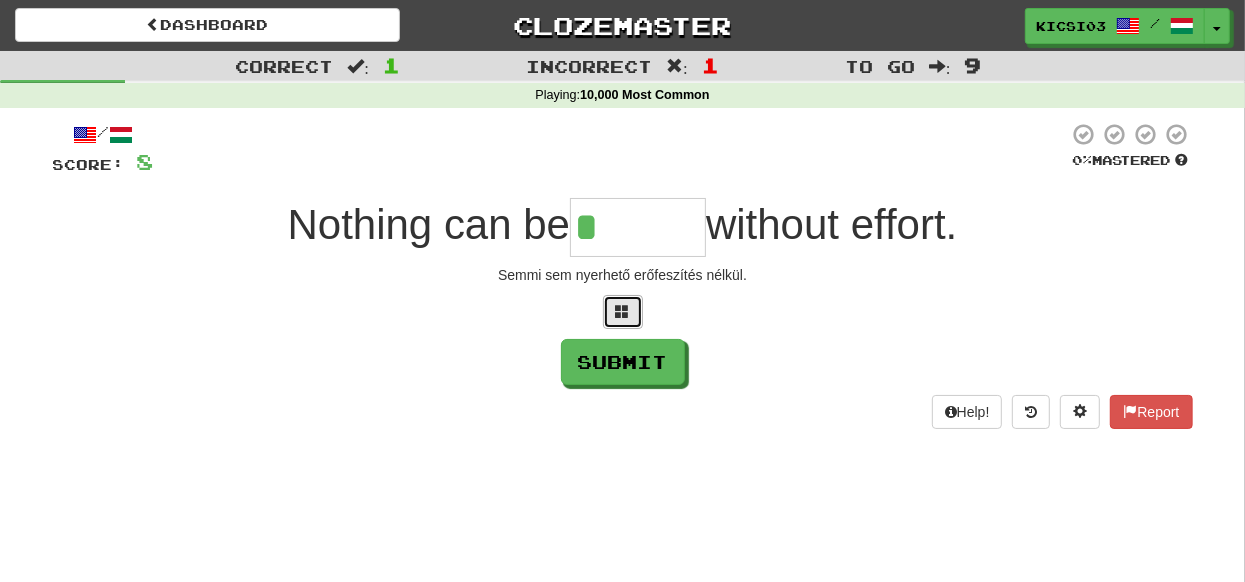 click at bounding box center [623, 312] 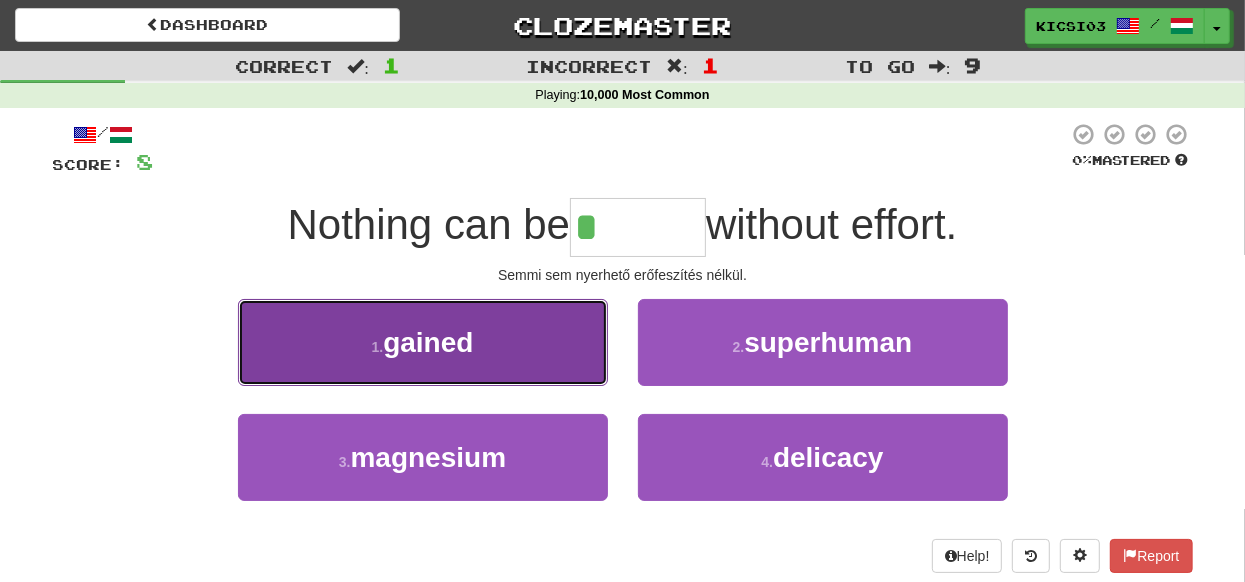 click on "1 .  gained" at bounding box center (423, 342) 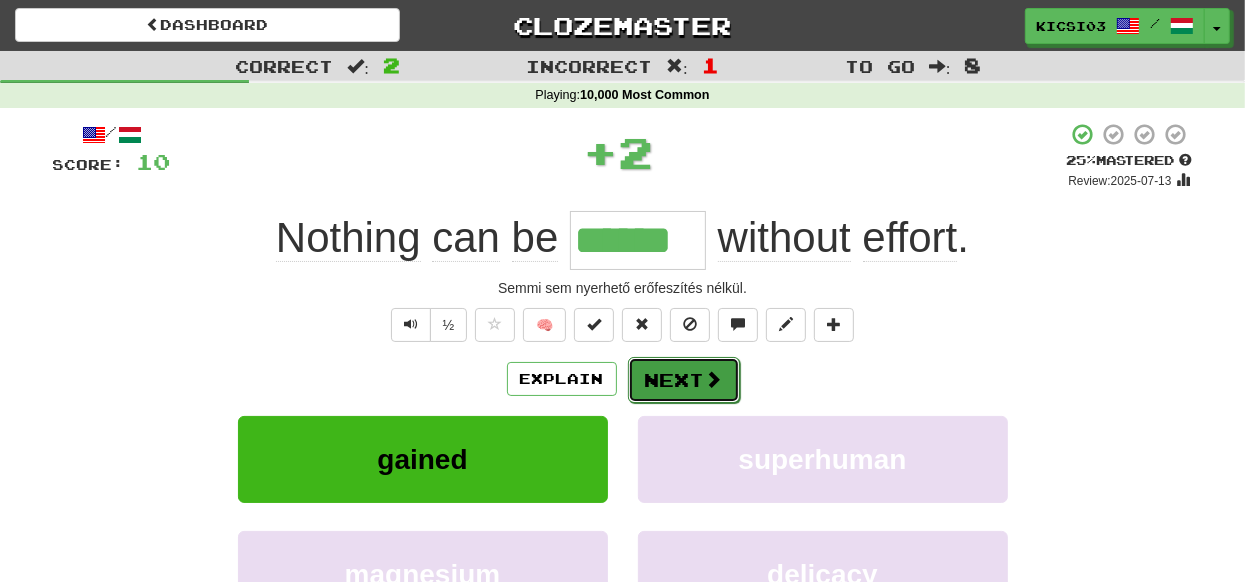 click on "Next" at bounding box center (684, 380) 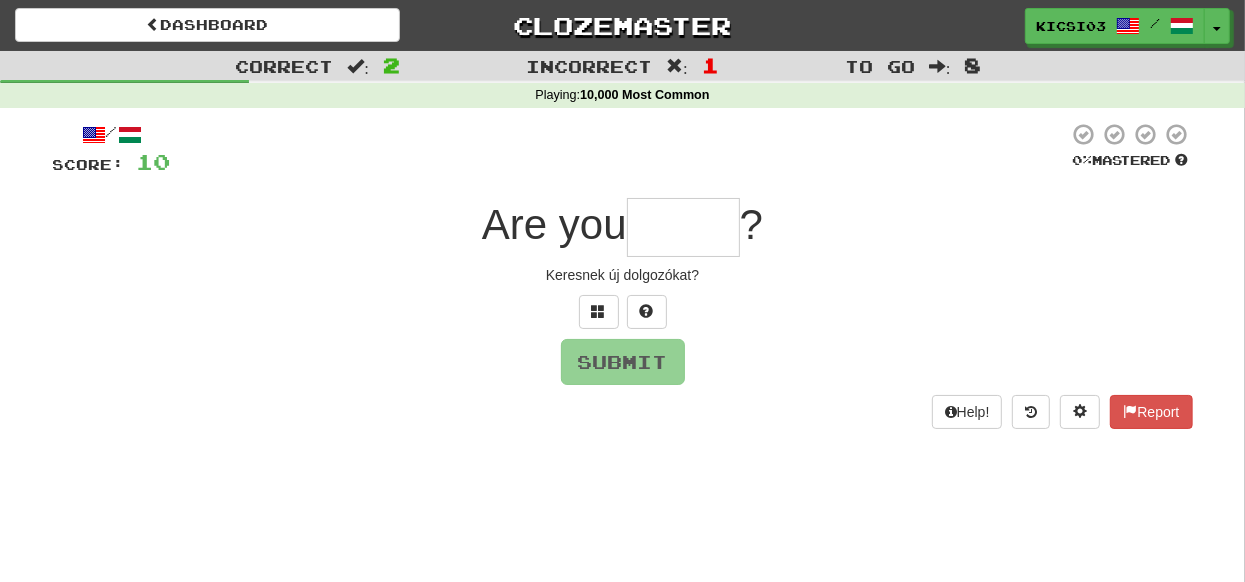 click at bounding box center [683, 227] 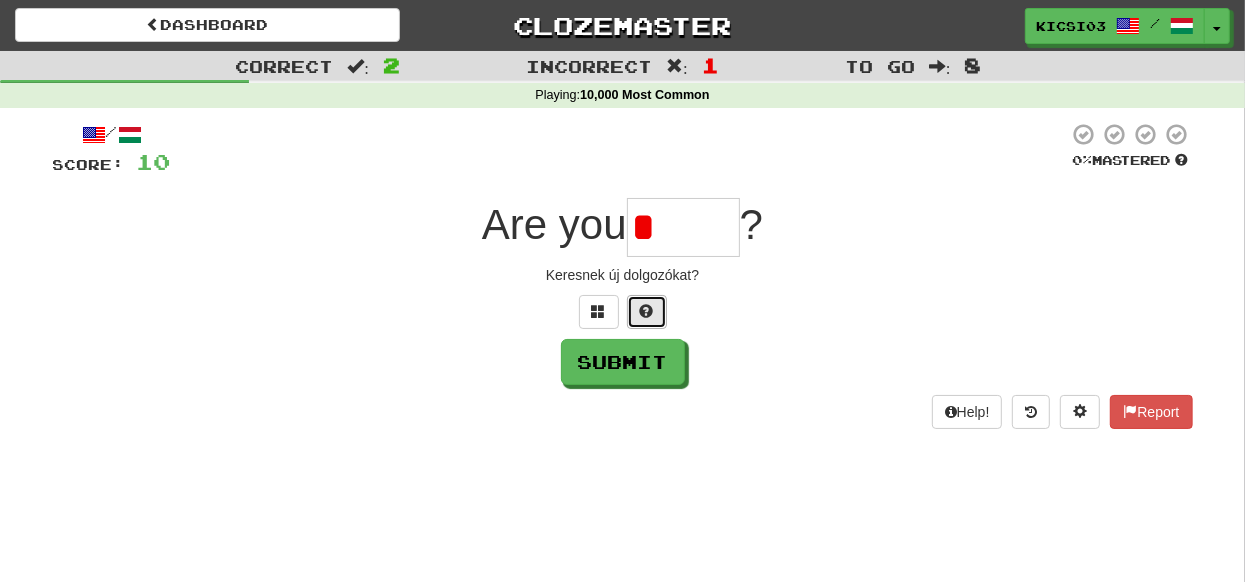 click at bounding box center [647, 311] 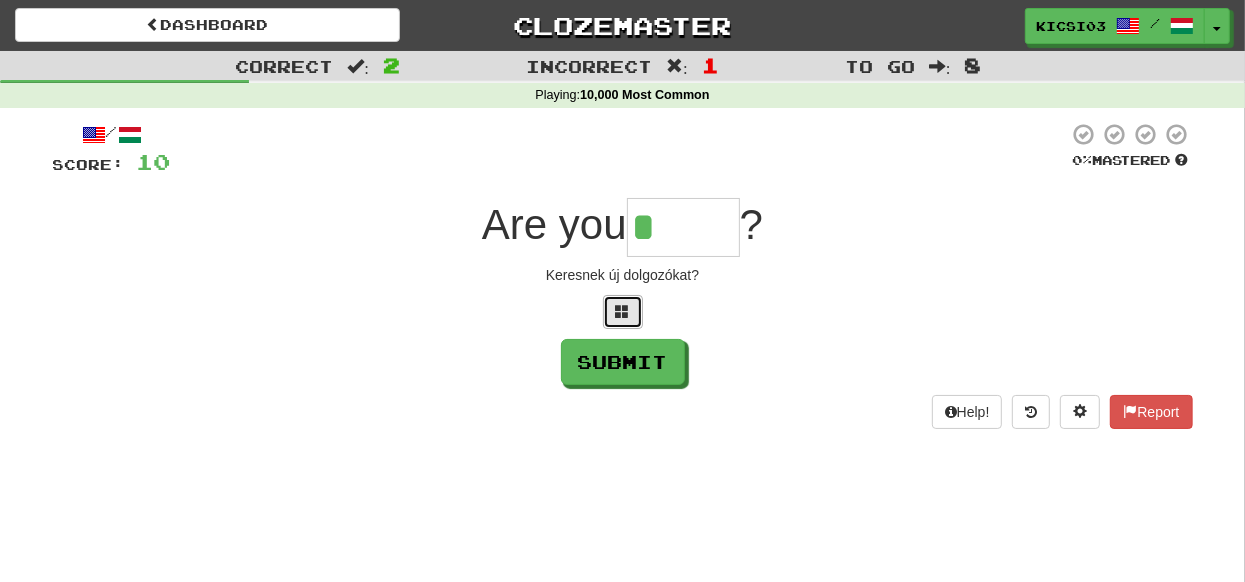 click at bounding box center [623, 311] 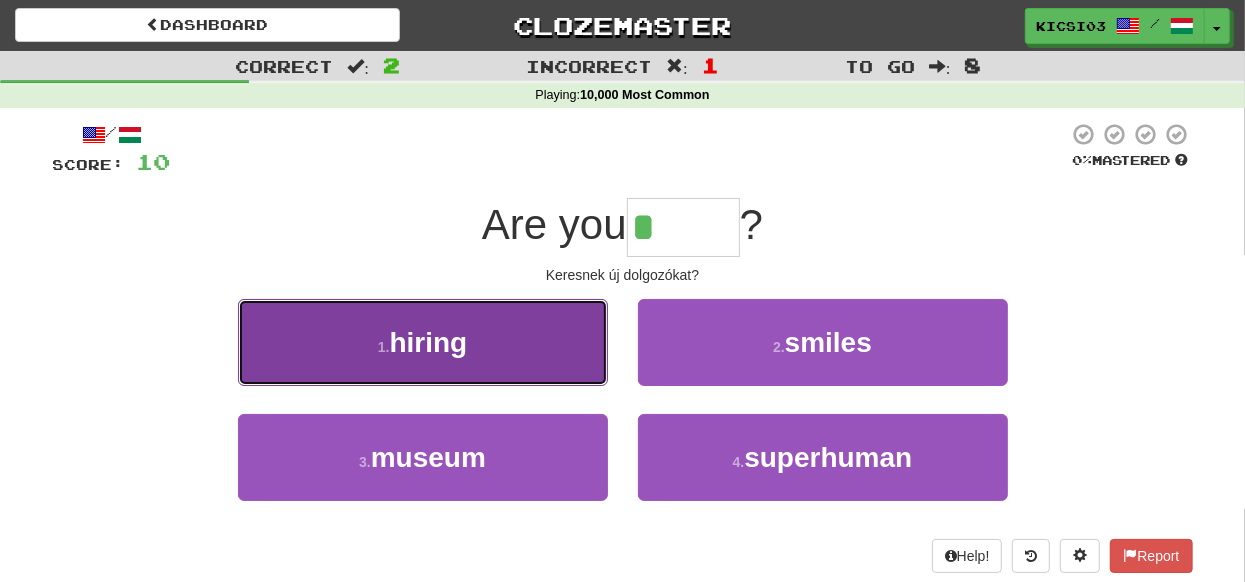 click on "1 .  hiring" at bounding box center [423, 342] 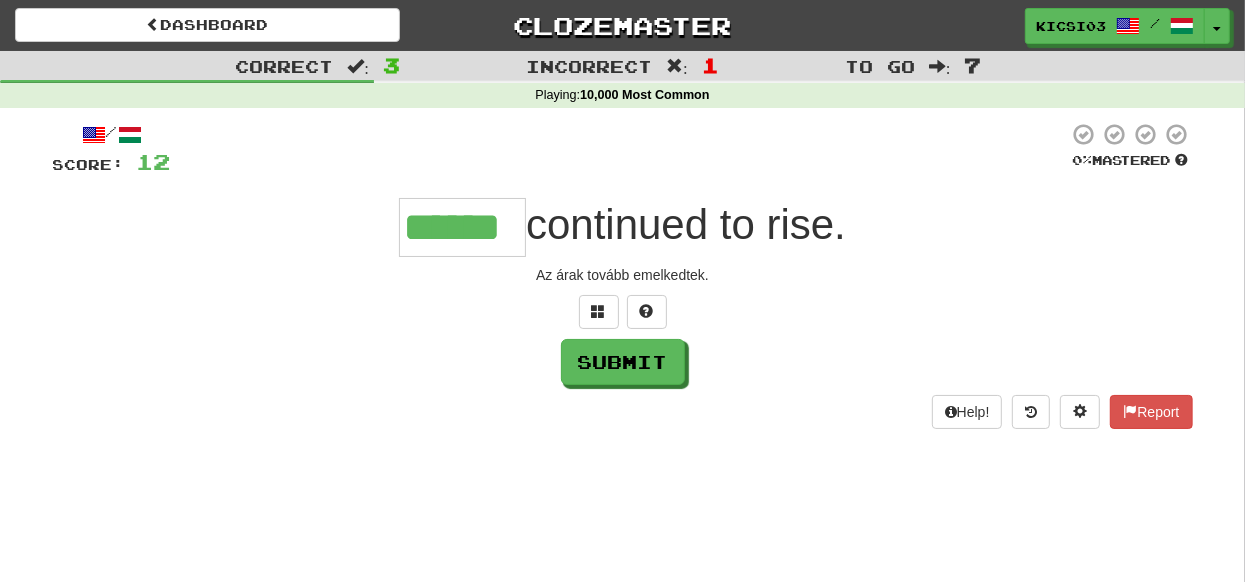type on "******" 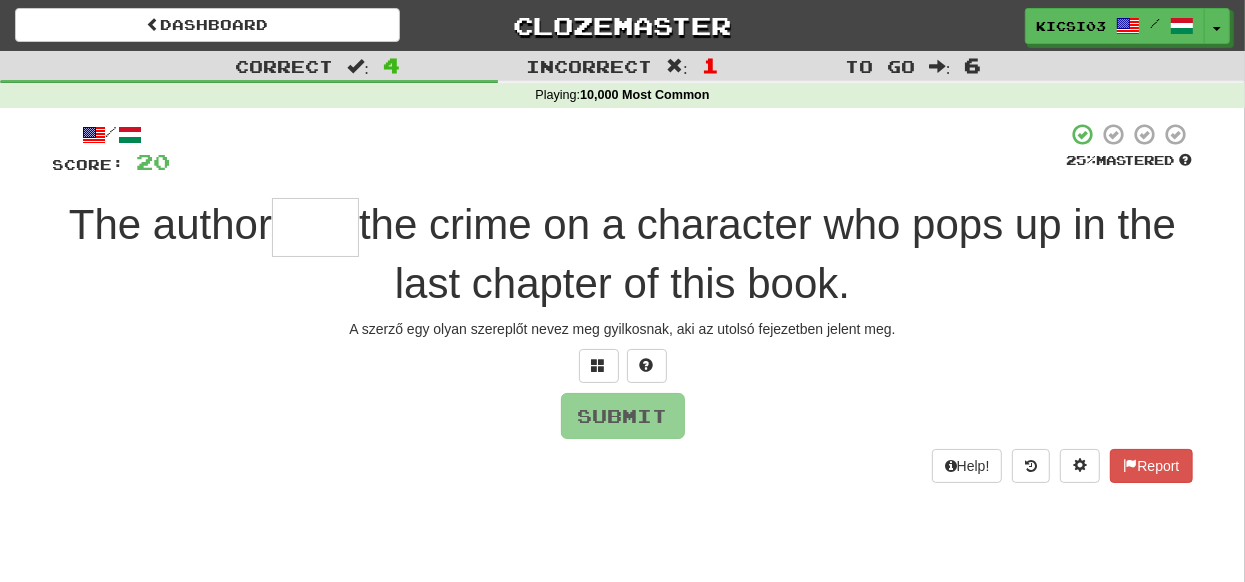 type on "*" 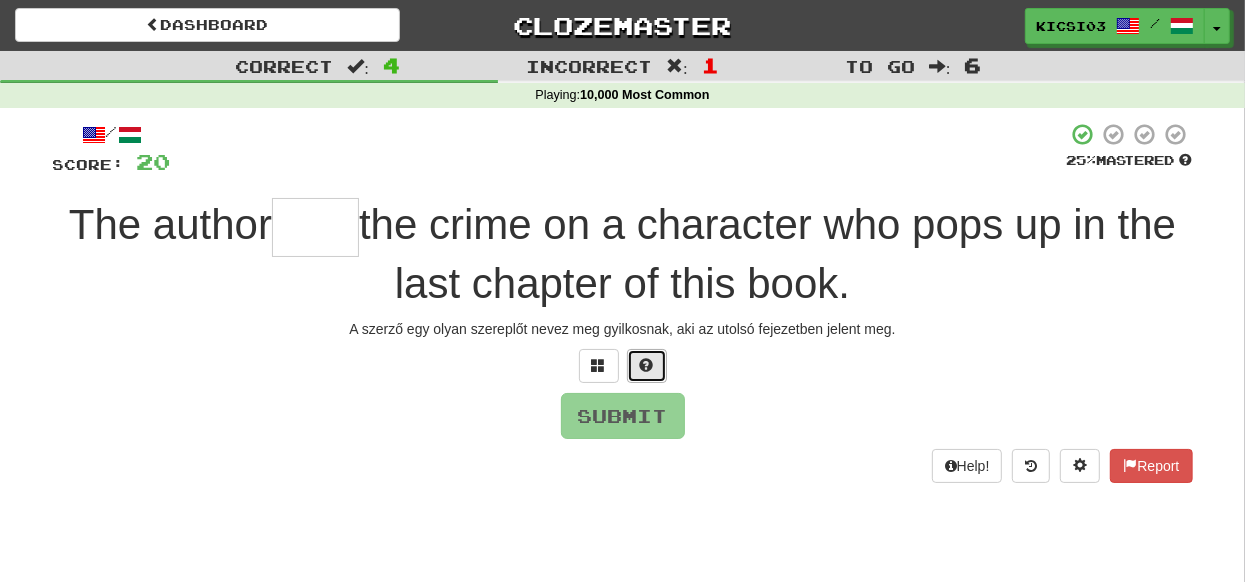 click at bounding box center [647, 365] 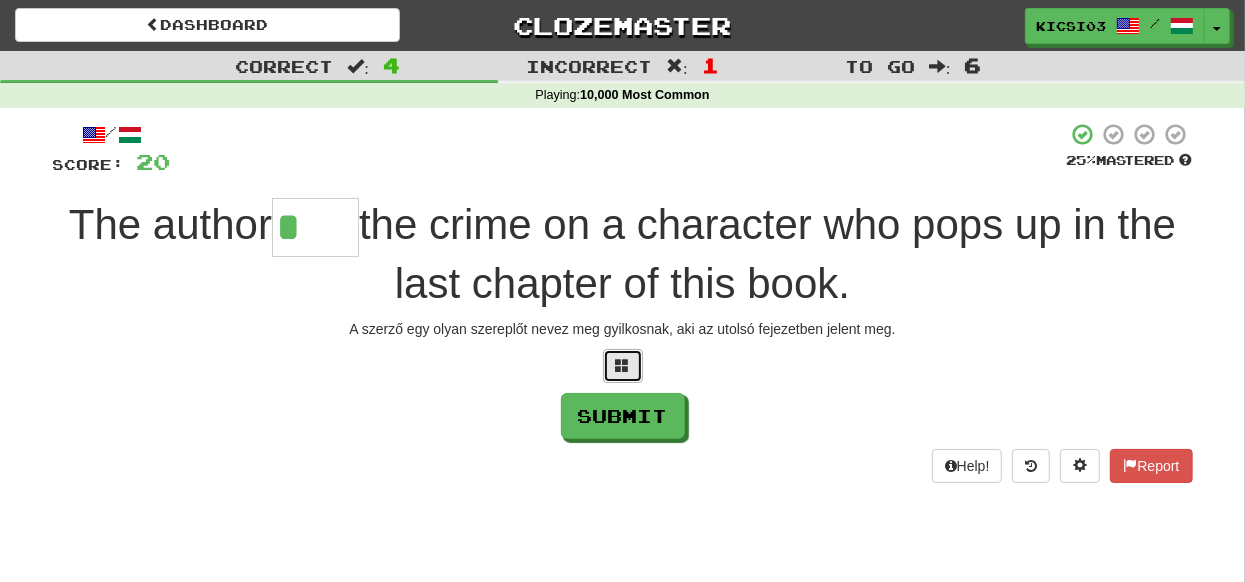 click at bounding box center [623, 366] 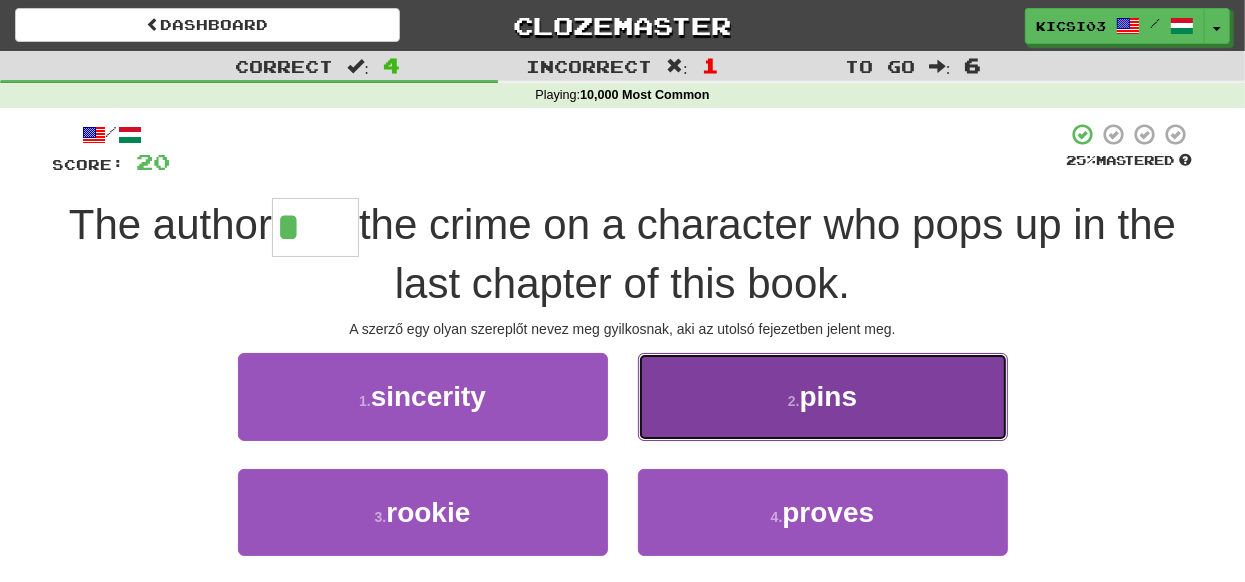 click on "2 ." at bounding box center [794, 401] 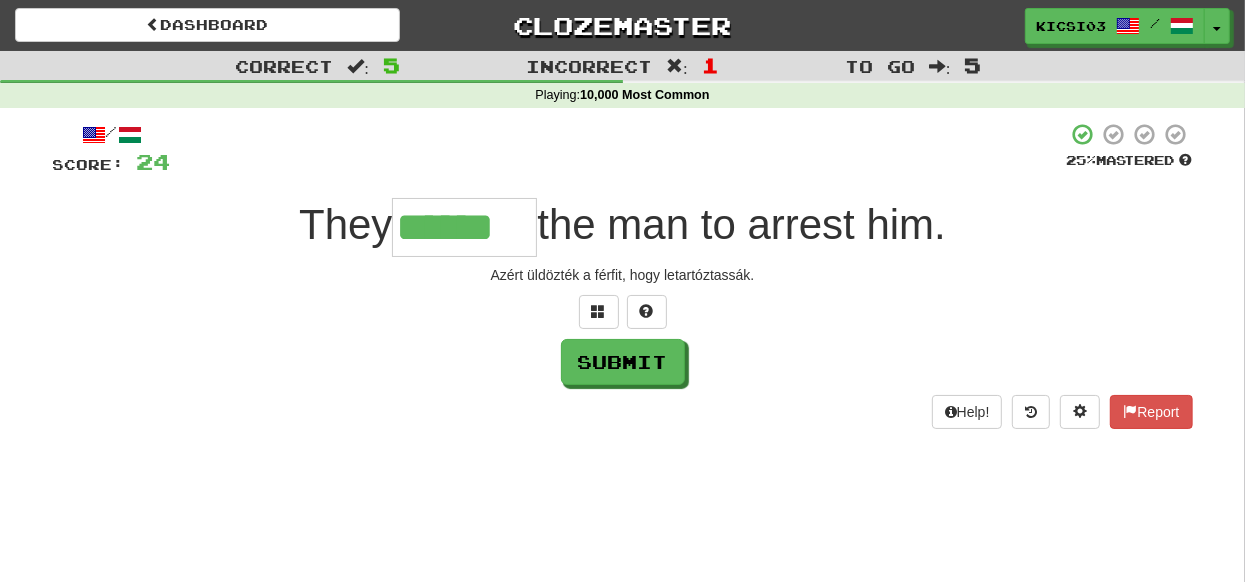 type on "******" 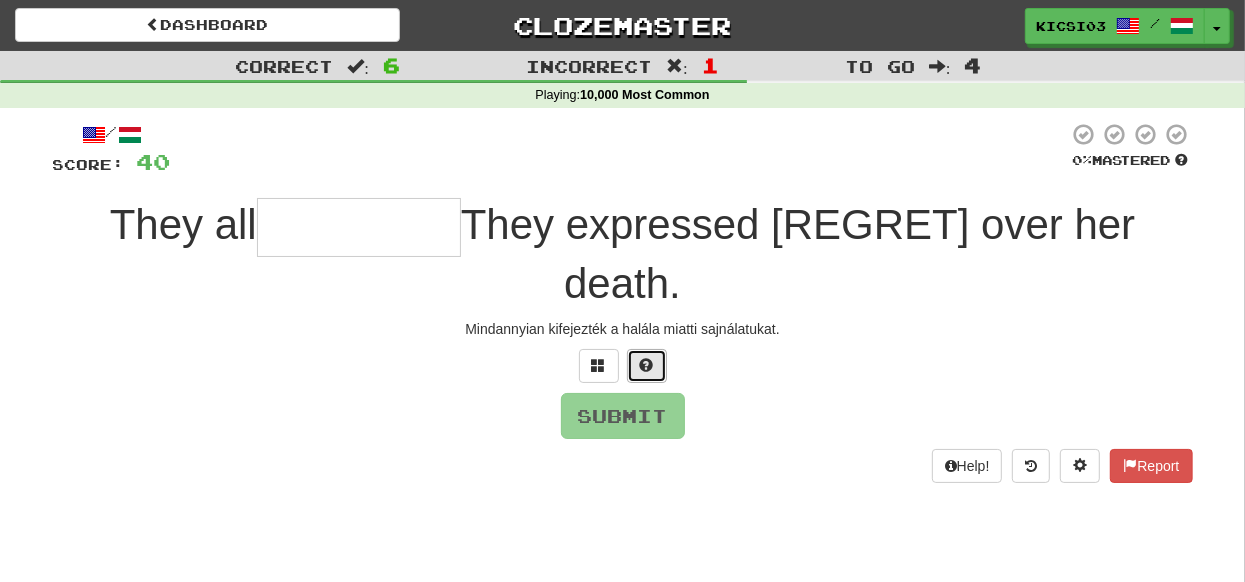 click at bounding box center (647, 366) 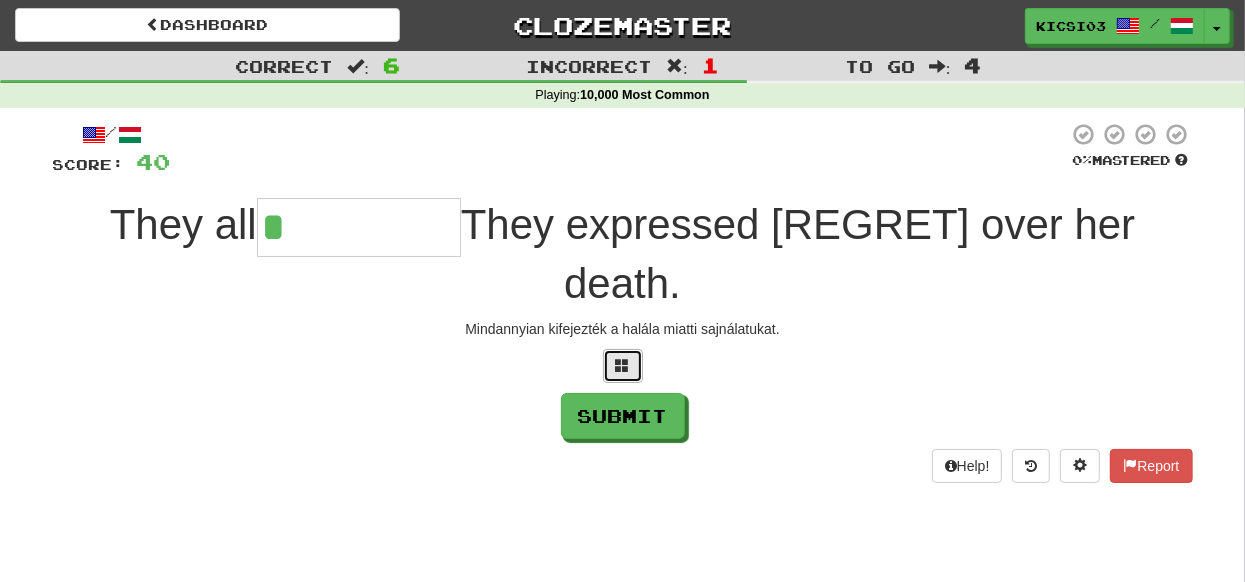 click at bounding box center (623, 365) 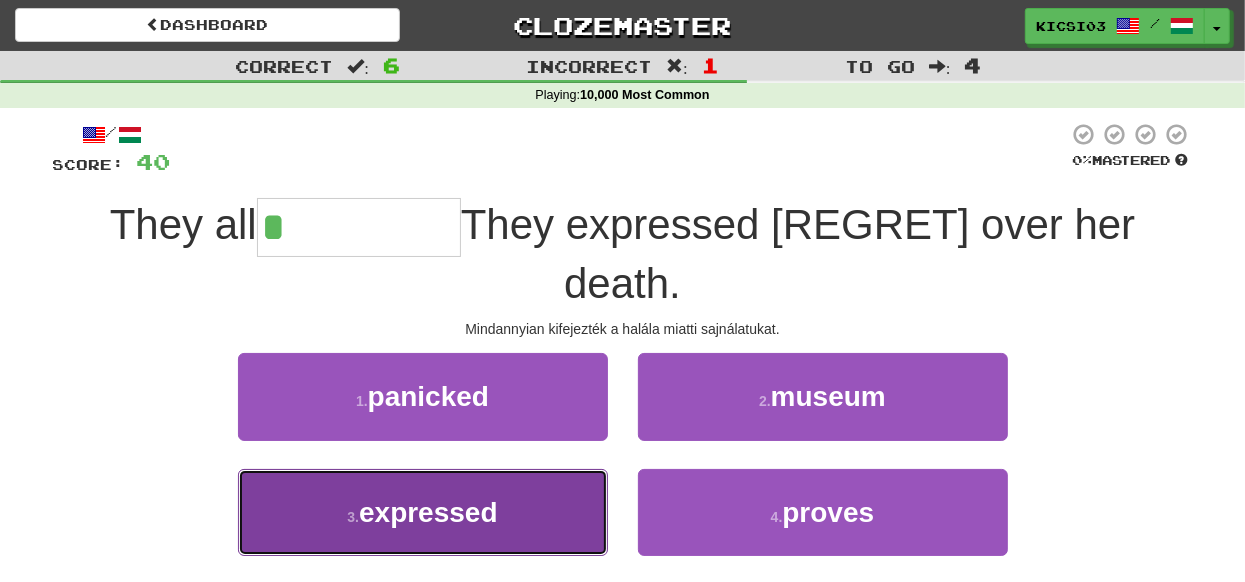 click on "3 .  expressed" at bounding box center (423, 512) 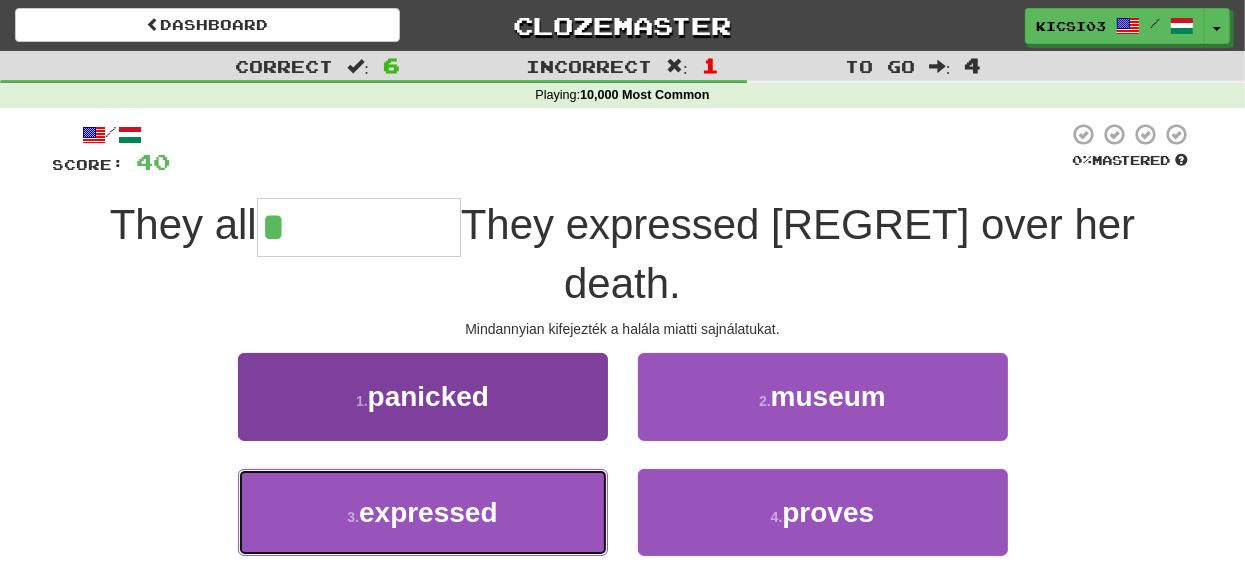 type on "*********" 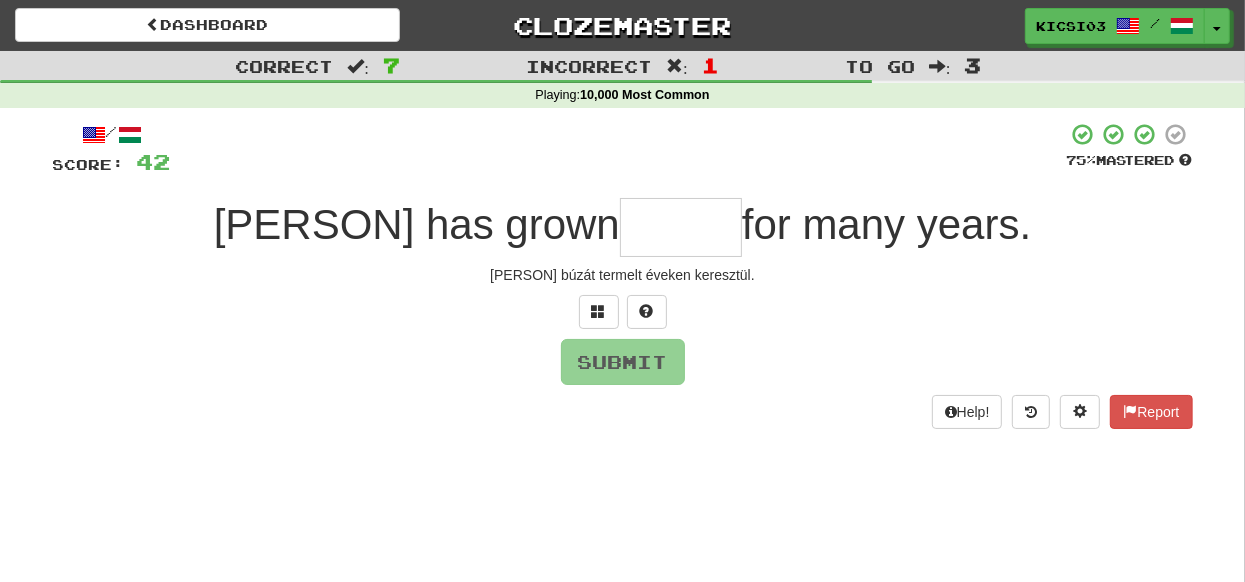 type on "*" 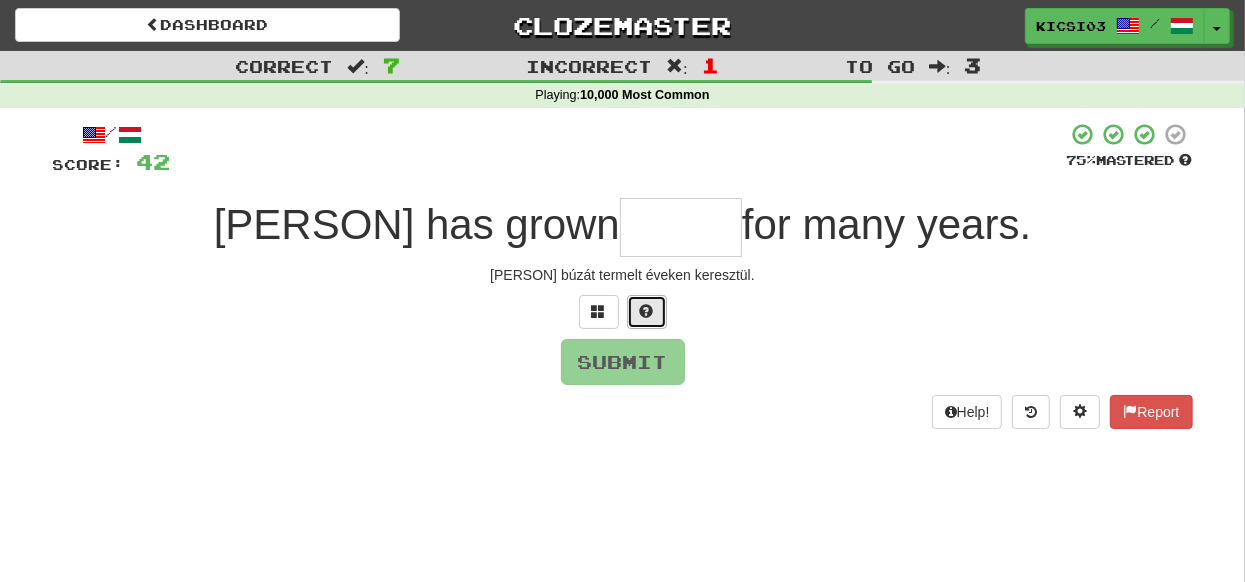 click at bounding box center (647, 311) 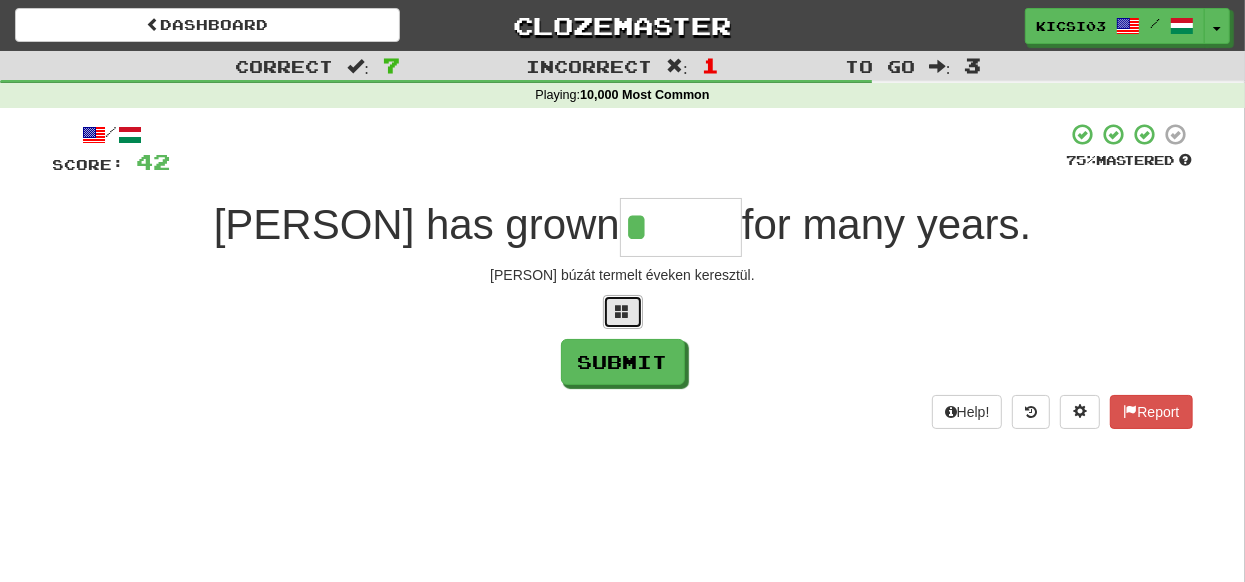 click at bounding box center [623, 311] 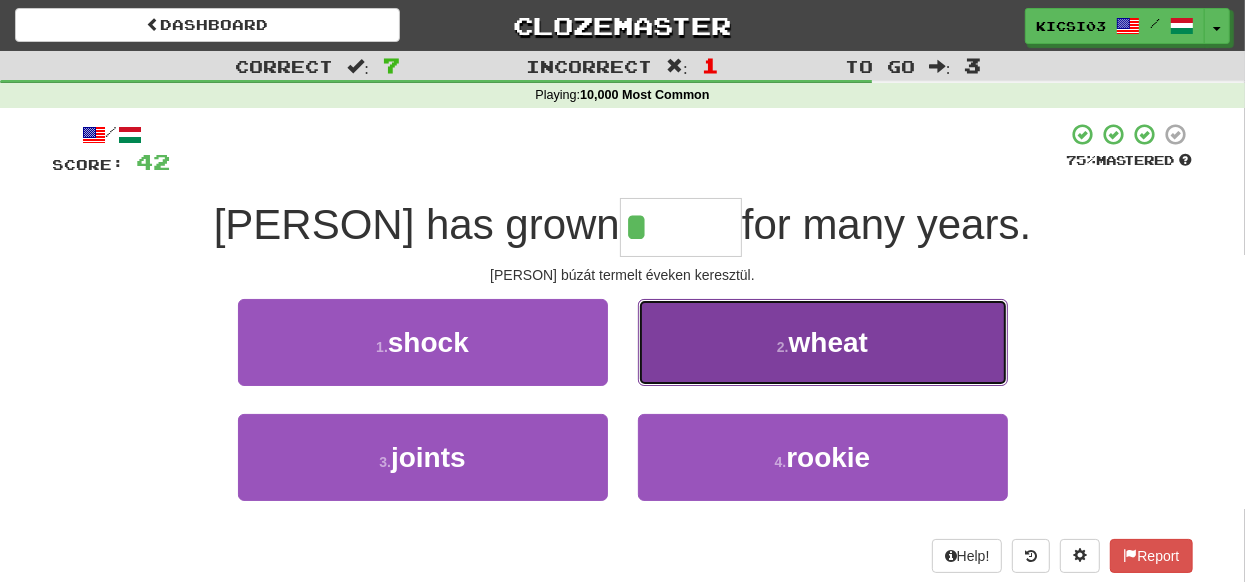 click on "wheat" at bounding box center (828, 342) 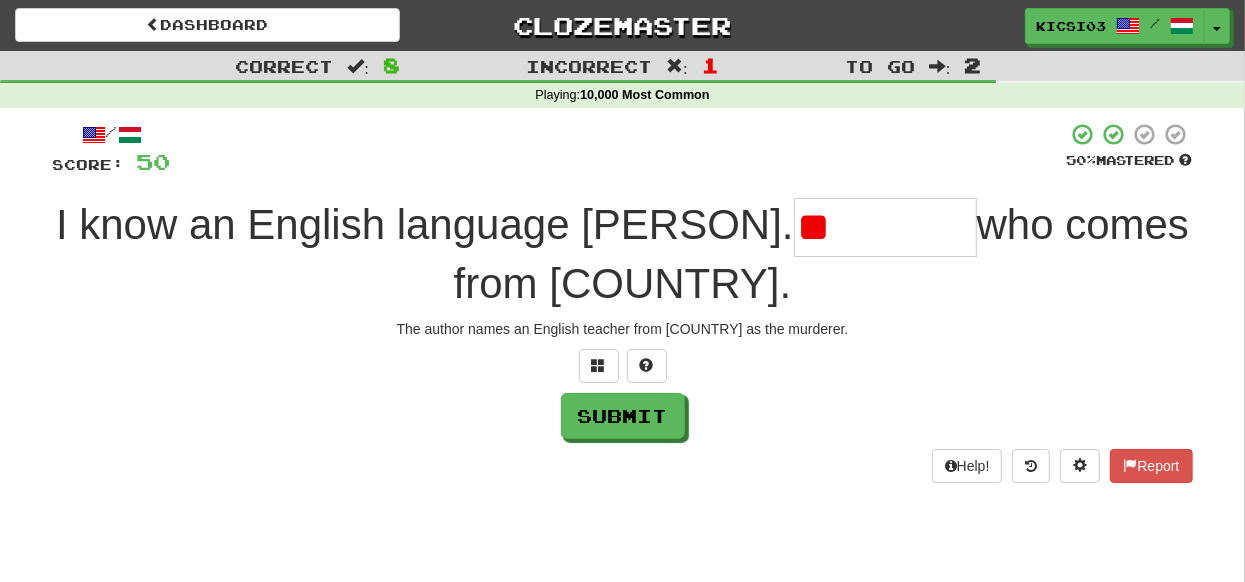 type on "*" 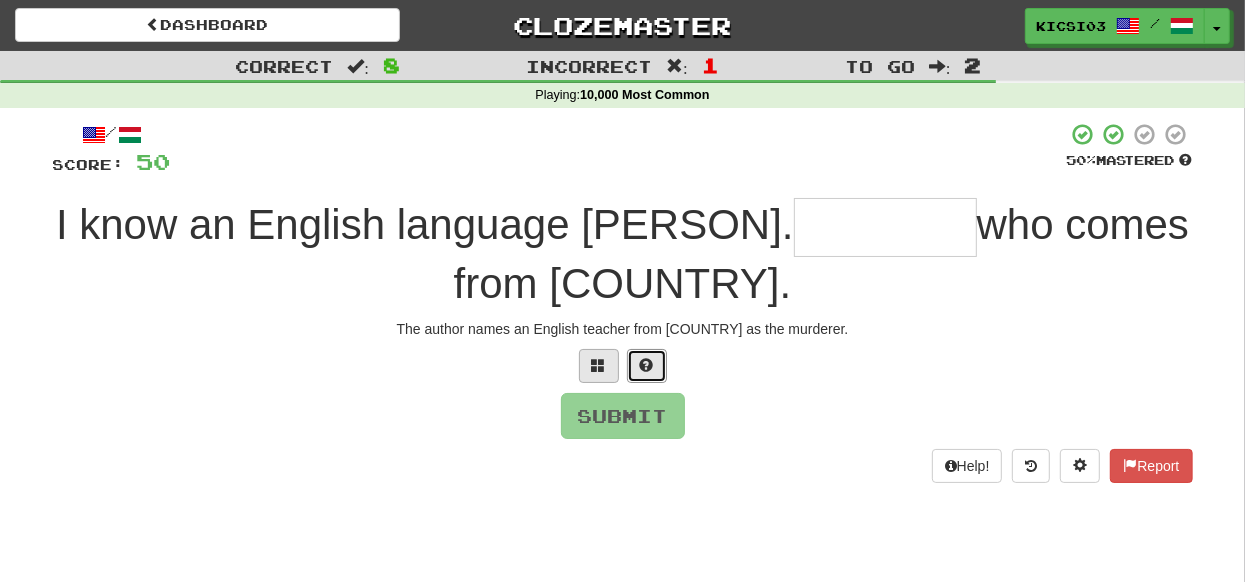 click at bounding box center (647, 365) 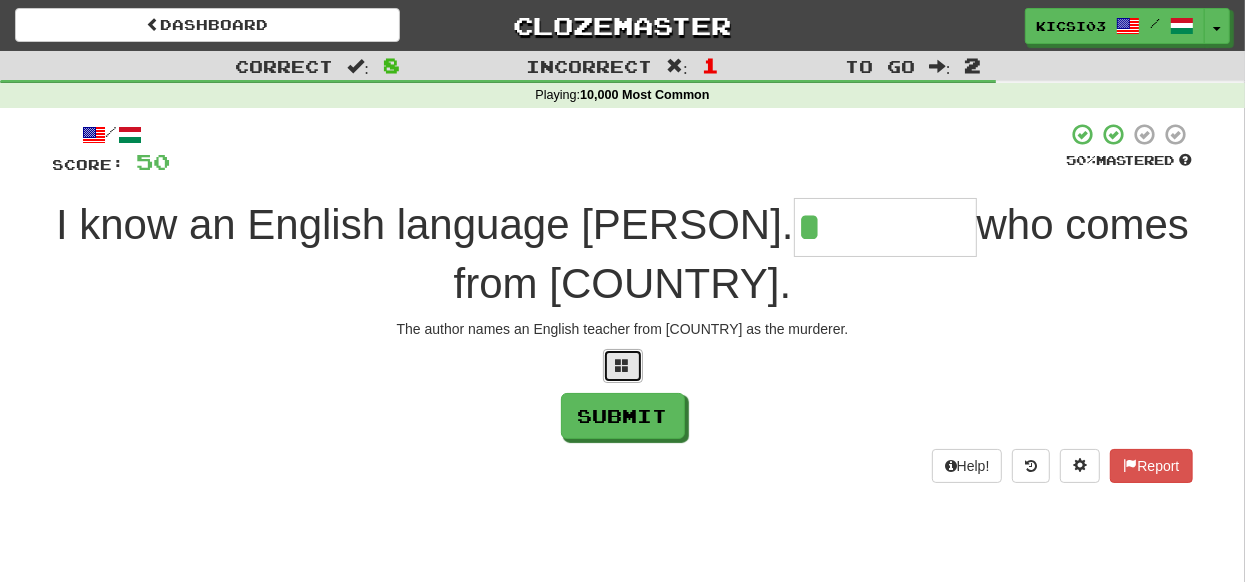 click at bounding box center [623, 365] 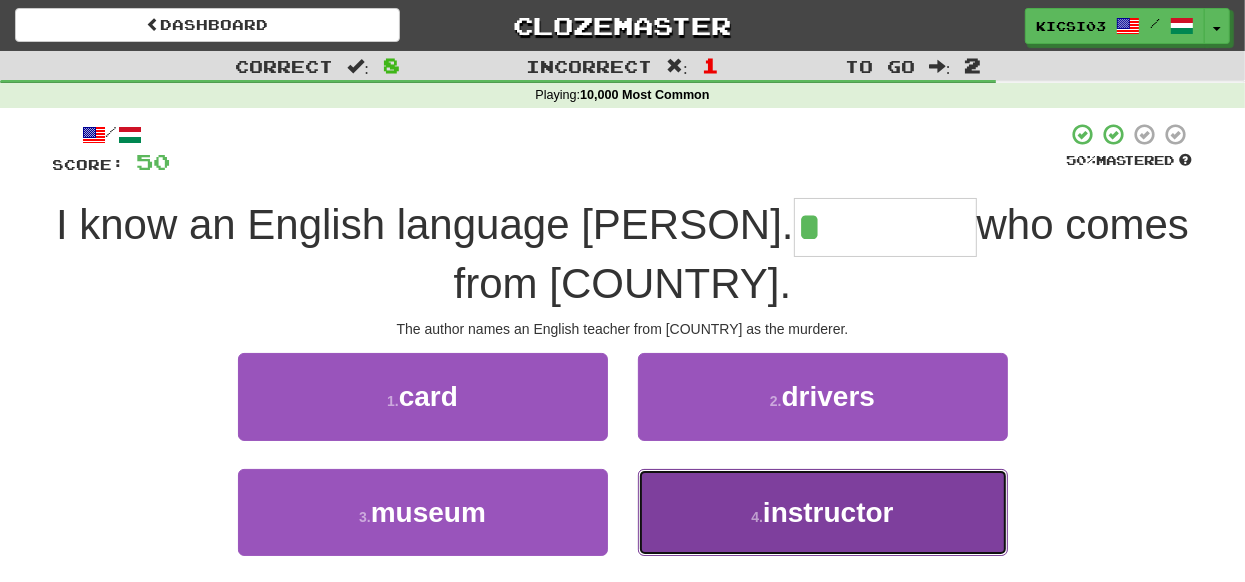 click on "4 .  instructor" at bounding box center (823, 512) 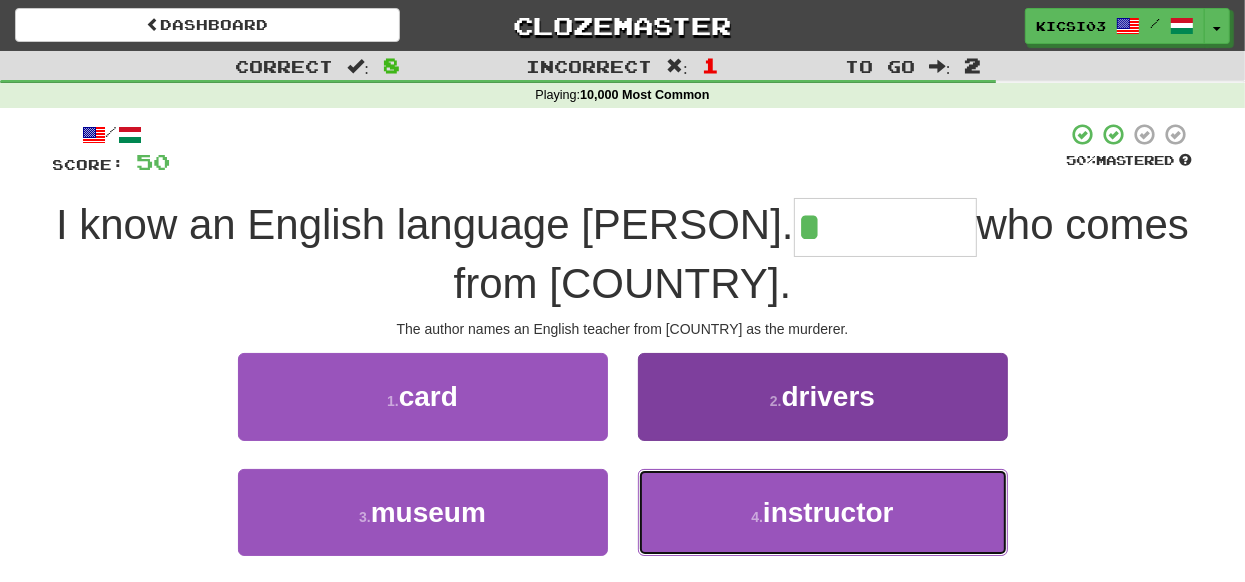 type on "**********" 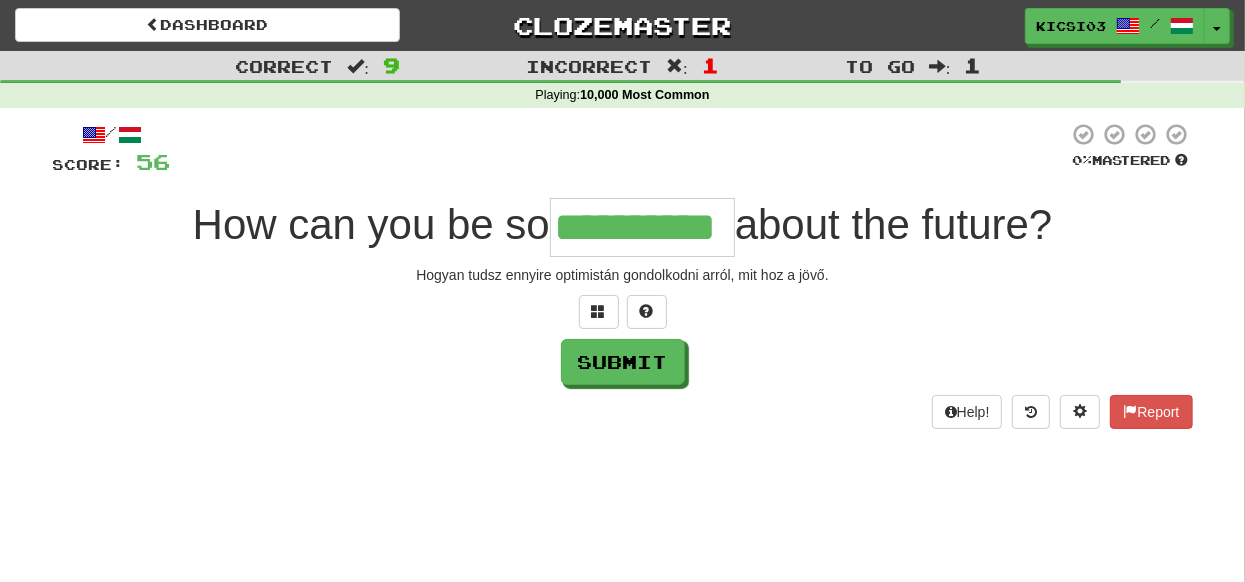 type on "**********" 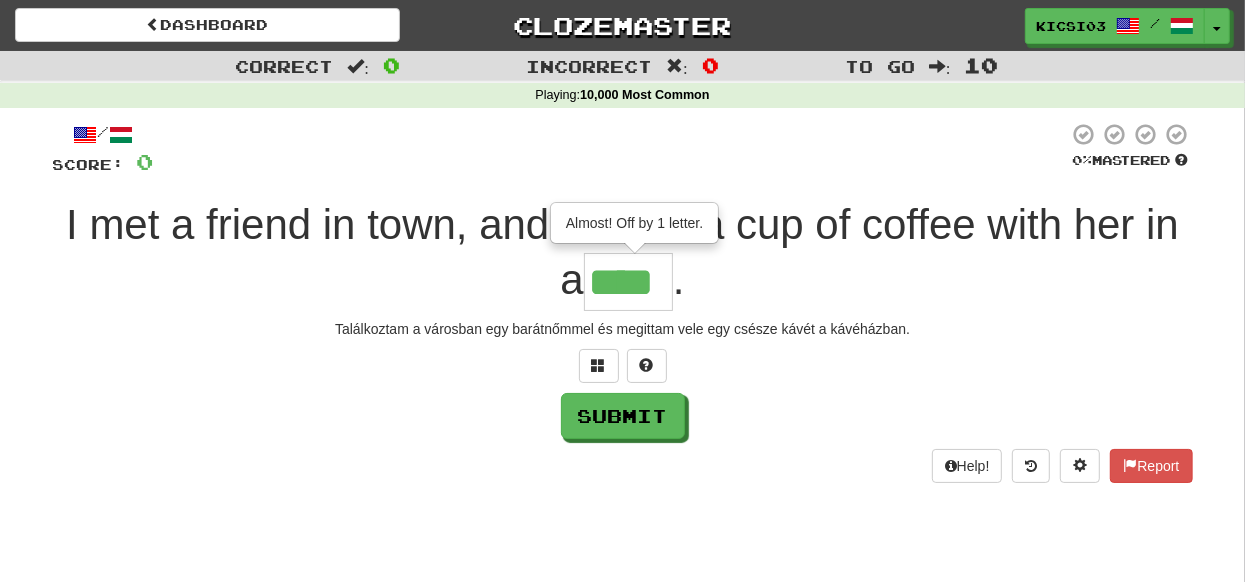 type on "****" 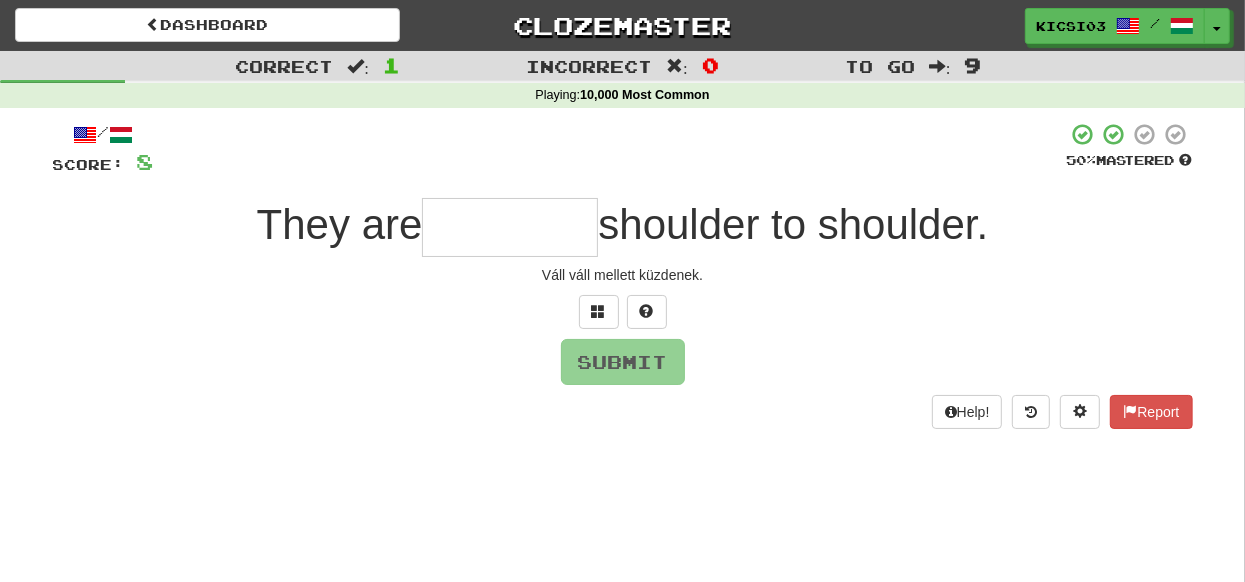 type on "*" 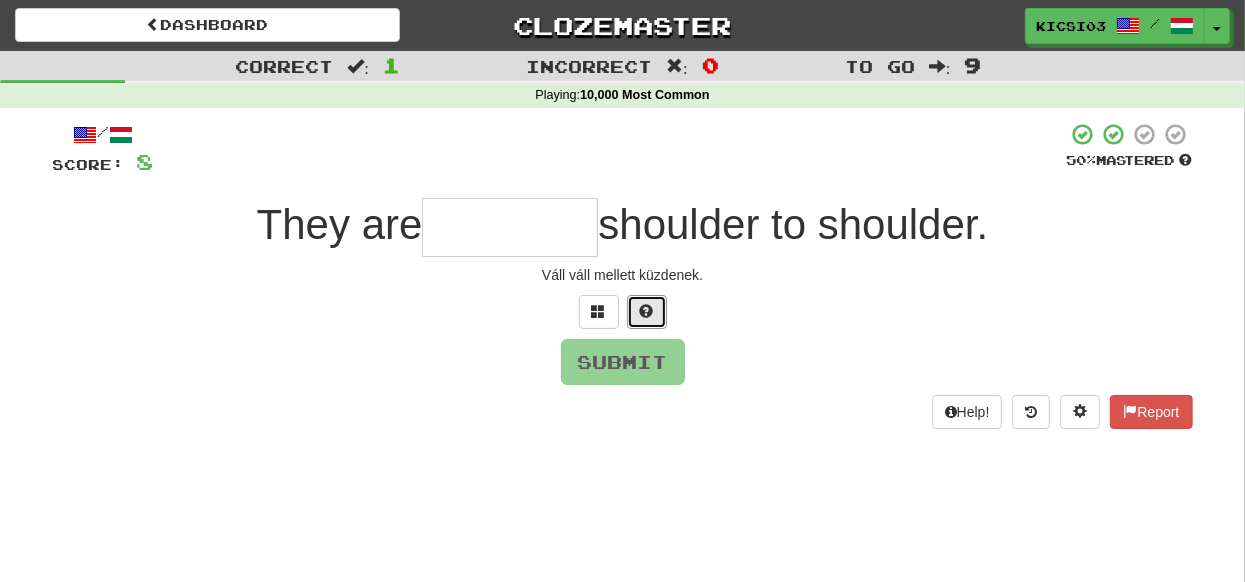 click at bounding box center [647, 311] 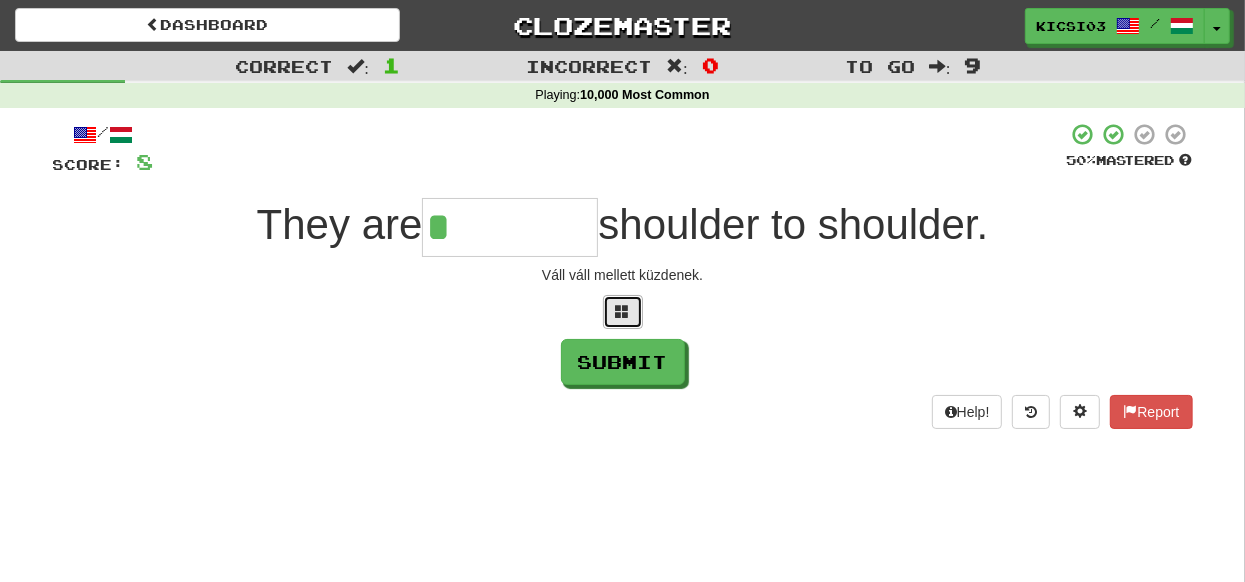 click at bounding box center (623, 311) 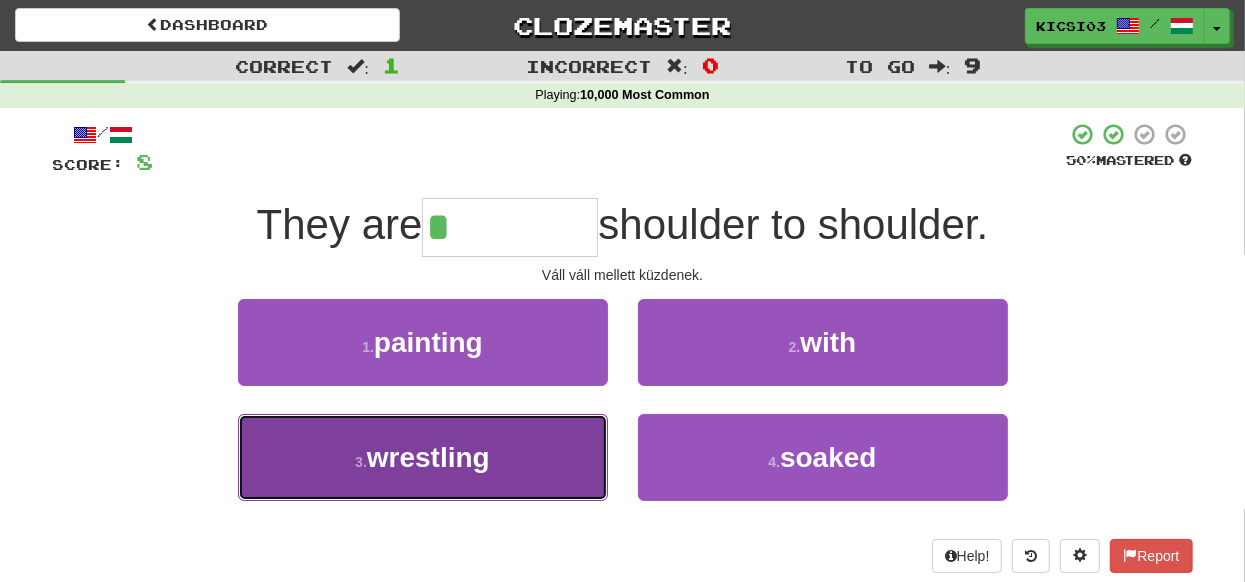 click on "3 .  wrestling" at bounding box center (423, 457) 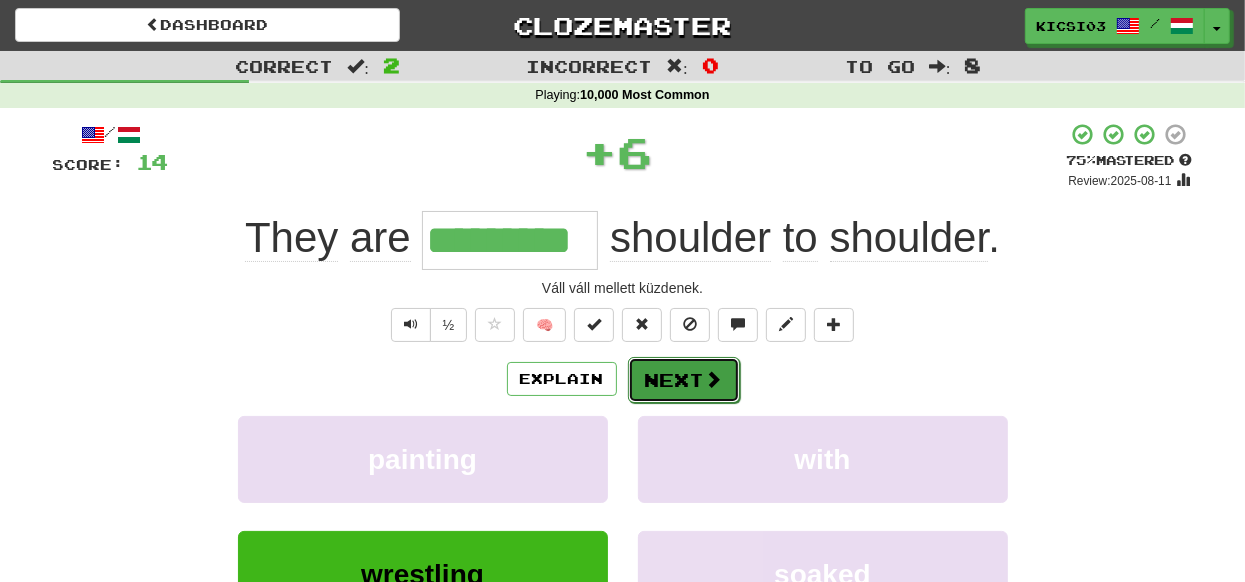 click on "Next" at bounding box center (684, 380) 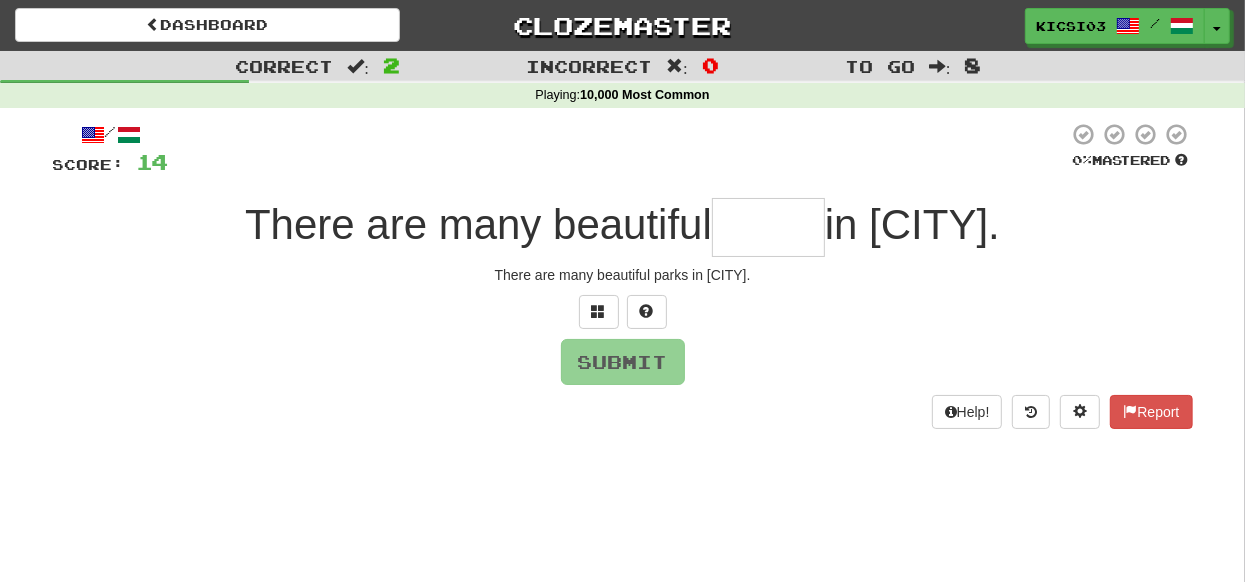 click at bounding box center (768, 227) 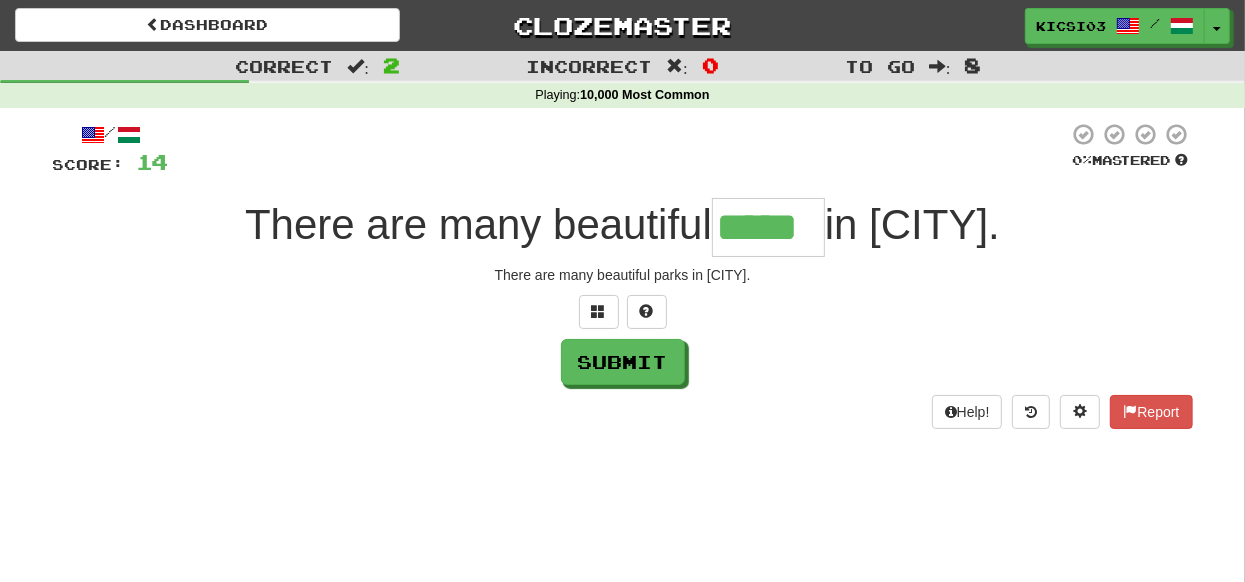type on "*****" 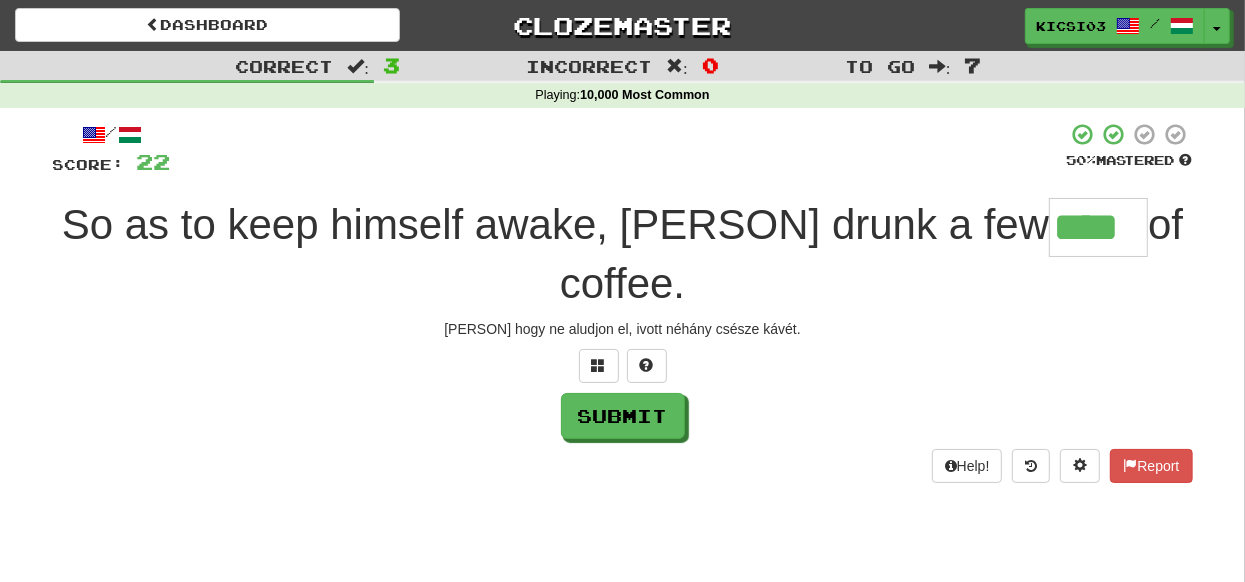 type on "****" 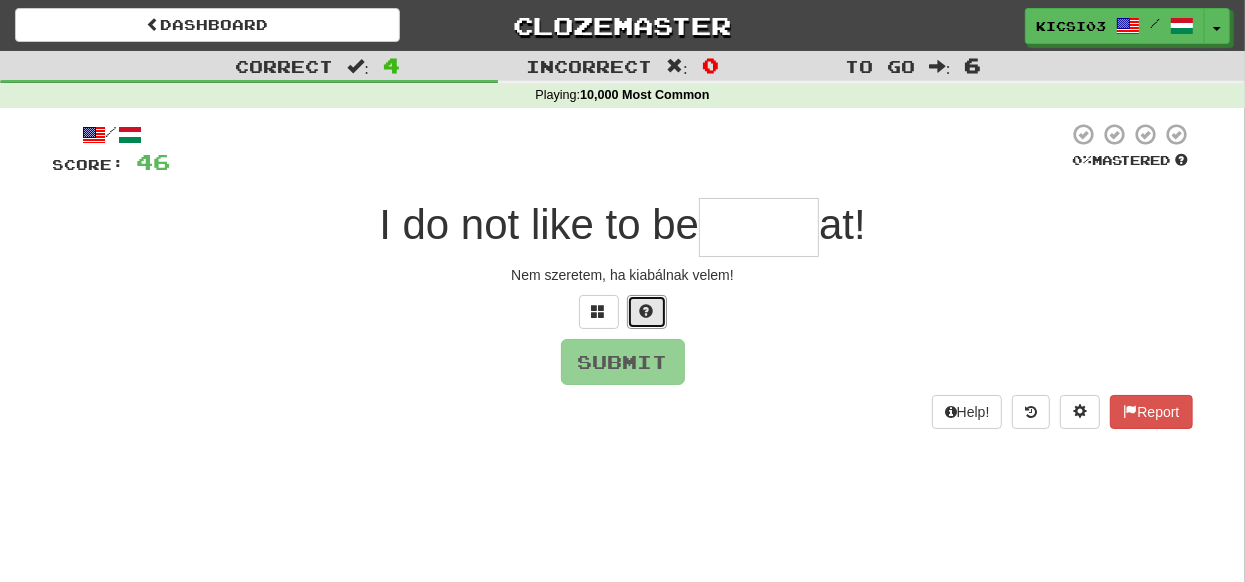 click at bounding box center (647, 311) 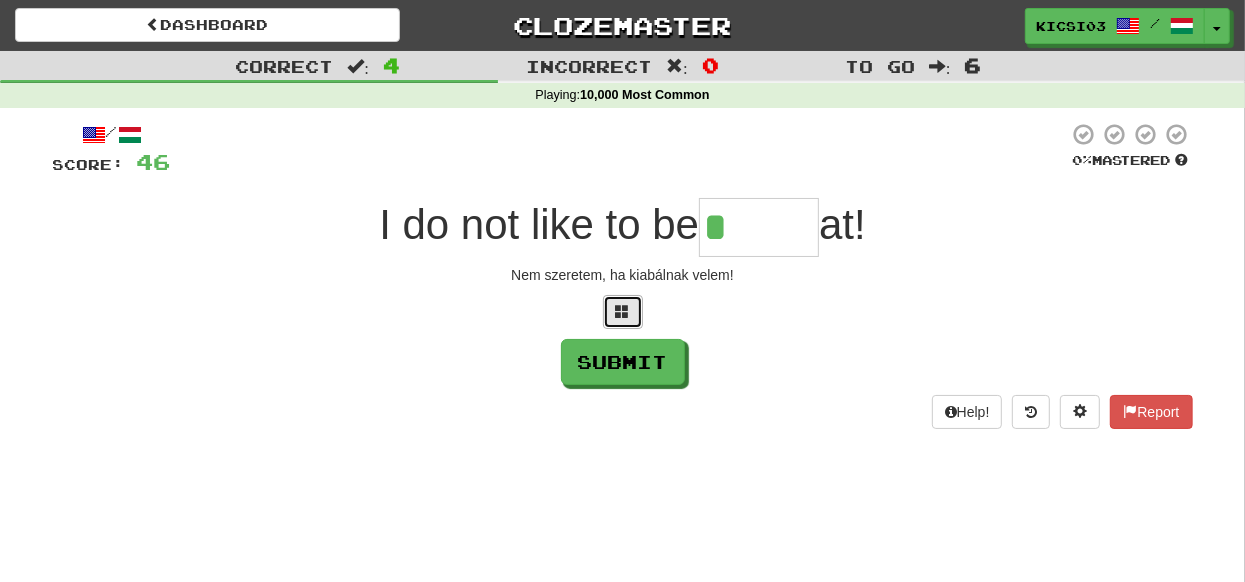 click at bounding box center (623, 312) 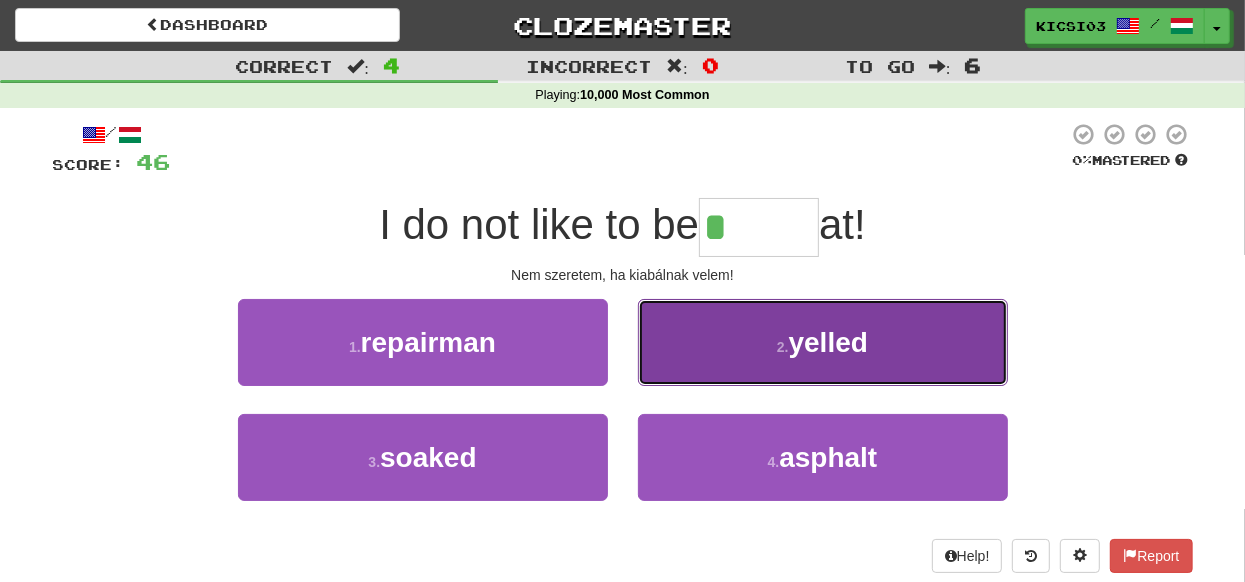 click on "yelled" at bounding box center (828, 342) 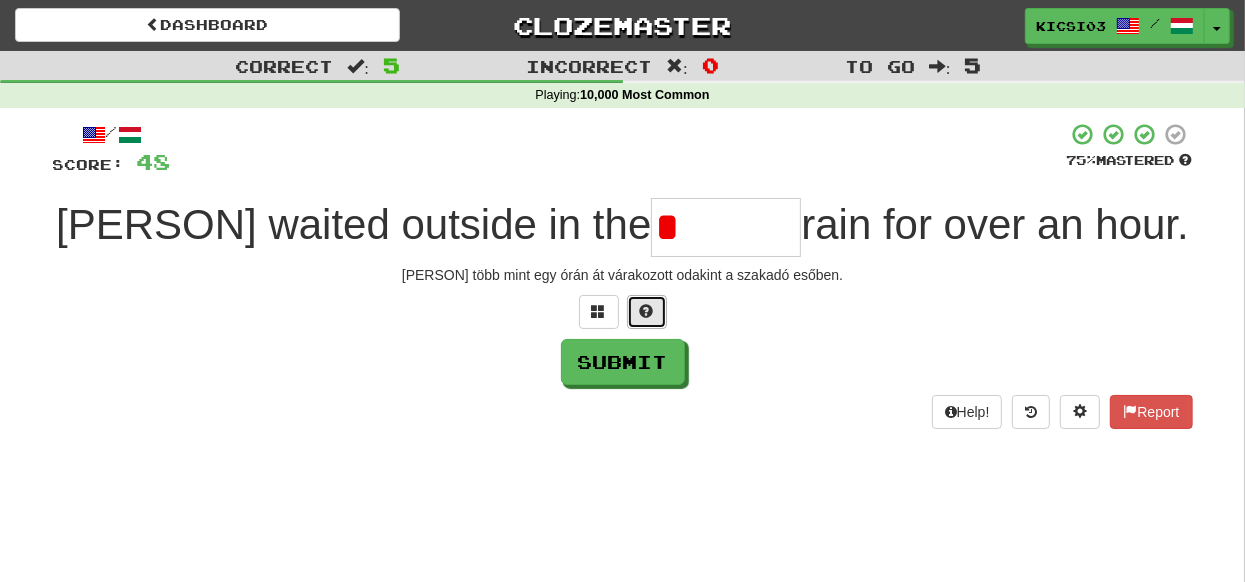 click at bounding box center (647, 312) 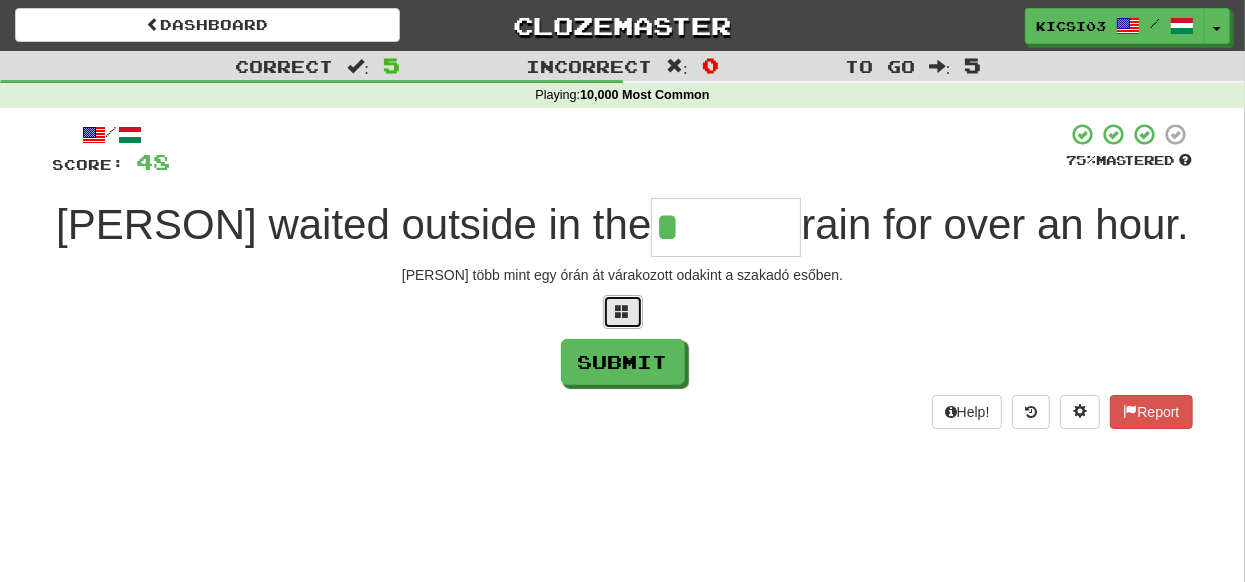 click at bounding box center (623, 312) 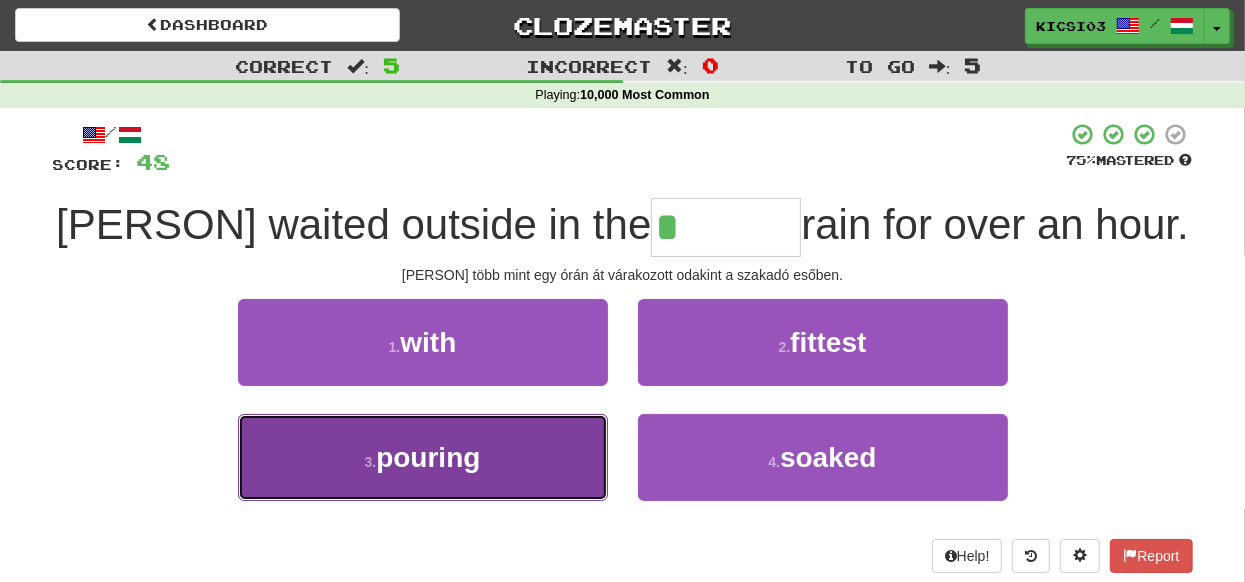 click on "3 .  pouring" at bounding box center (423, 457) 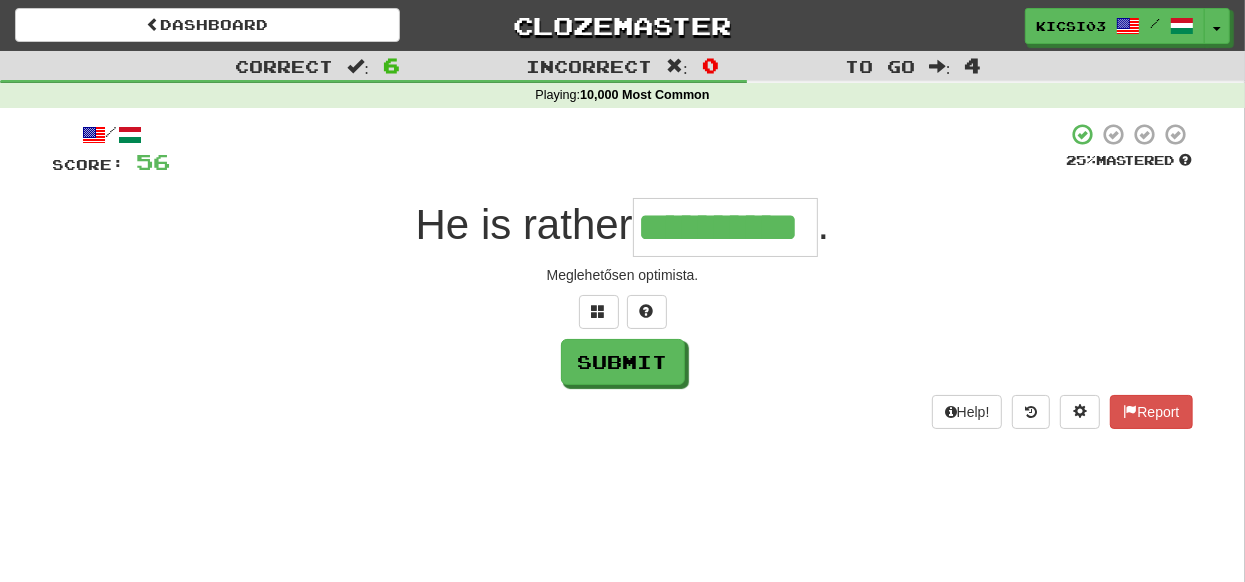type on "**********" 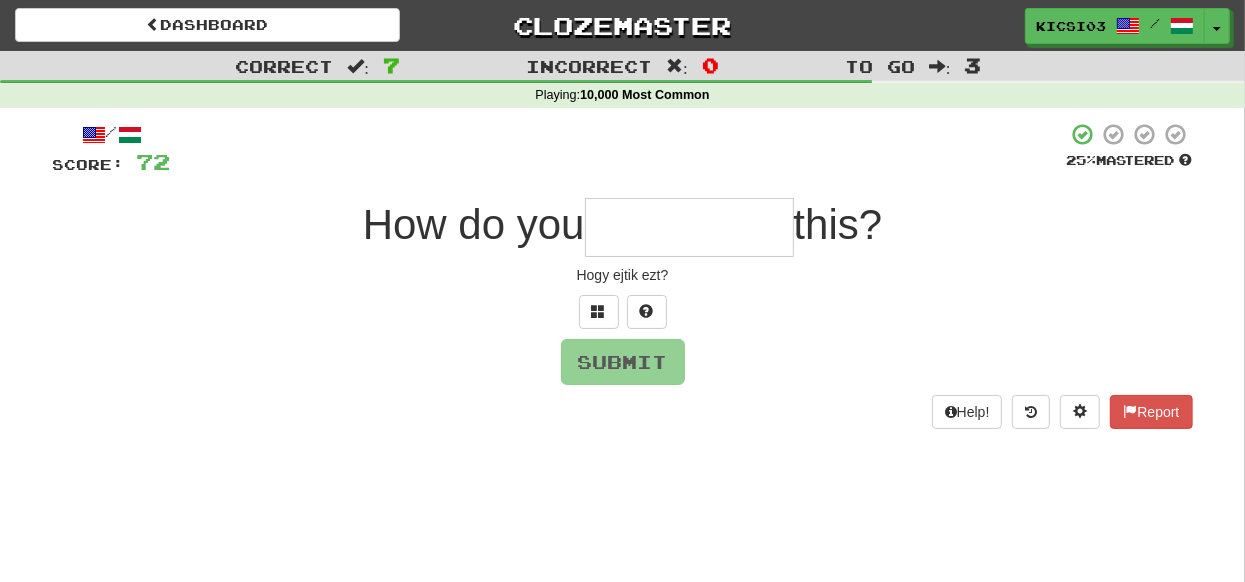 type on "*" 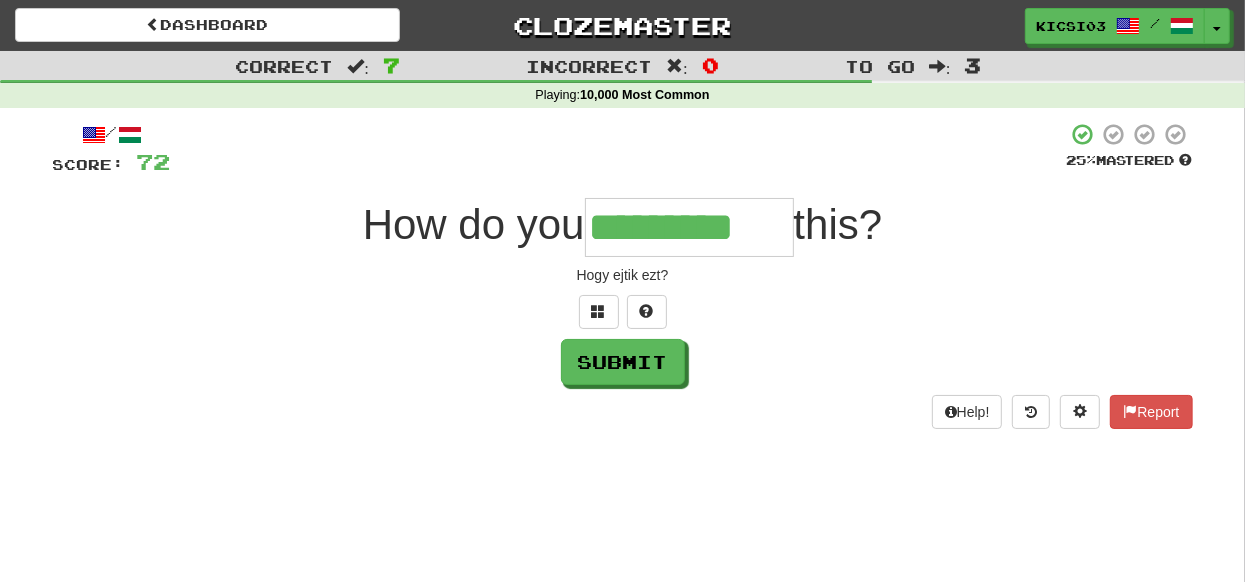 type on "*********" 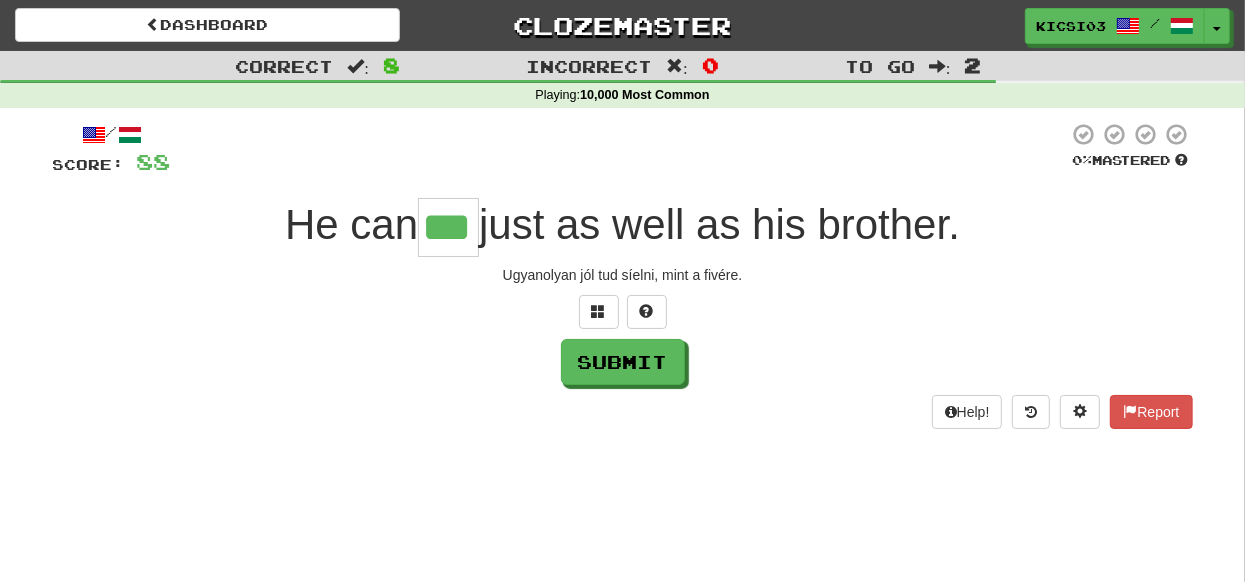 type on "***" 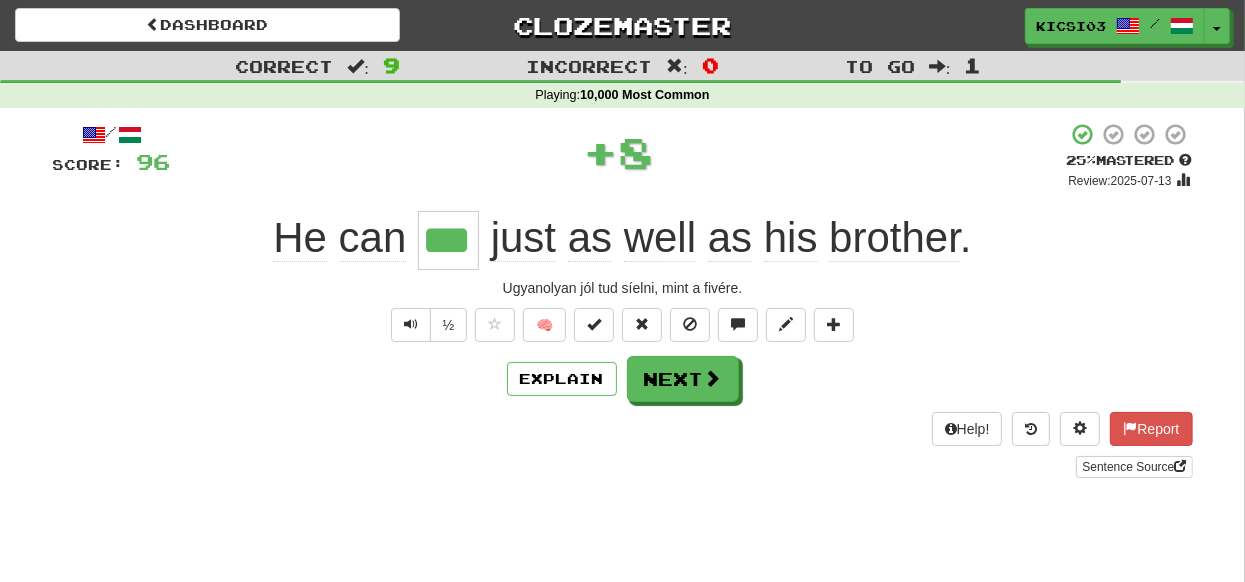 type 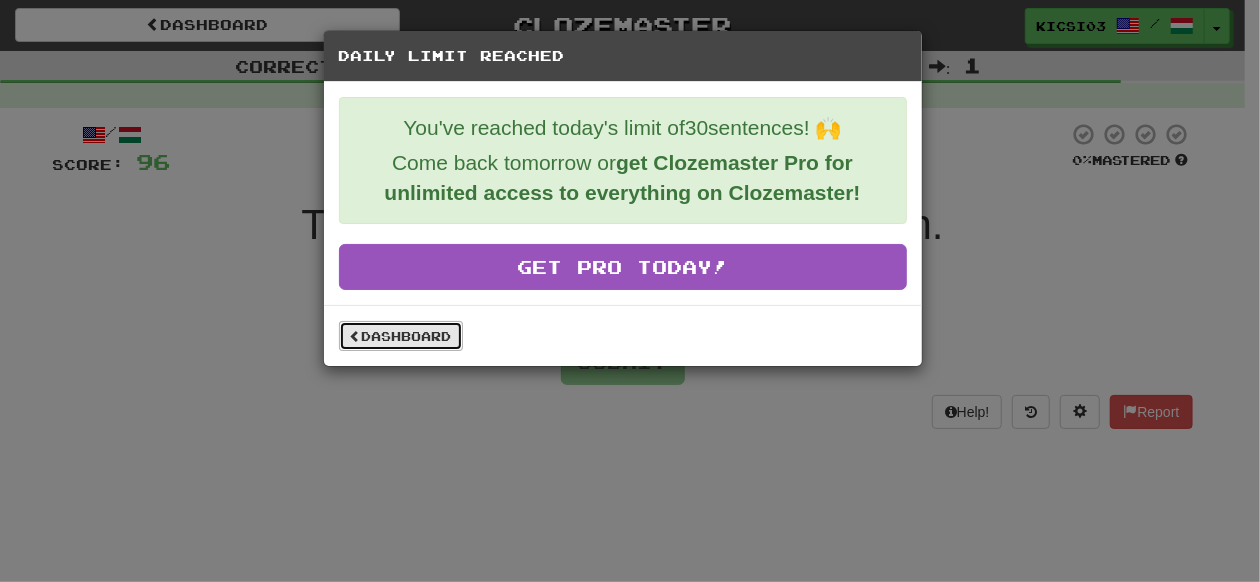 click on "Dashboard" at bounding box center [401, 336] 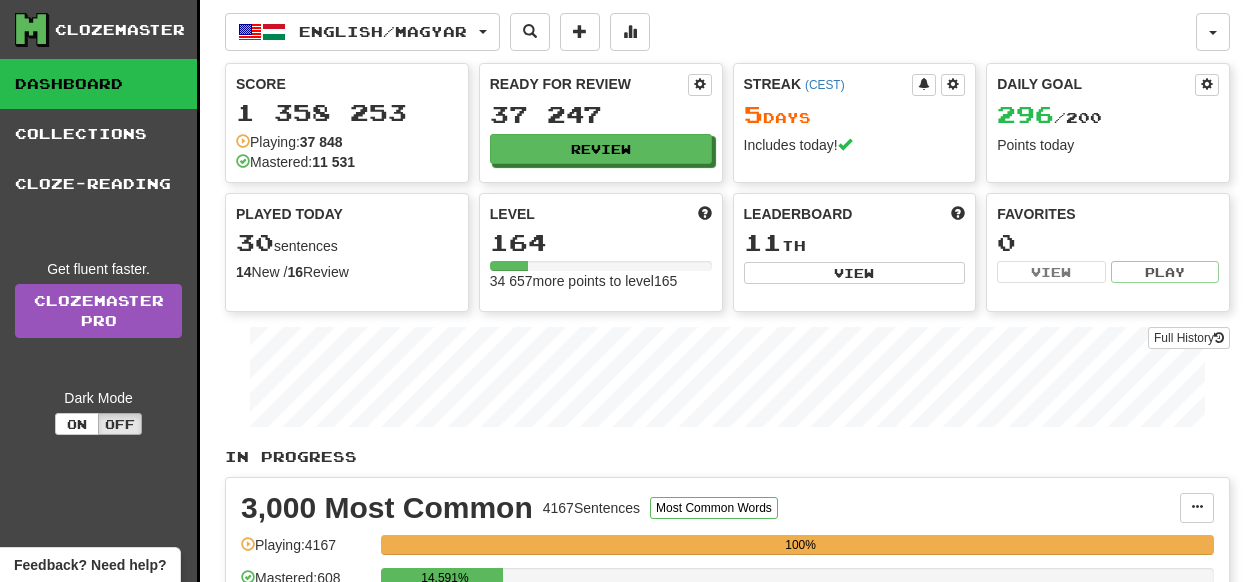 scroll, scrollTop: 0, scrollLeft: 0, axis: both 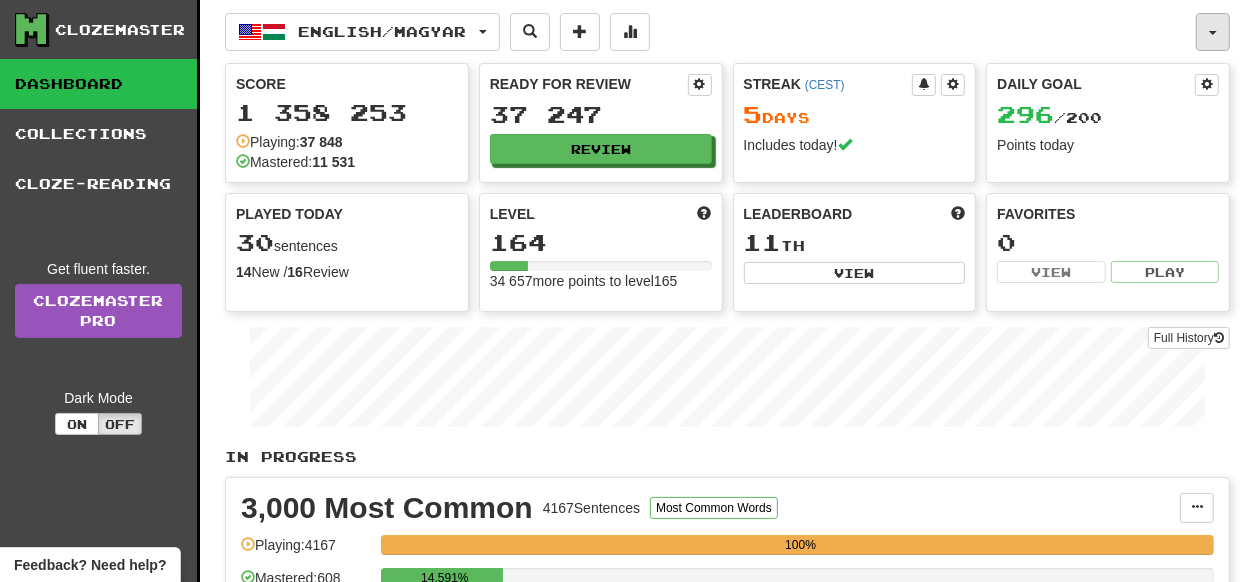 click at bounding box center [1213, 32] 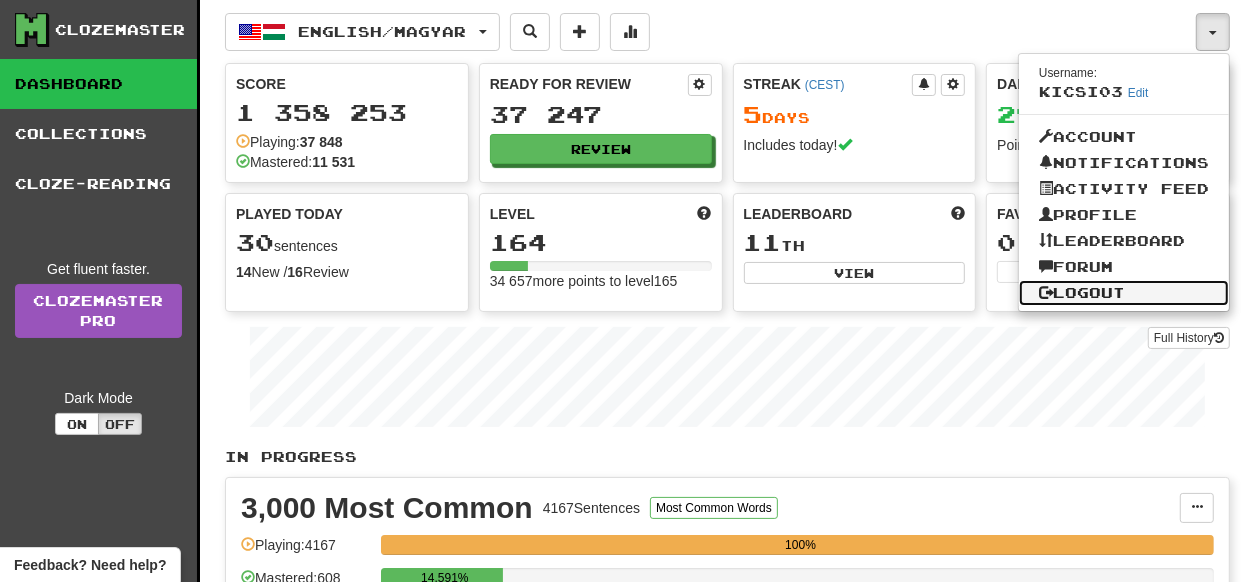 click on "Logout" at bounding box center (1124, 293) 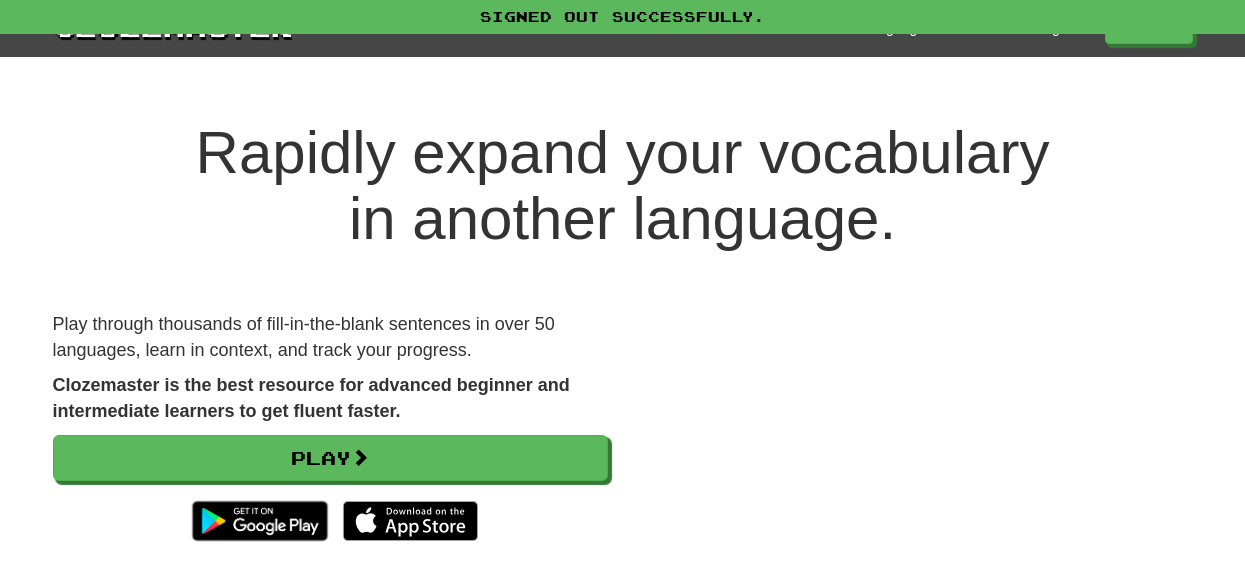 scroll, scrollTop: 0, scrollLeft: 0, axis: both 